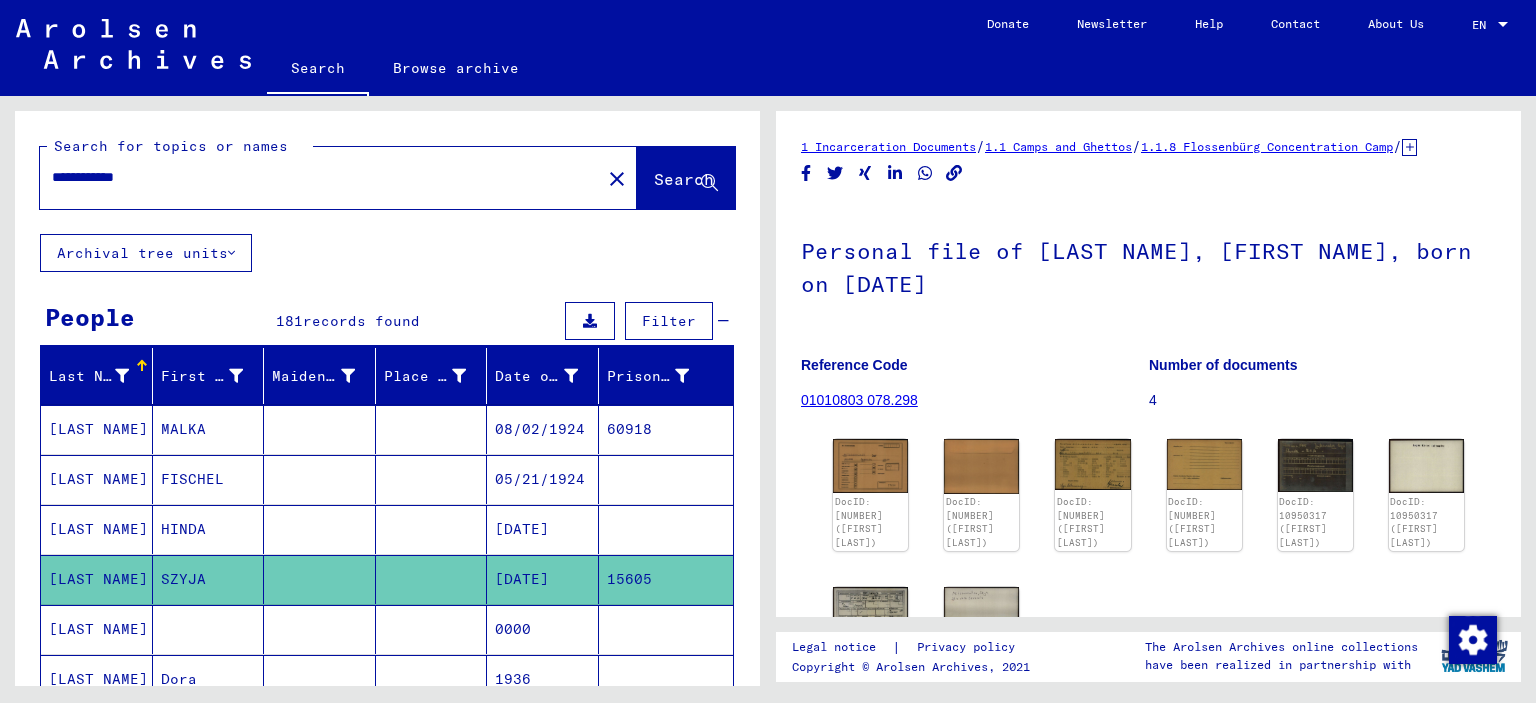 scroll, scrollTop: 0, scrollLeft: 0, axis: both 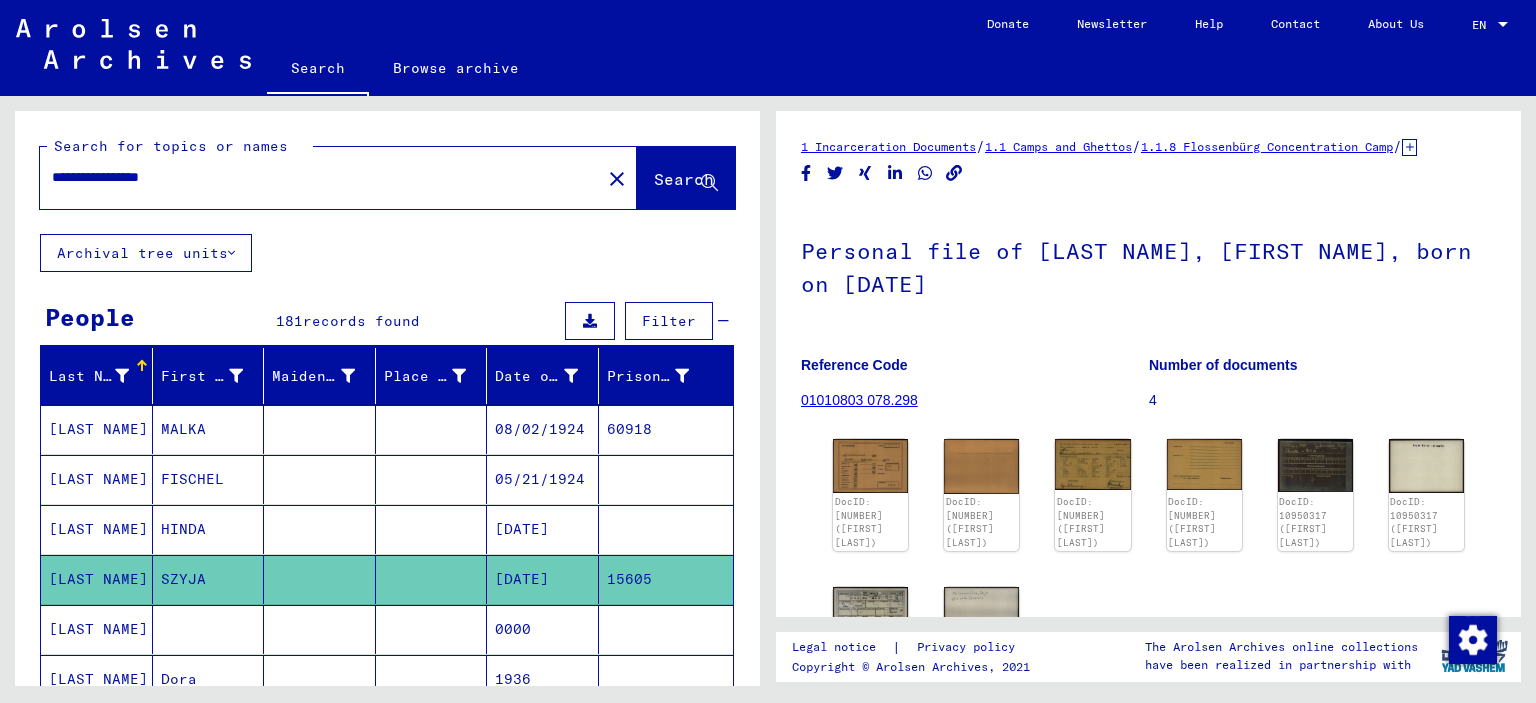 click on "Search" 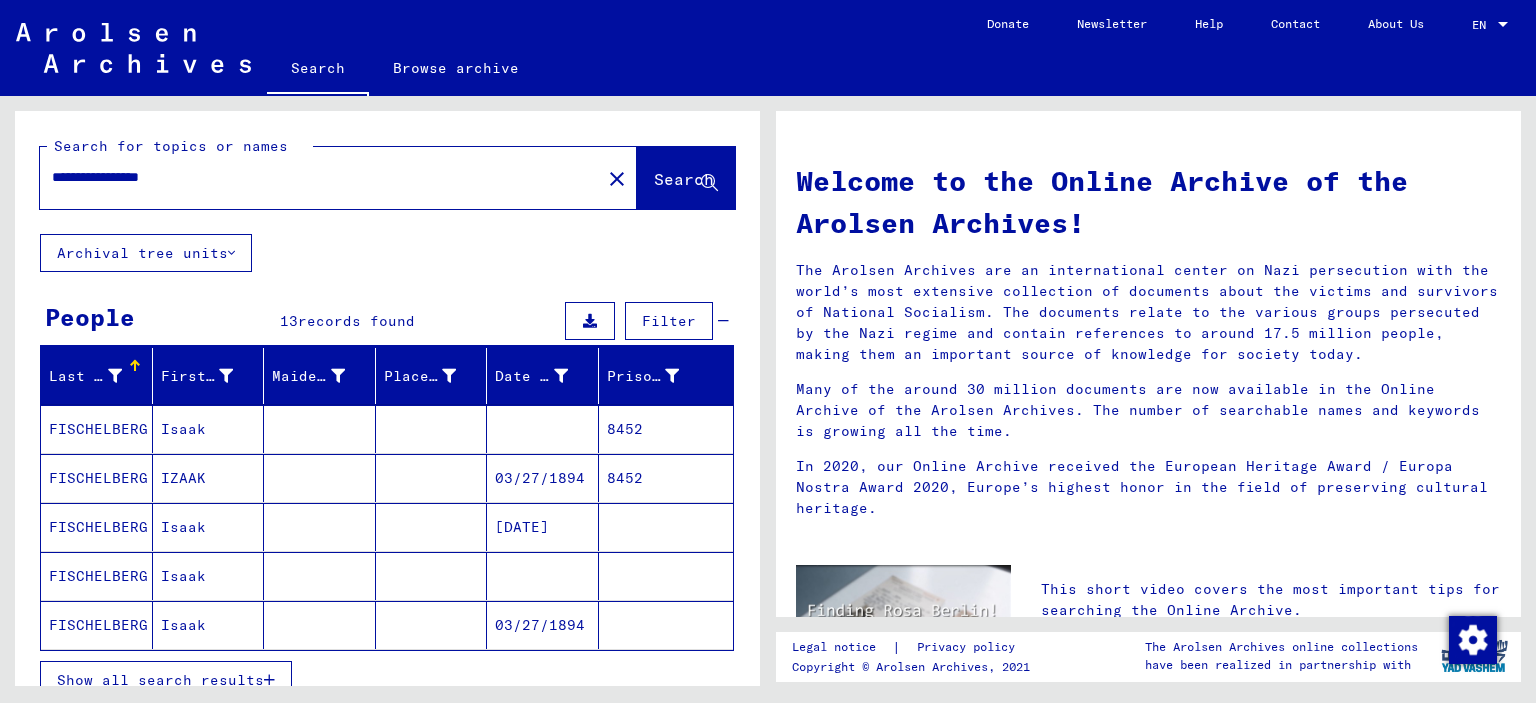 click on "03/27/1894" at bounding box center [543, 527] 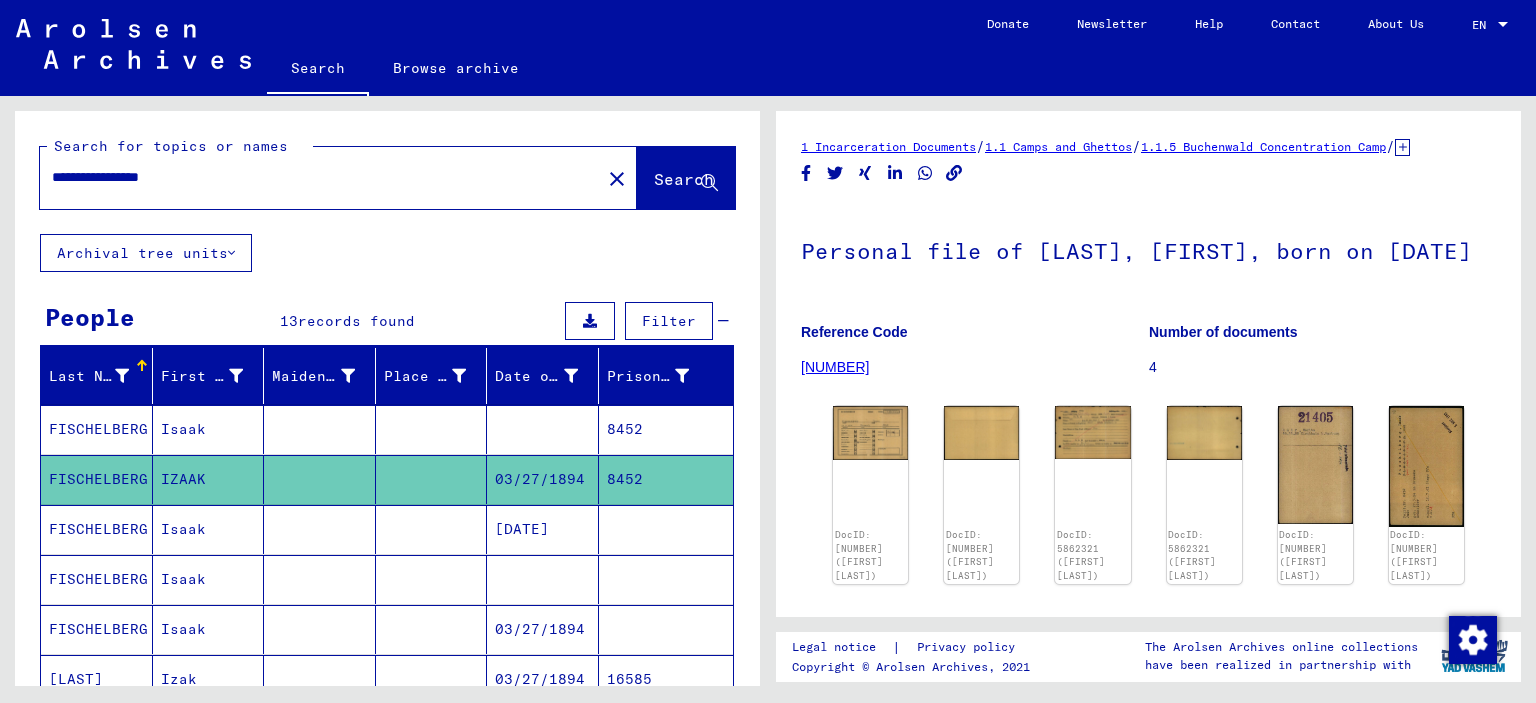 scroll, scrollTop: 0, scrollLeft: 0, axis: both 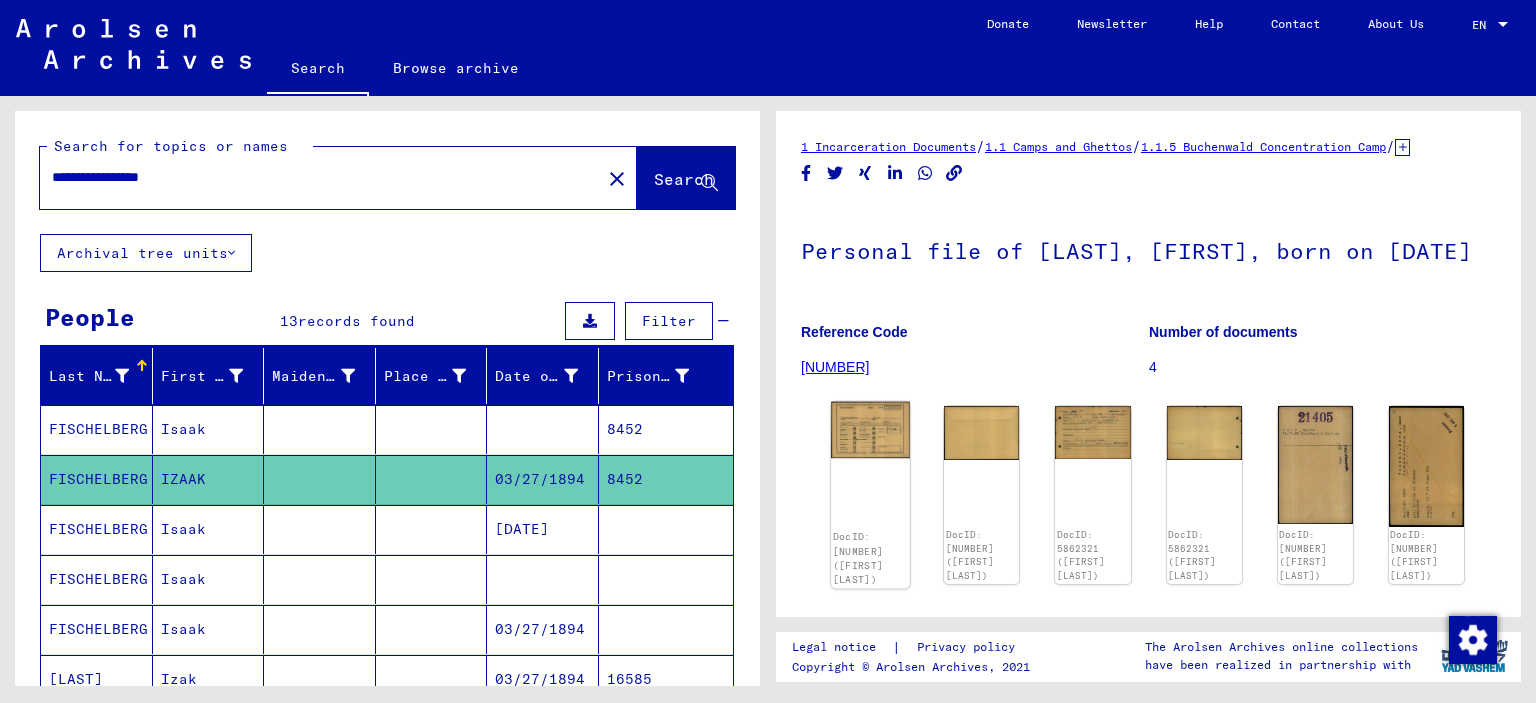 click 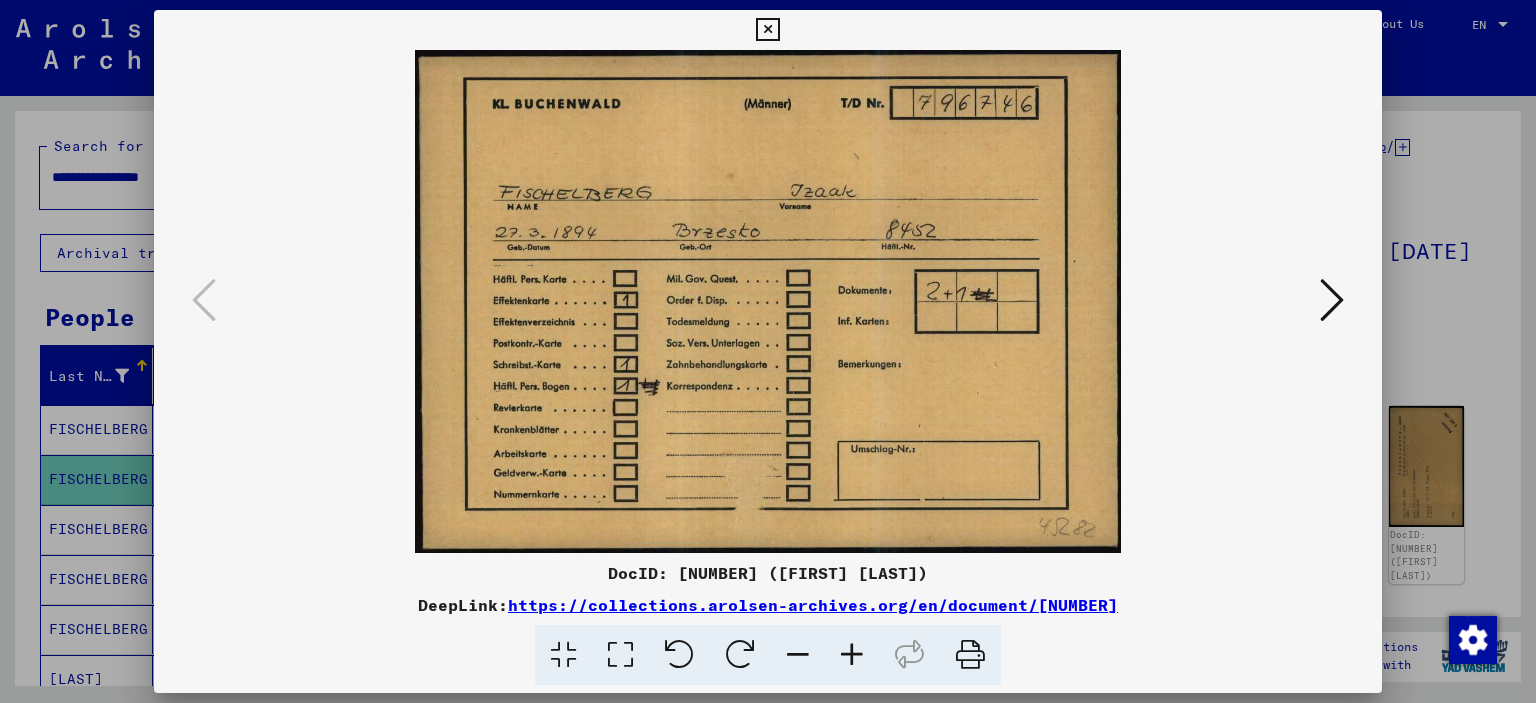 drag, startPoint x: 1259, startPoint y: 467, endPoint x: 1266, endPoint y: 454, distance: 14.764823 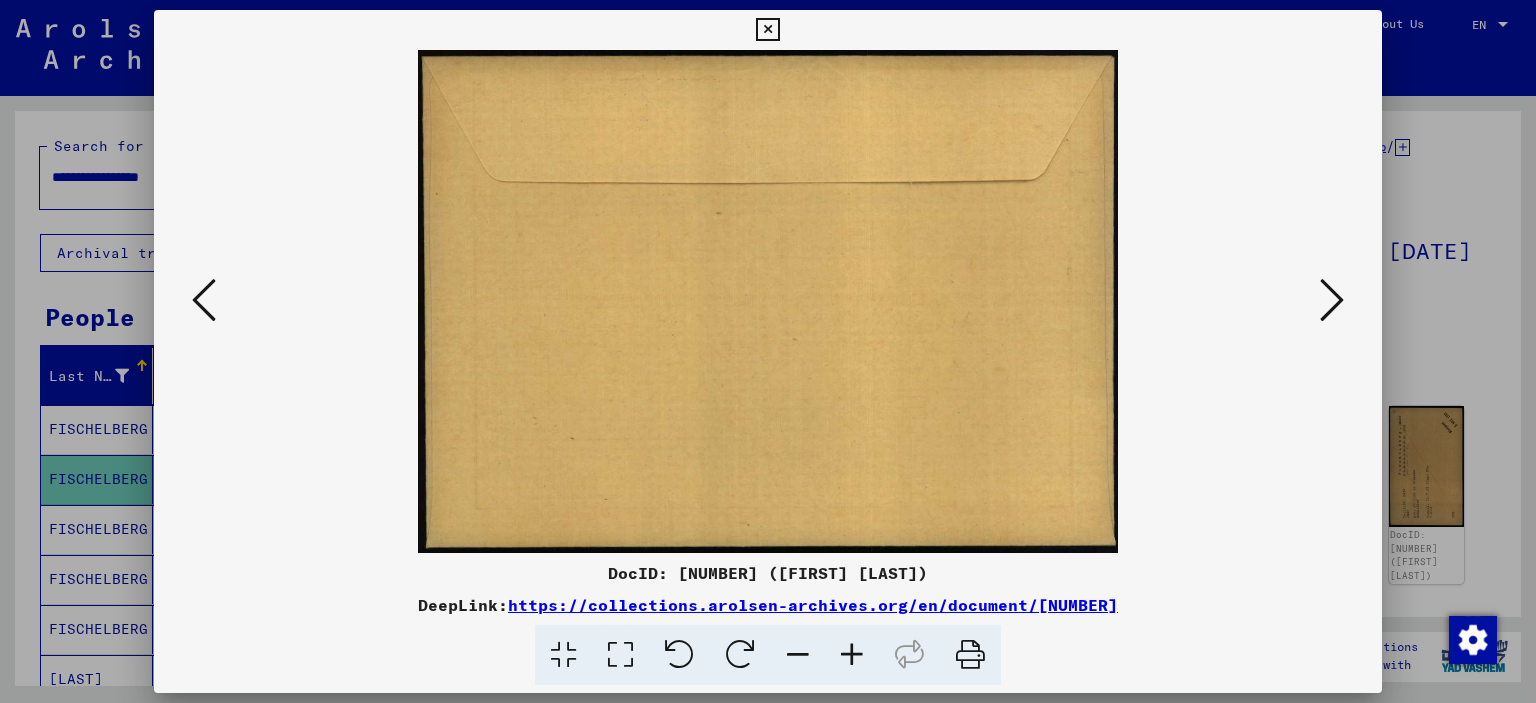 click at bounding box center (1332, 300) 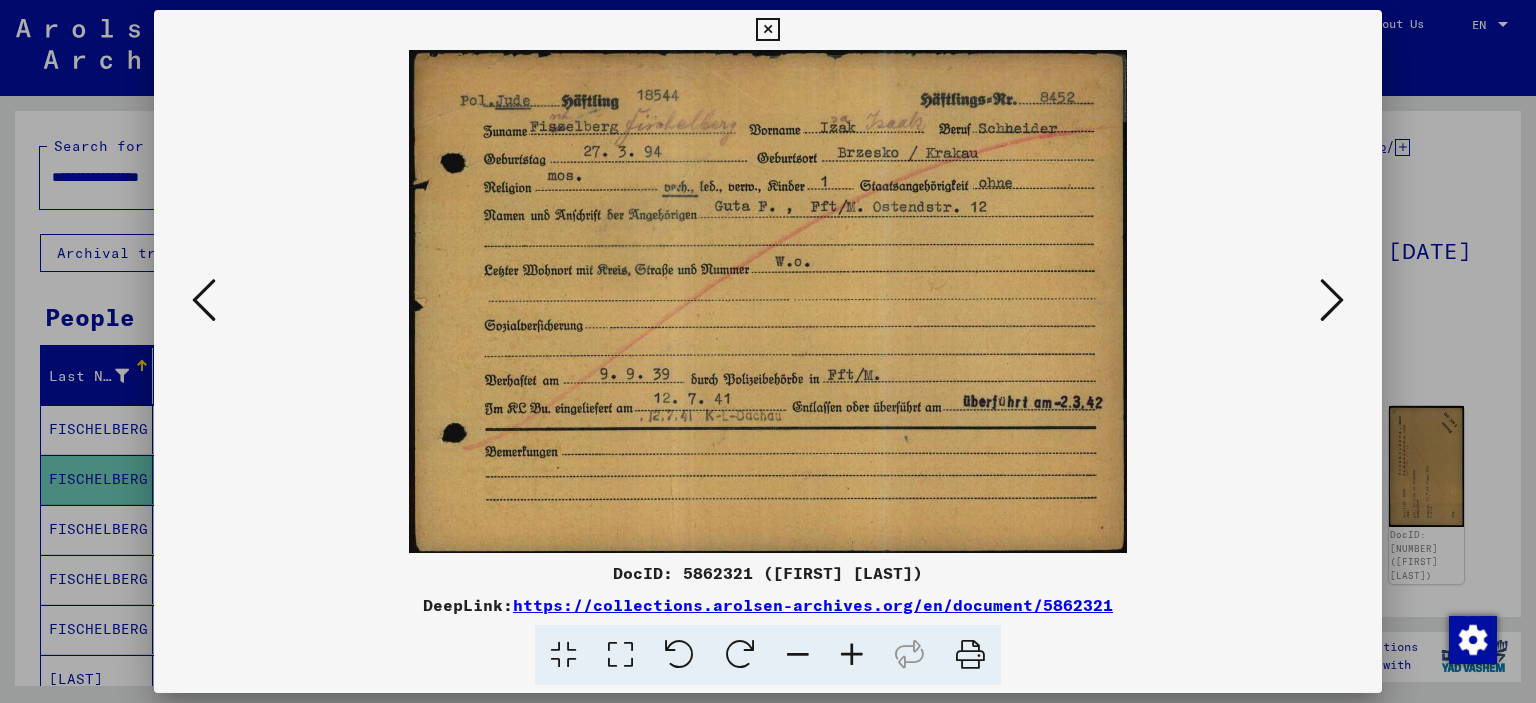 click at bounding box center (768, 301) 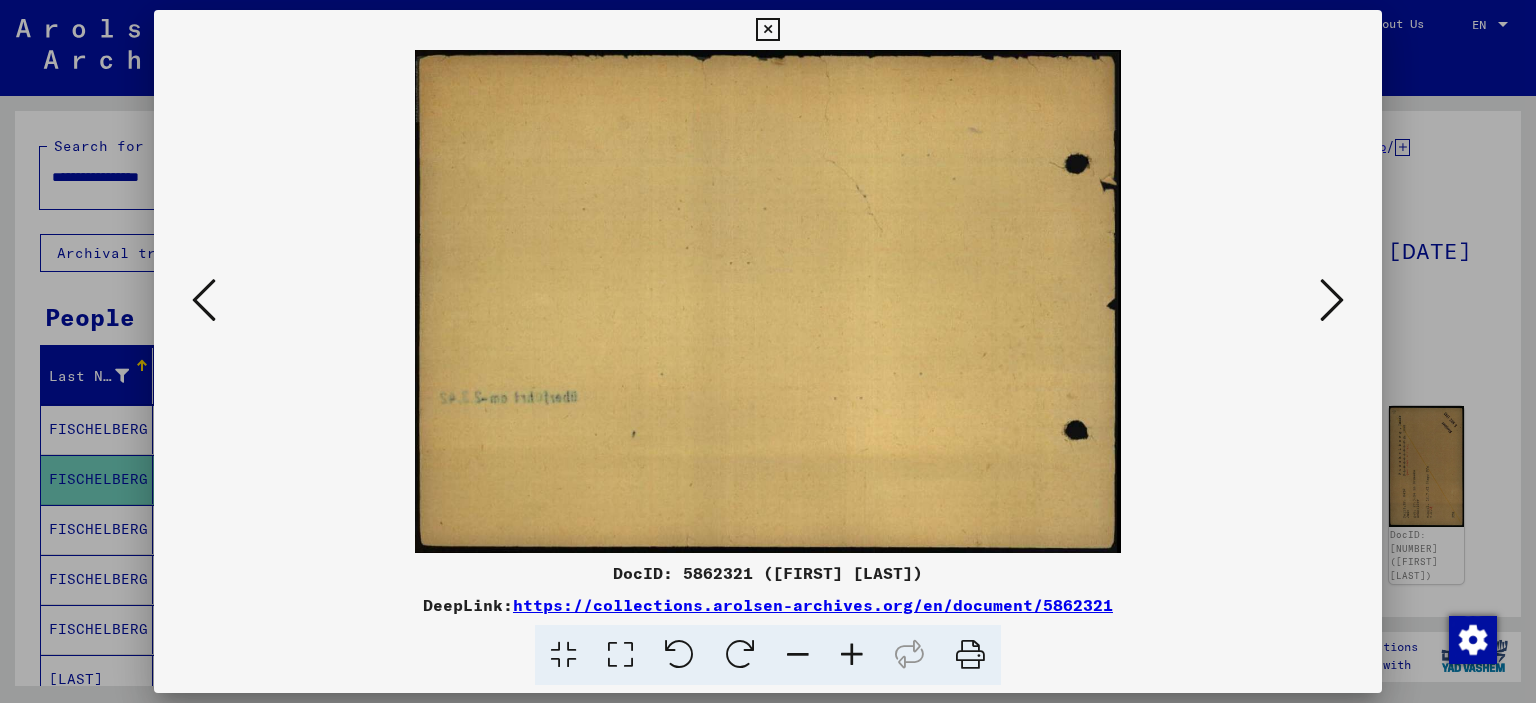 click at bounding box center [1332, 300] 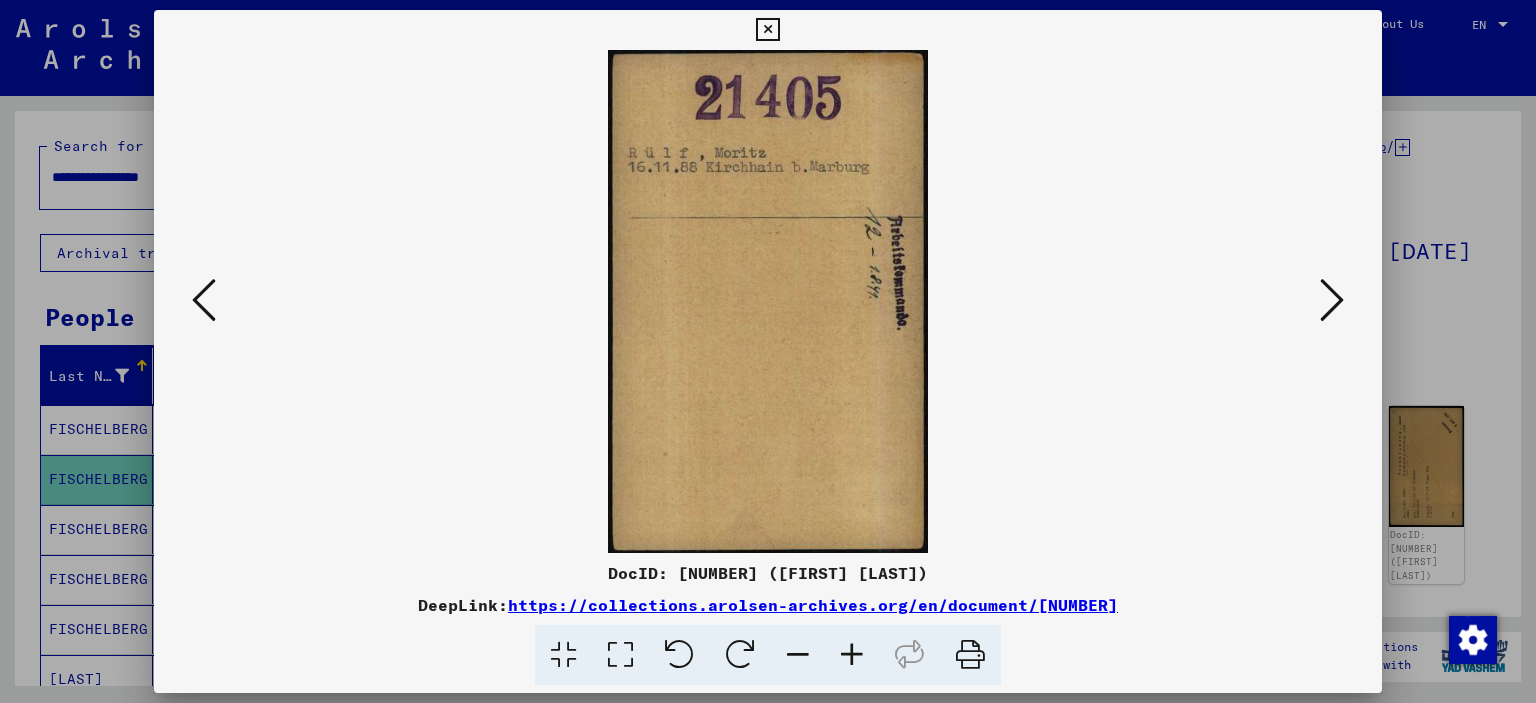 click at bounding box center [1332, 300] 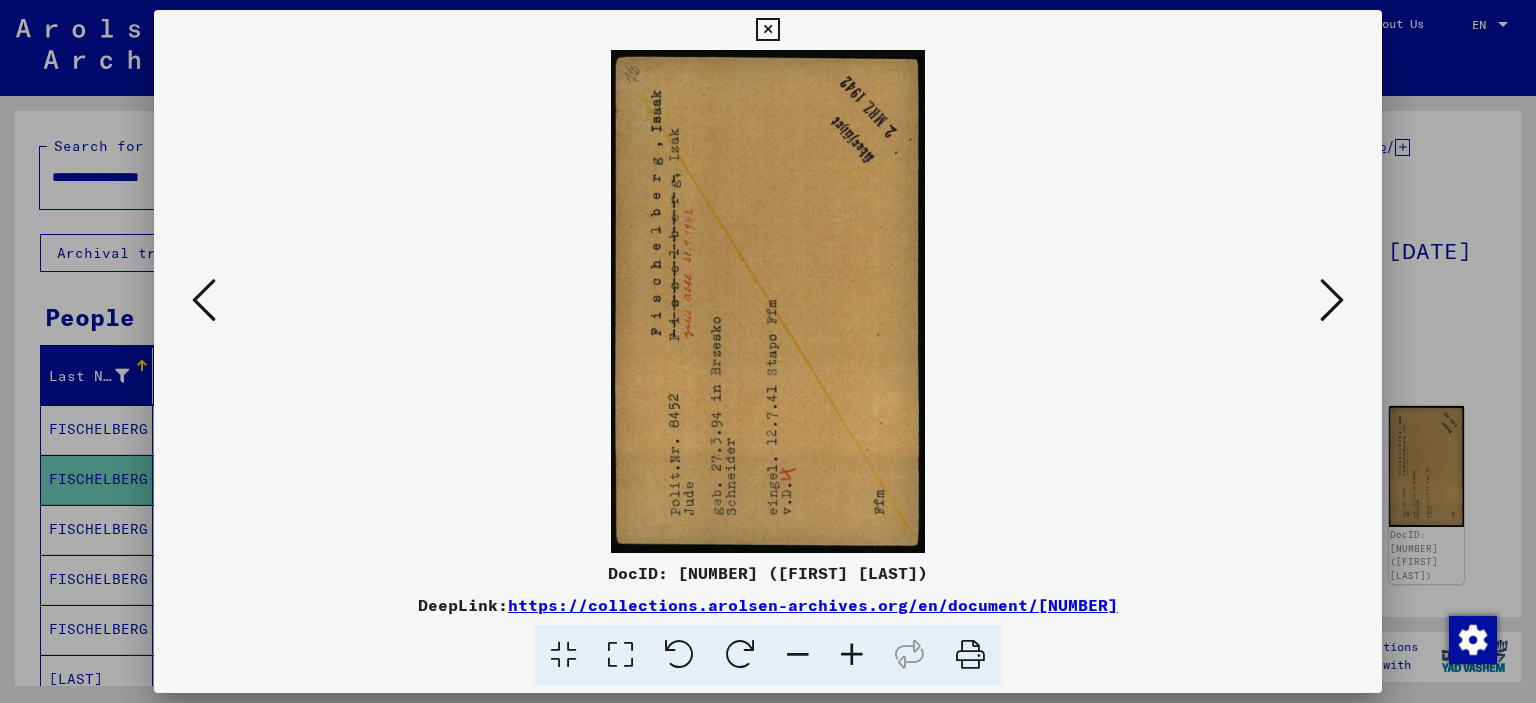 click at bounding box center [1332, 300] 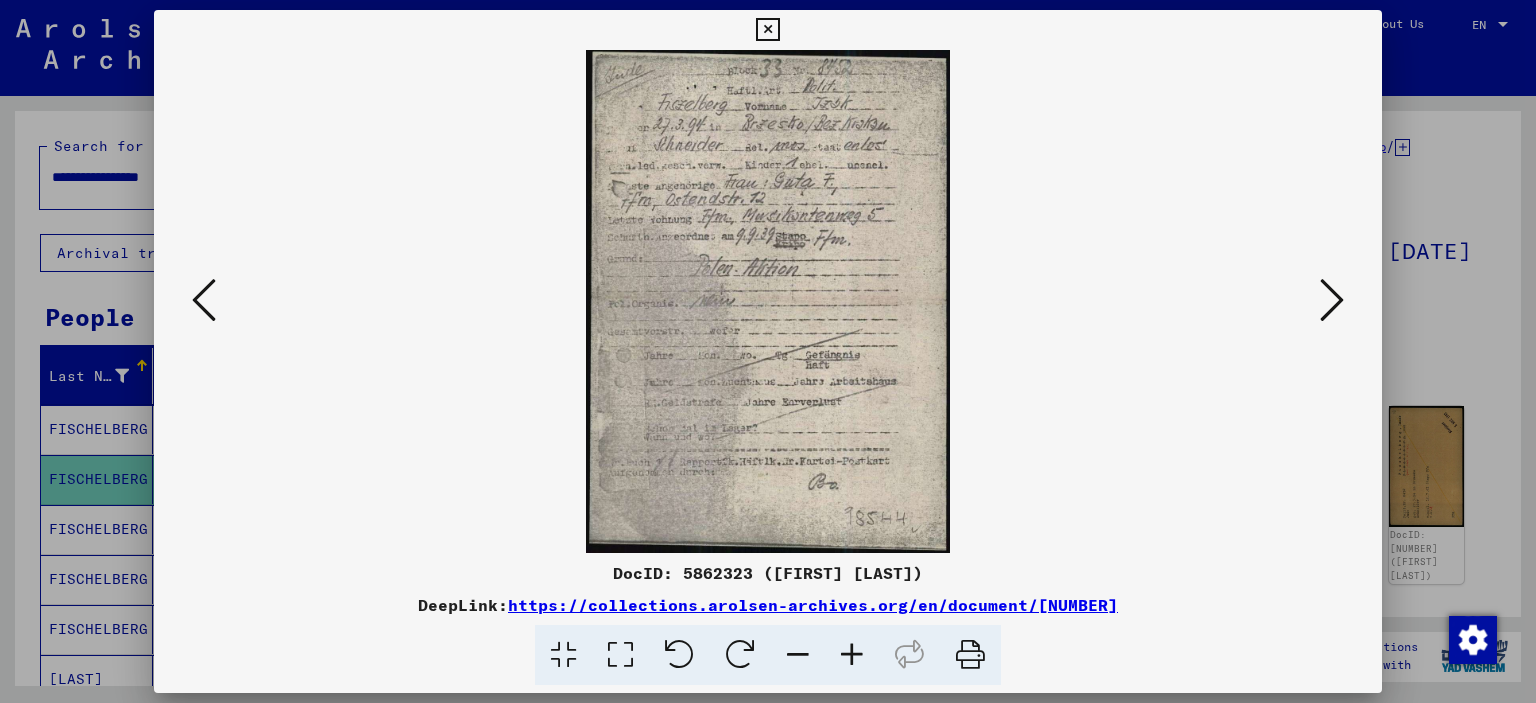 click at bounding box center (1332, 300) 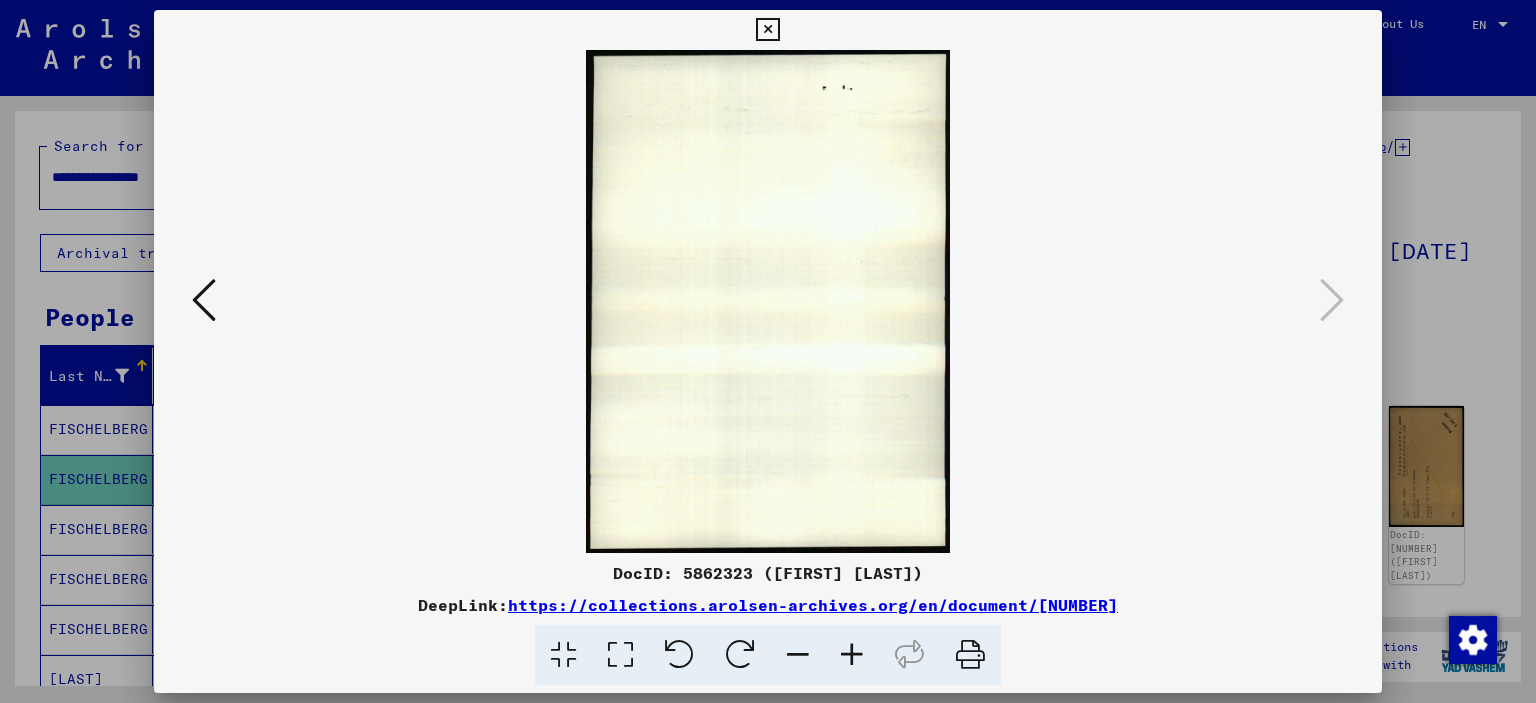 drag, startPoint x: 1440, startPoint y: 384, endPoint x: 830, endPoint y: 140, distance: 656.9901 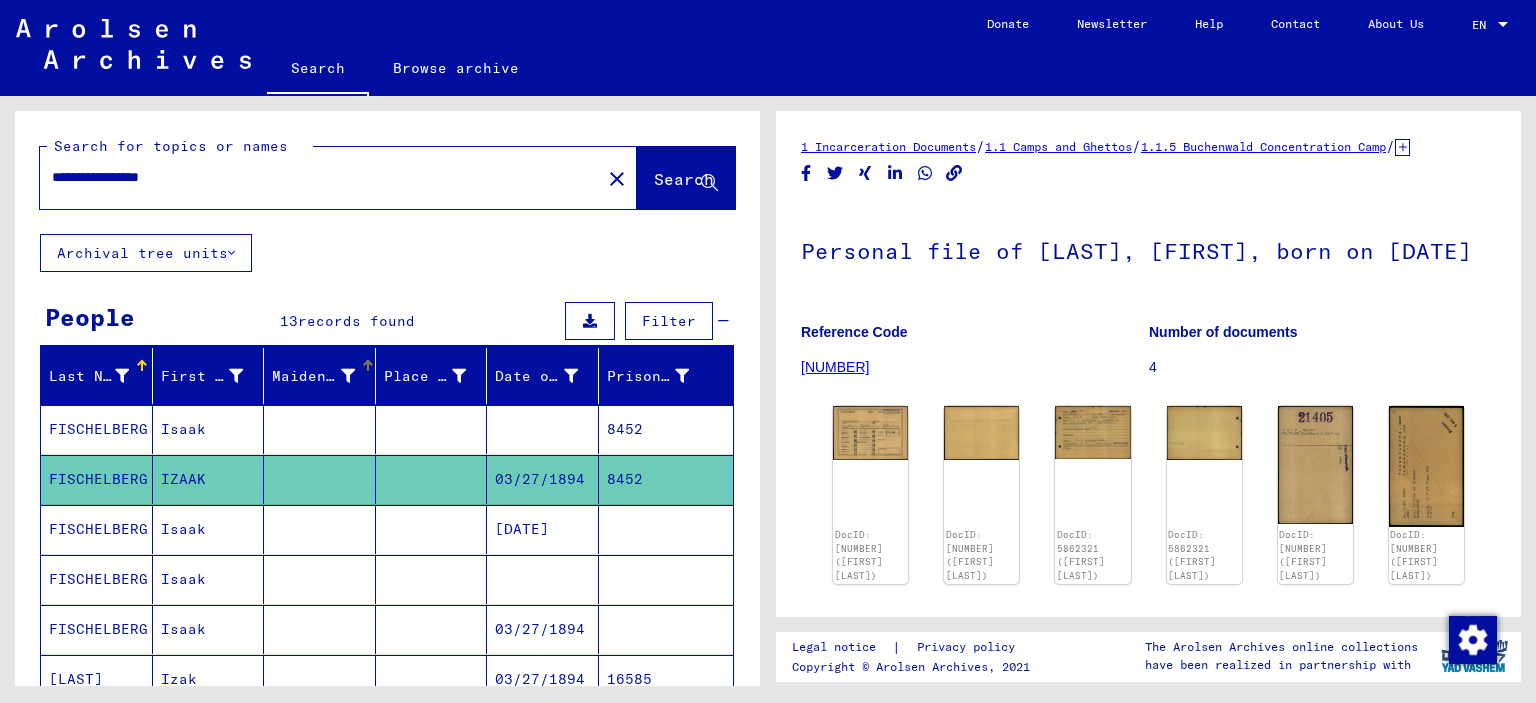 scroll, scrollTop: 100, scrollLeft: 0, axis: vertical 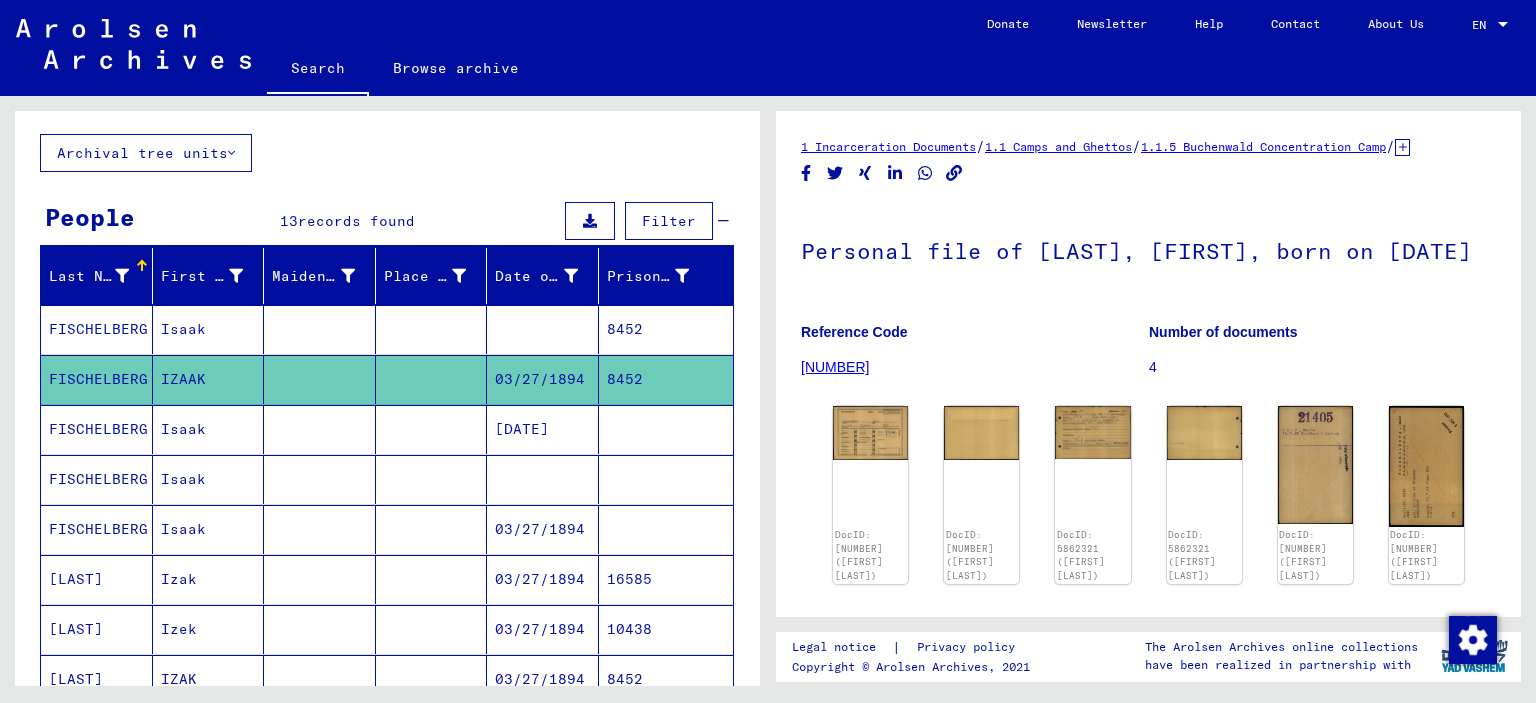 click at bounding box center [432, 479] 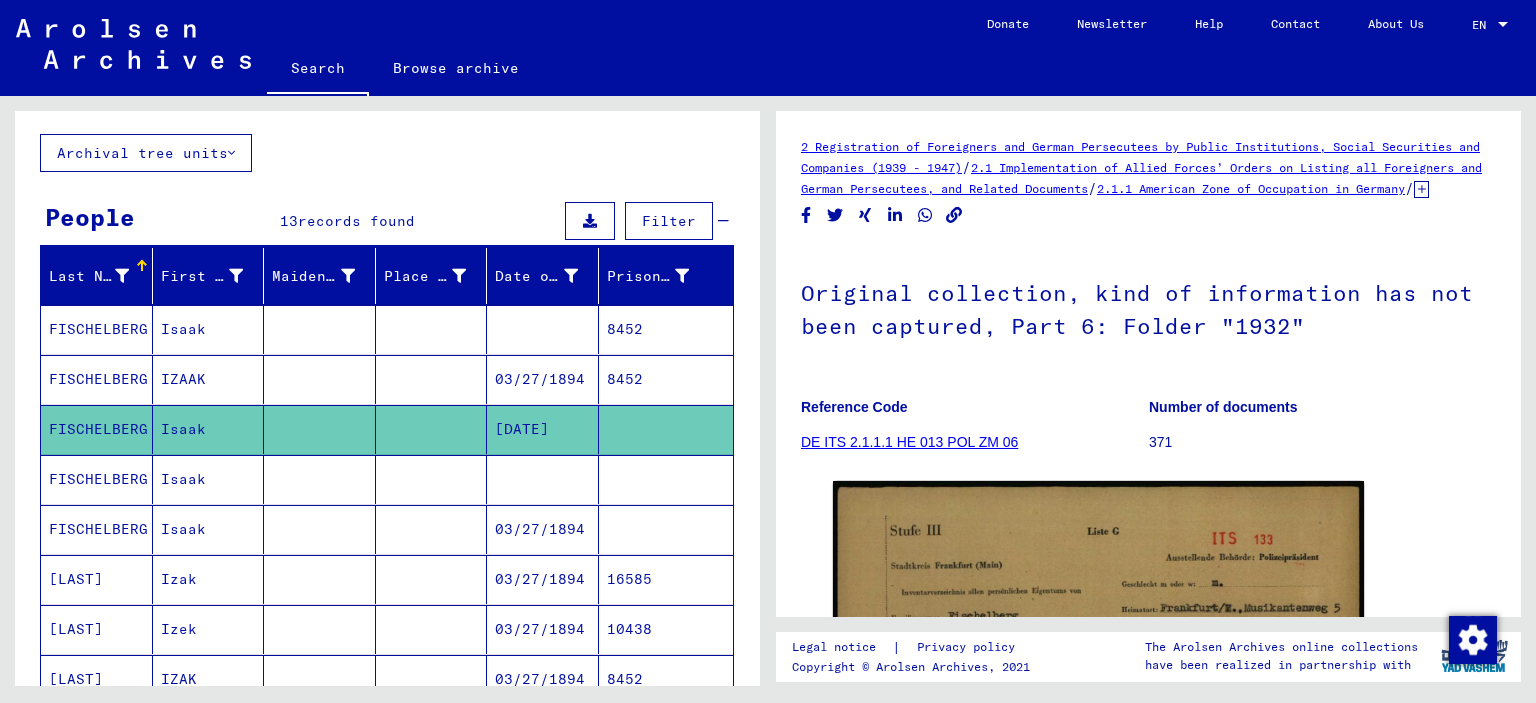 scroll, scrollTop: 0, scrollLeft: 0, axis: both 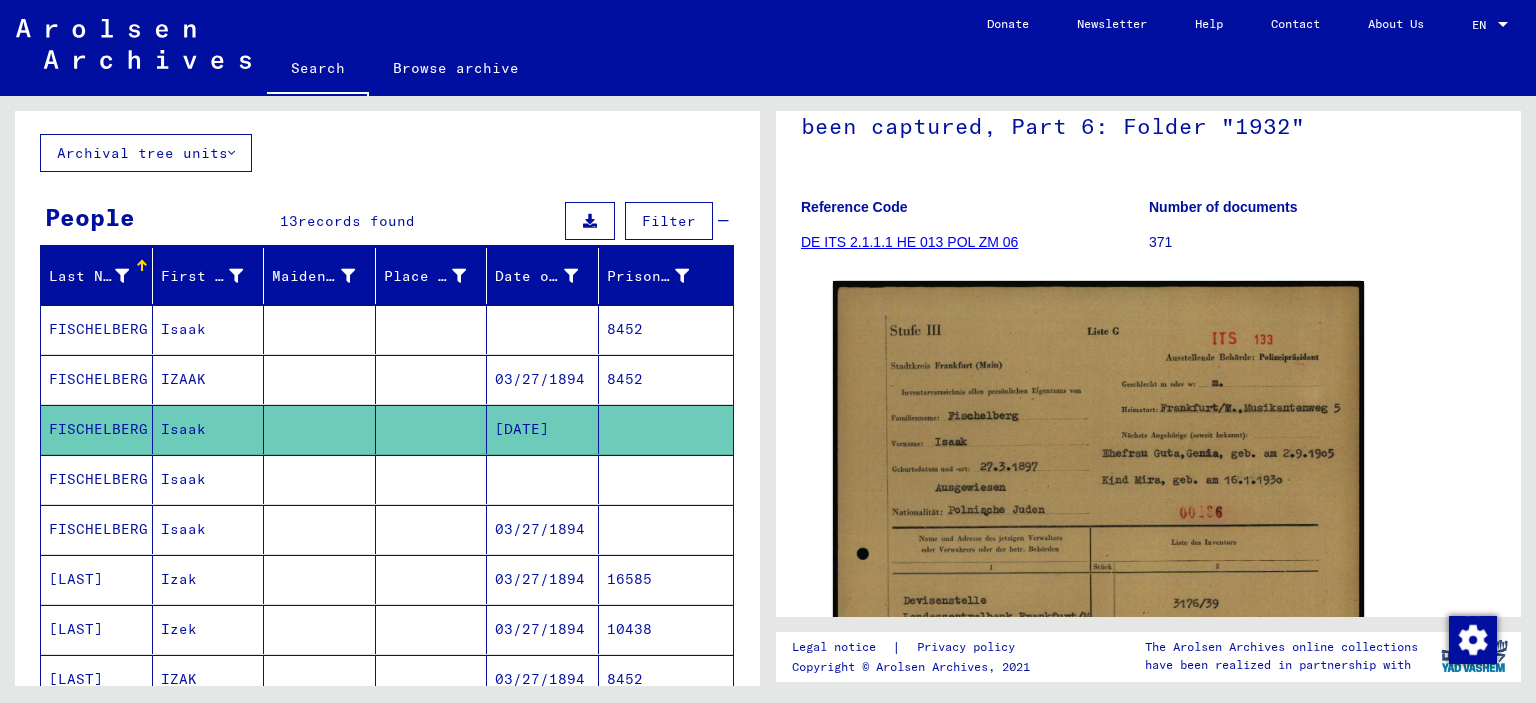 click at bounding box center (432, 579) 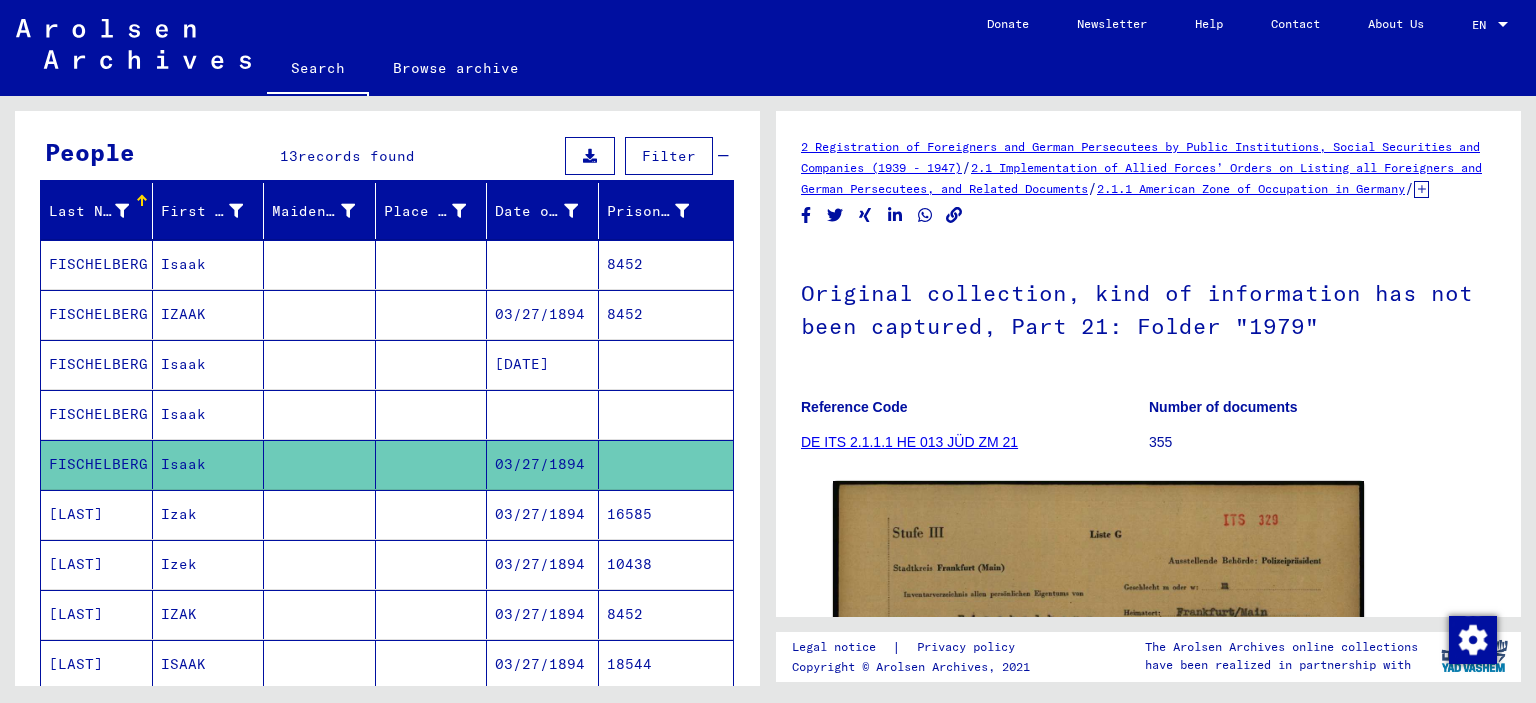 scroll, scrollTop: 200, scrollLeft: 0, axis: vertical 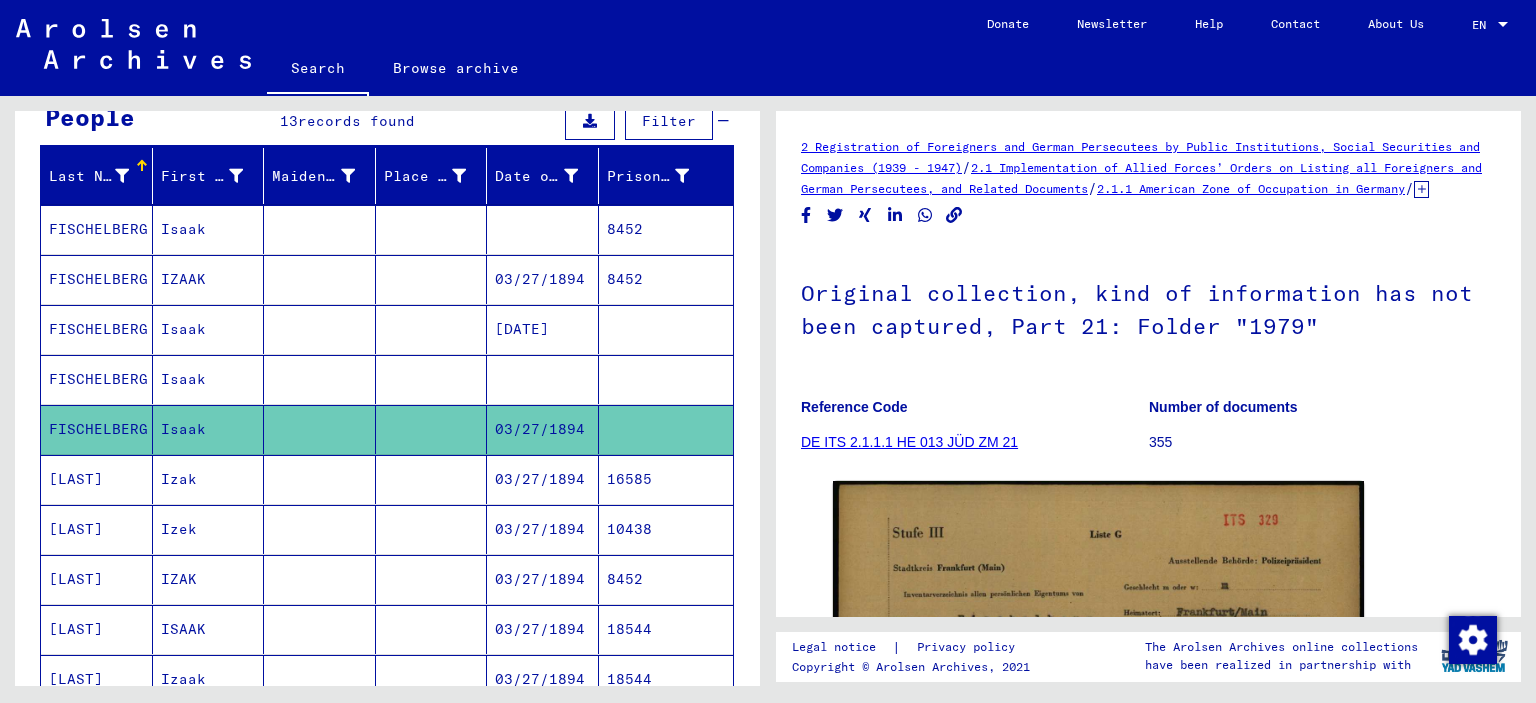 click at bounding box center [432, 579] 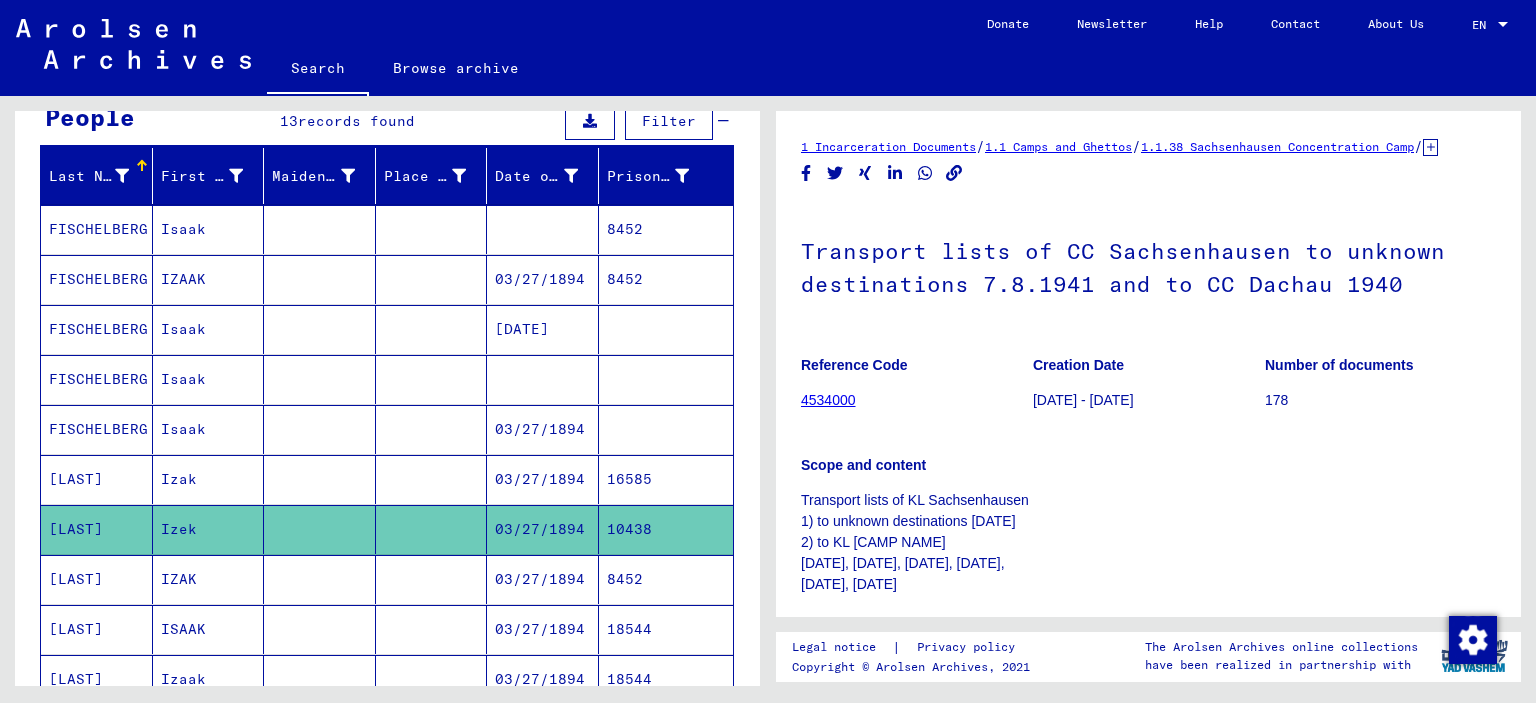 scroll, scrollTop: 0, scrollLeft: 0, axis: both 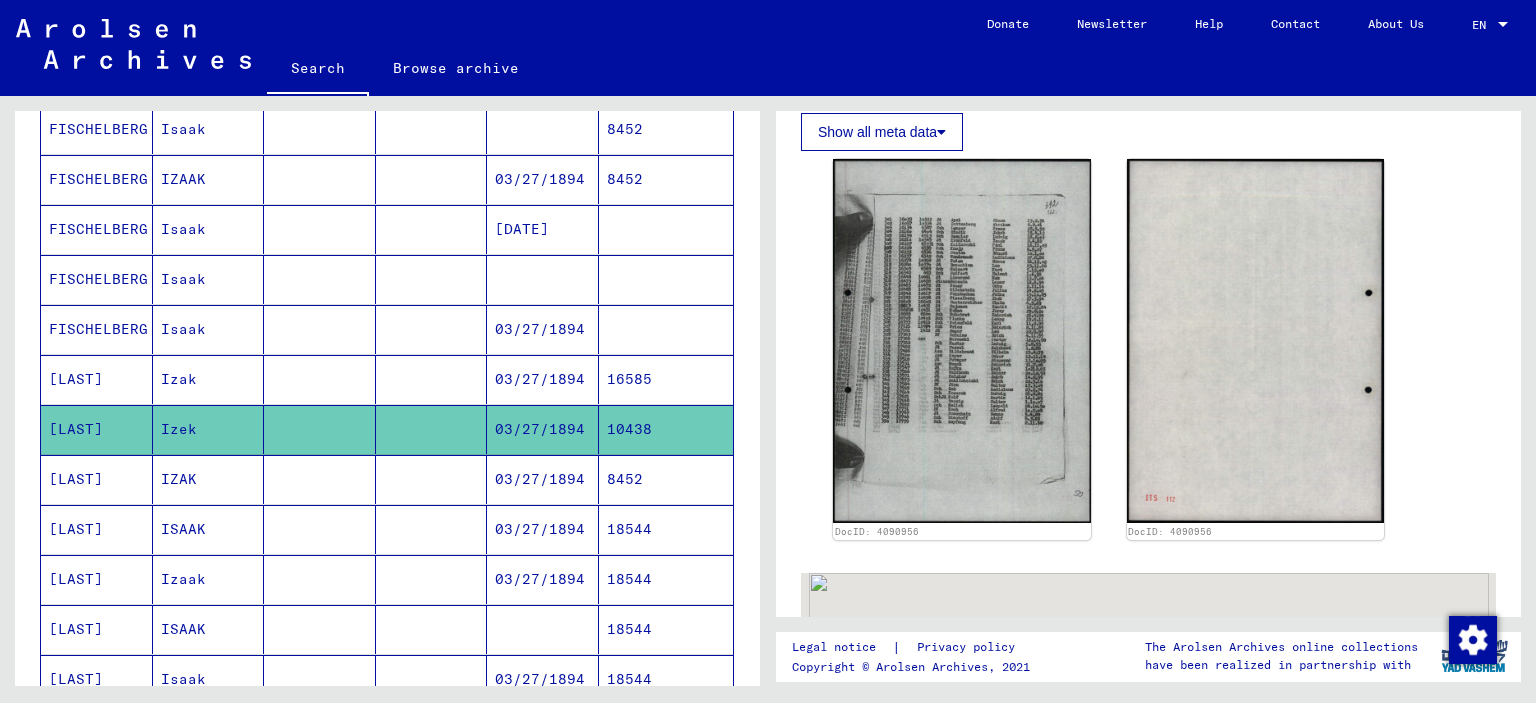 click at bounding box center (432, 529) 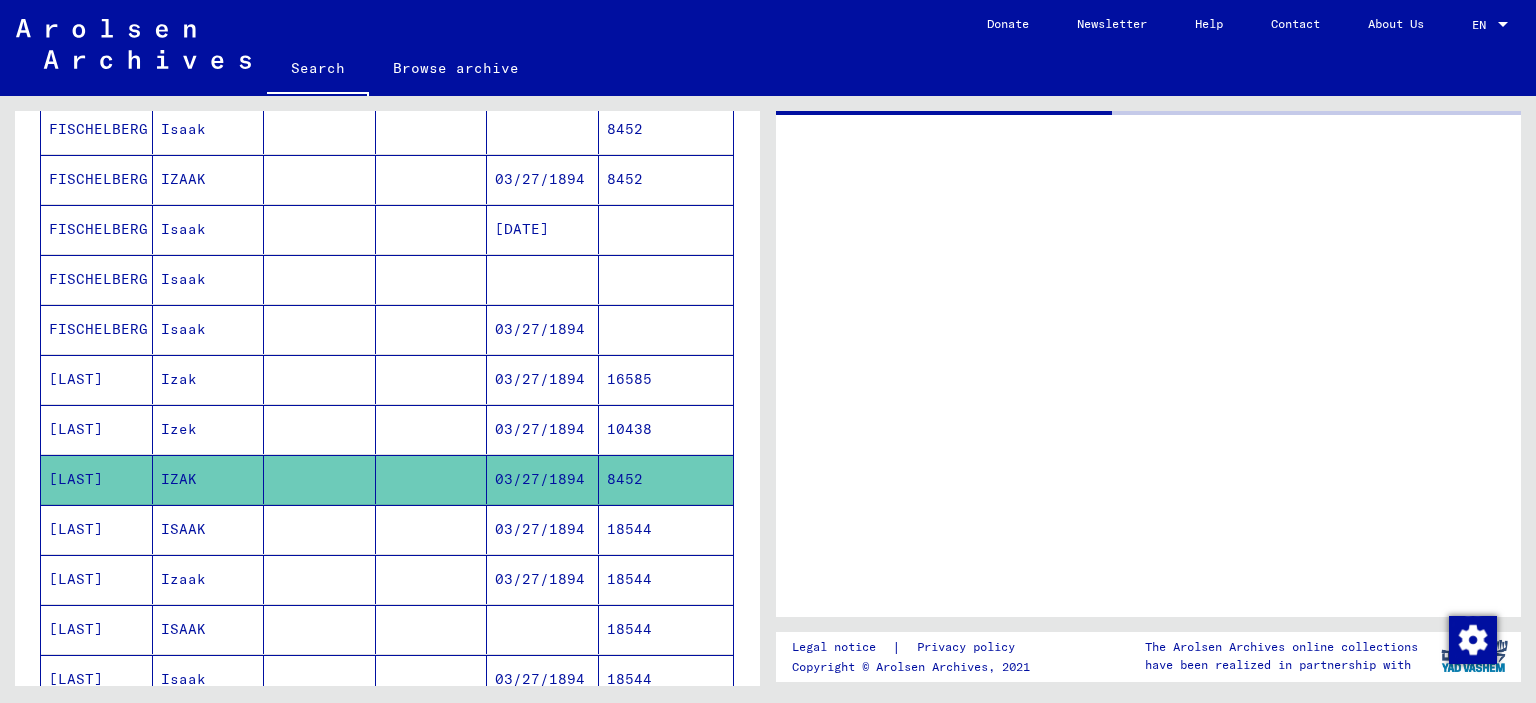 scroll, scrollTop: 0, scrollLeft: 0, axis: both 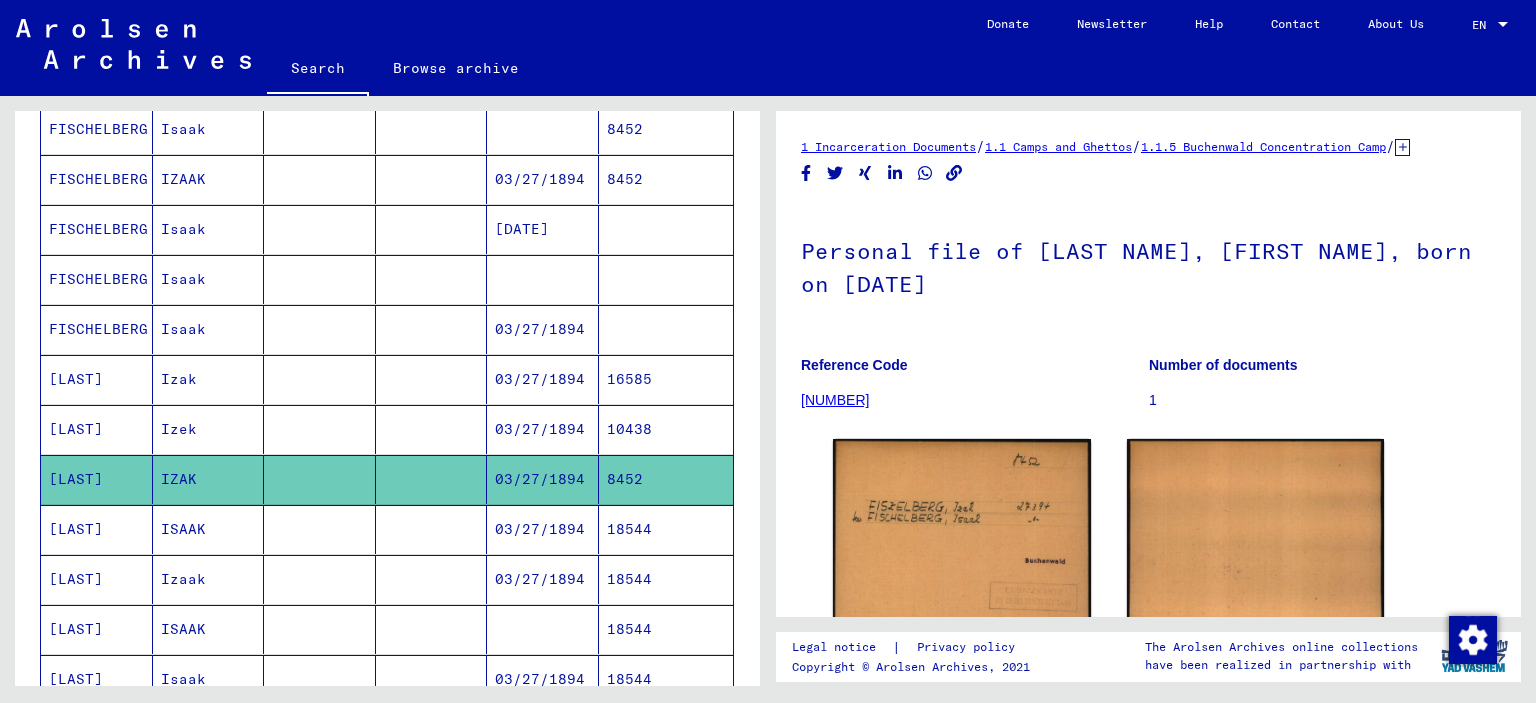 click at bounding box center (432, 579) 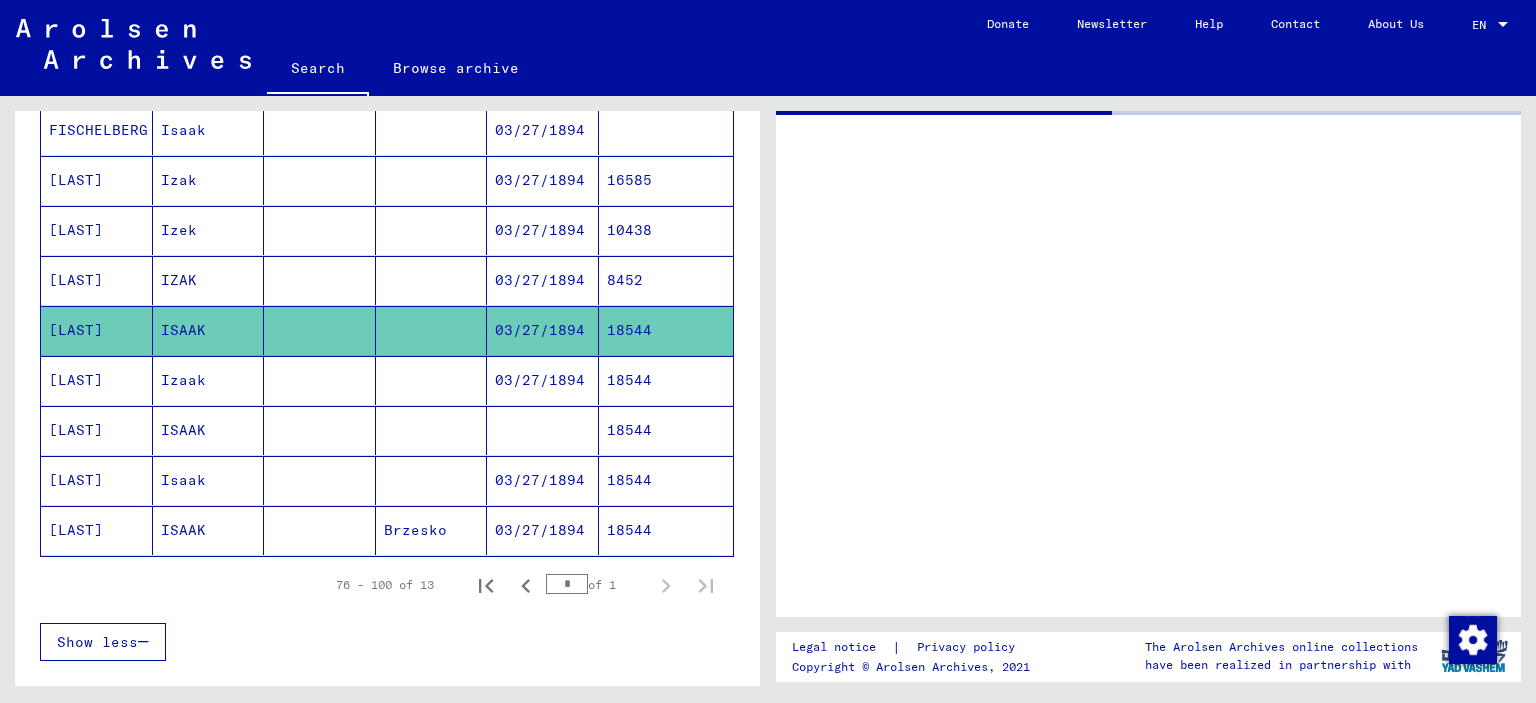 scroll, scrollTop: 500, scrollLeft: 0, axis: vertical 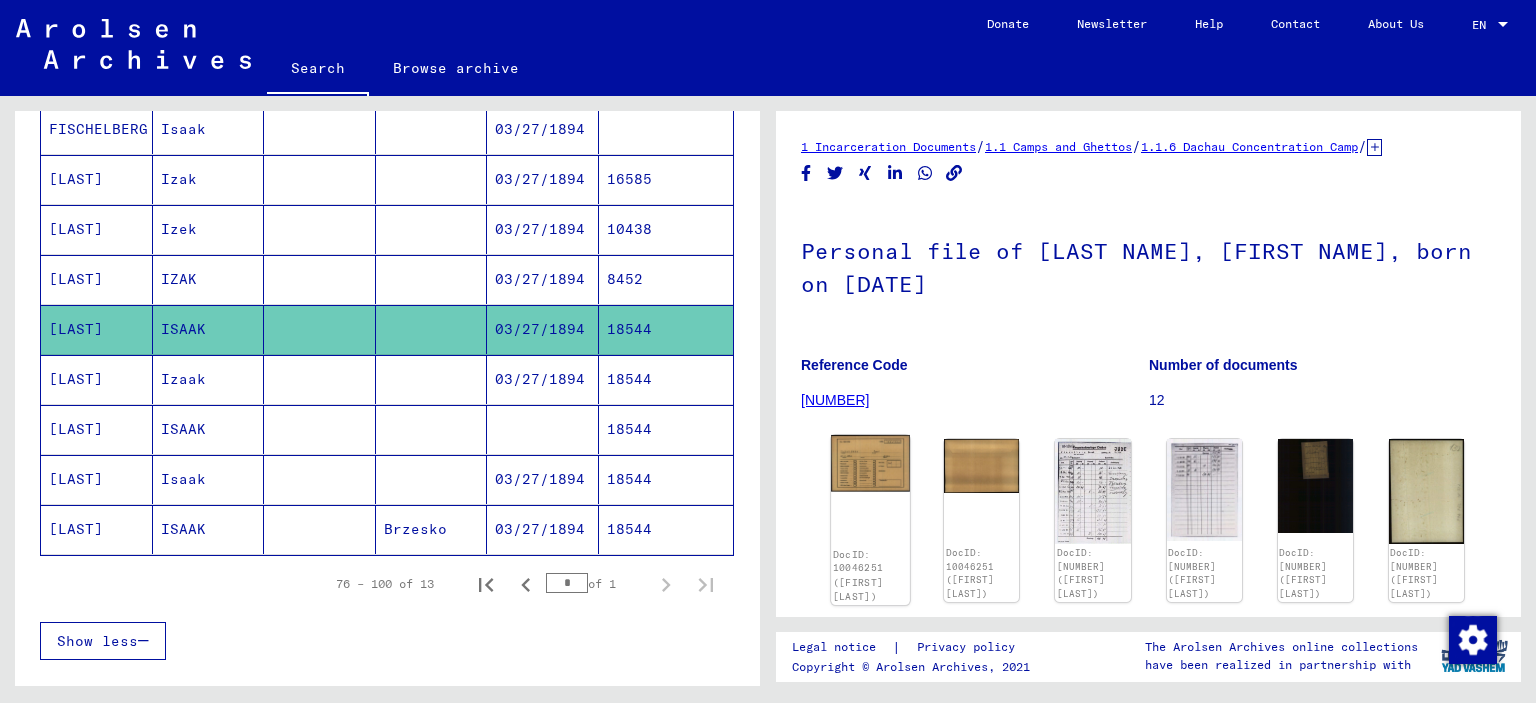 click 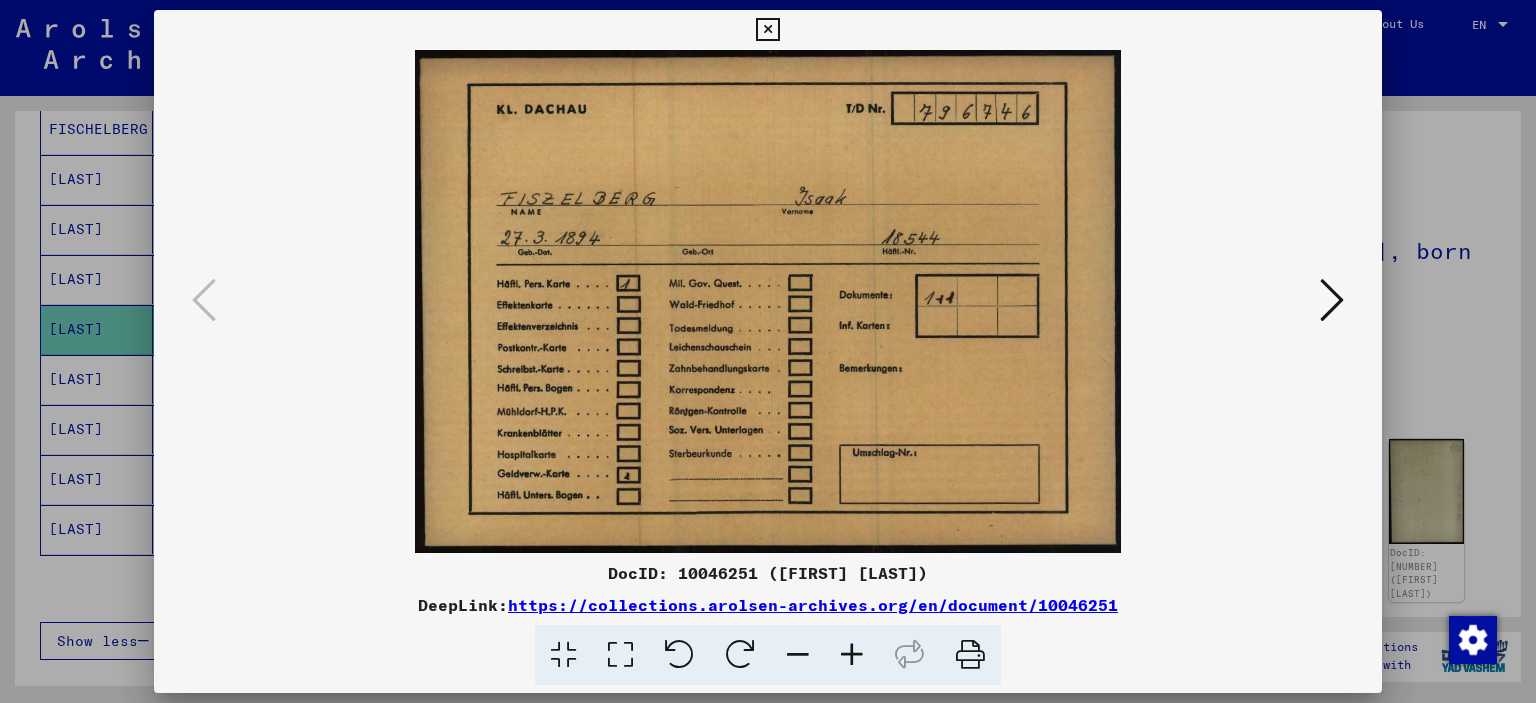 click at bounding box center [768, 301] 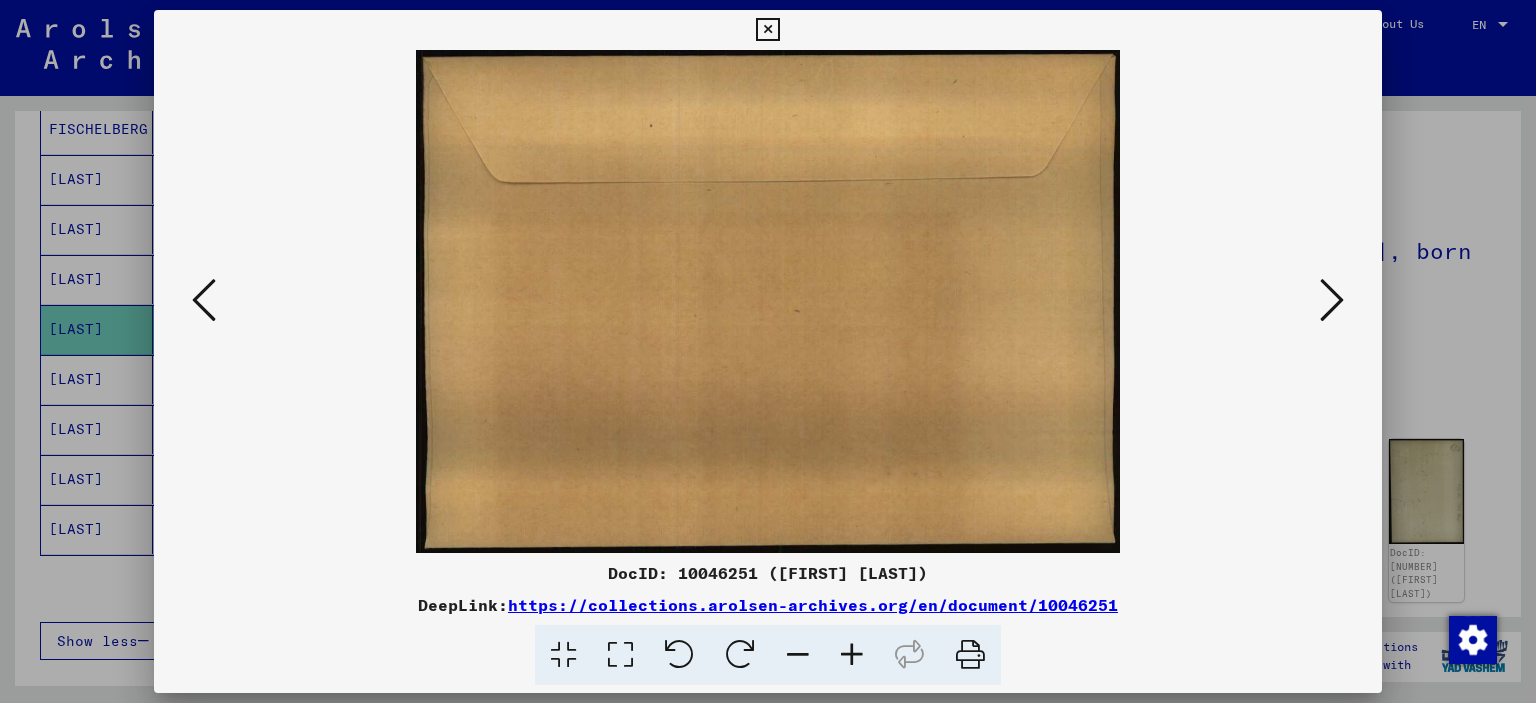 click at bounding box center [1332, 300] 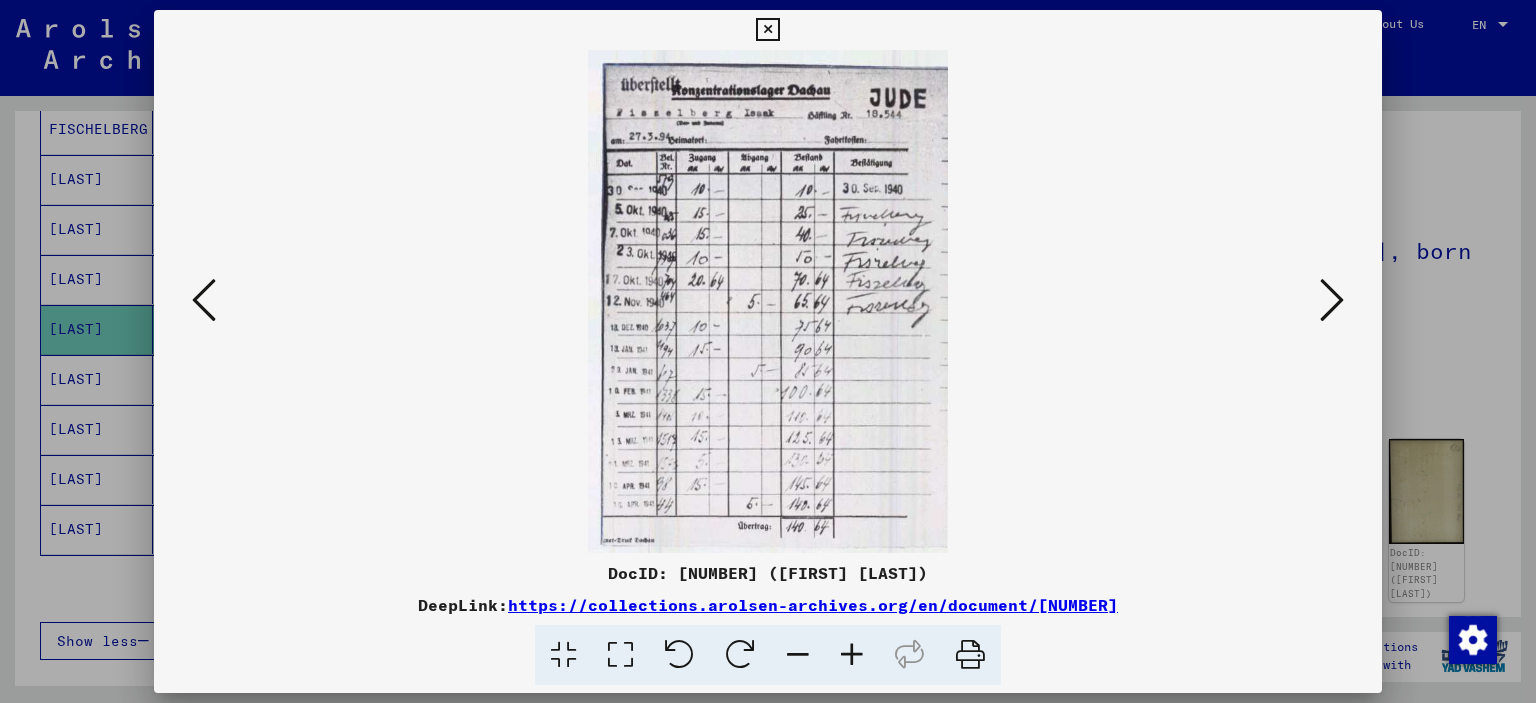 click at bounding box center (1332, 300) 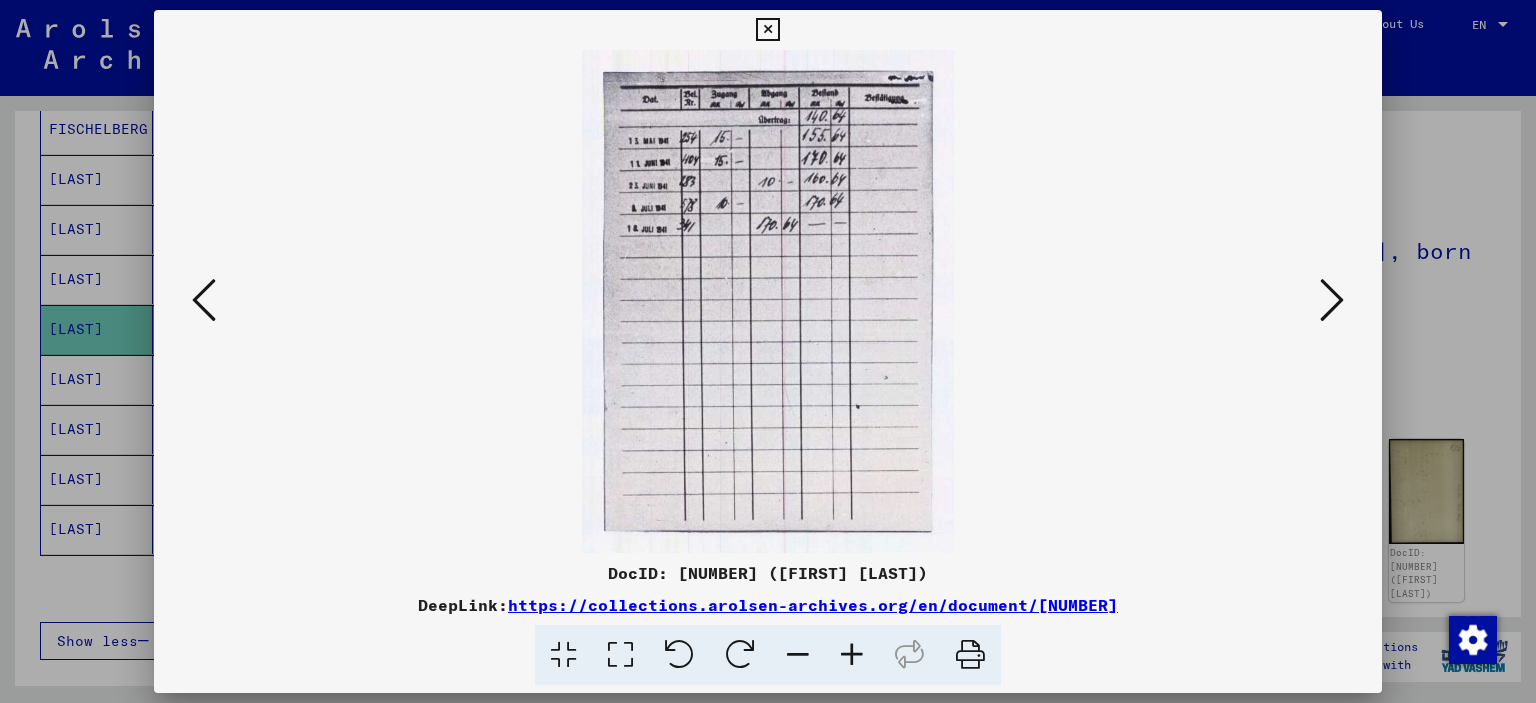 click at bounding box center [1332, 300] 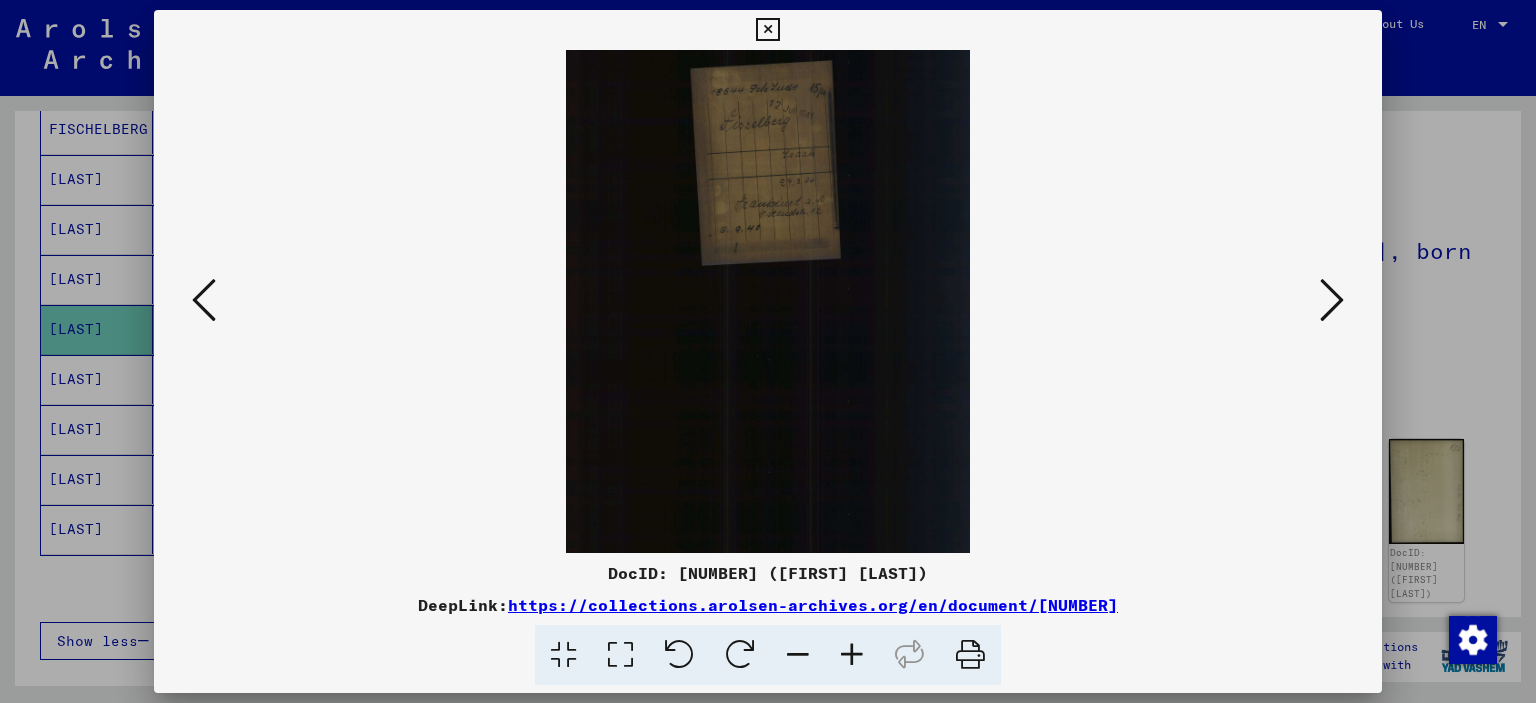 click at bounding box center [1332, 300] 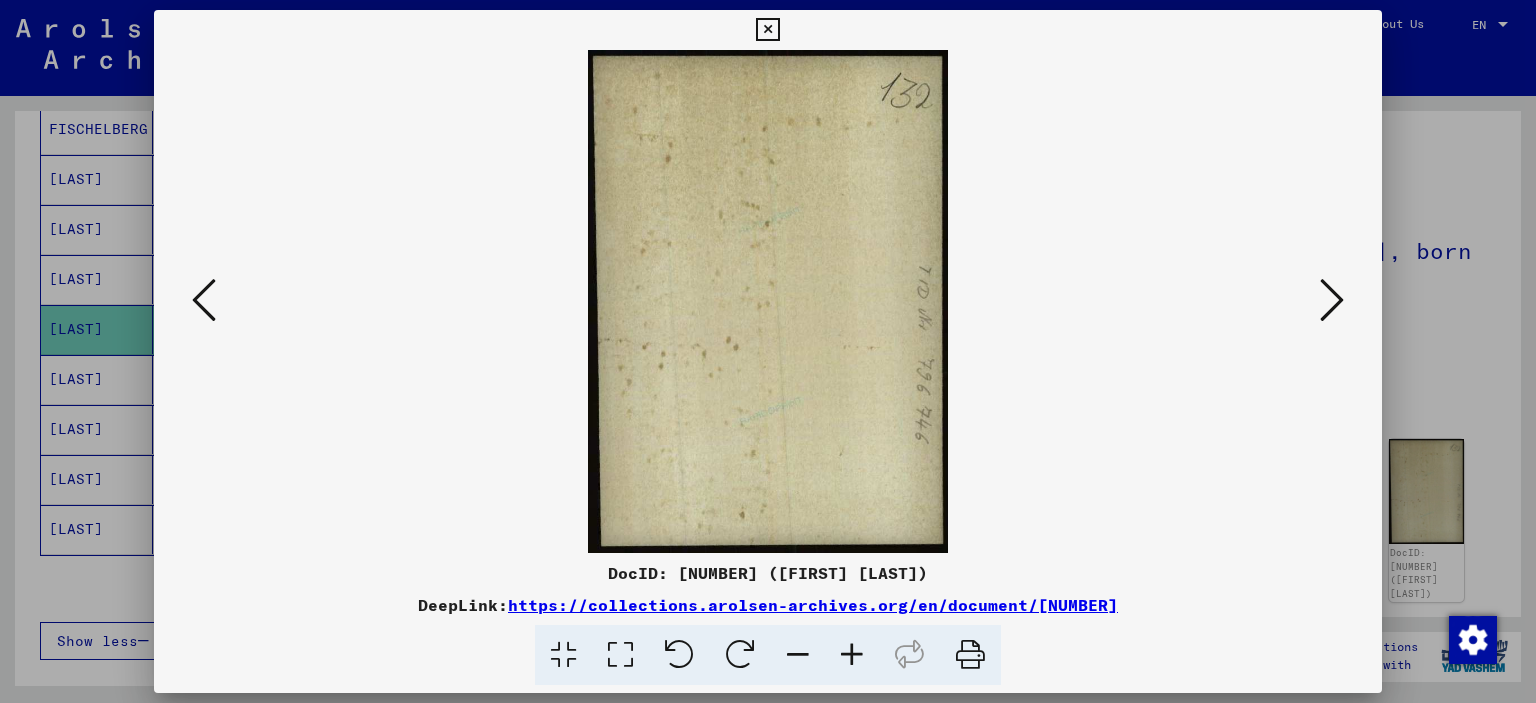 click at bounding box center [1332, 300] 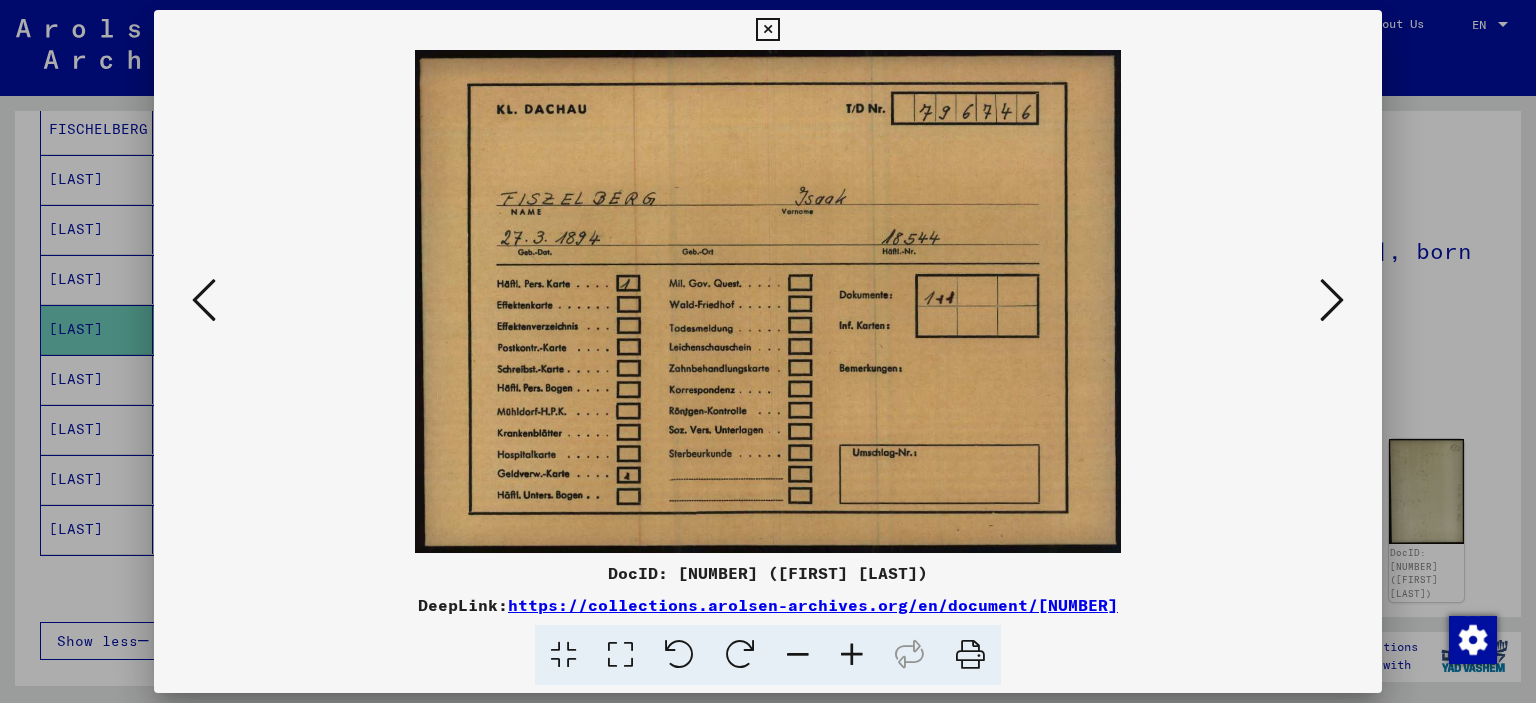 click at bounding box center [1332, 300] 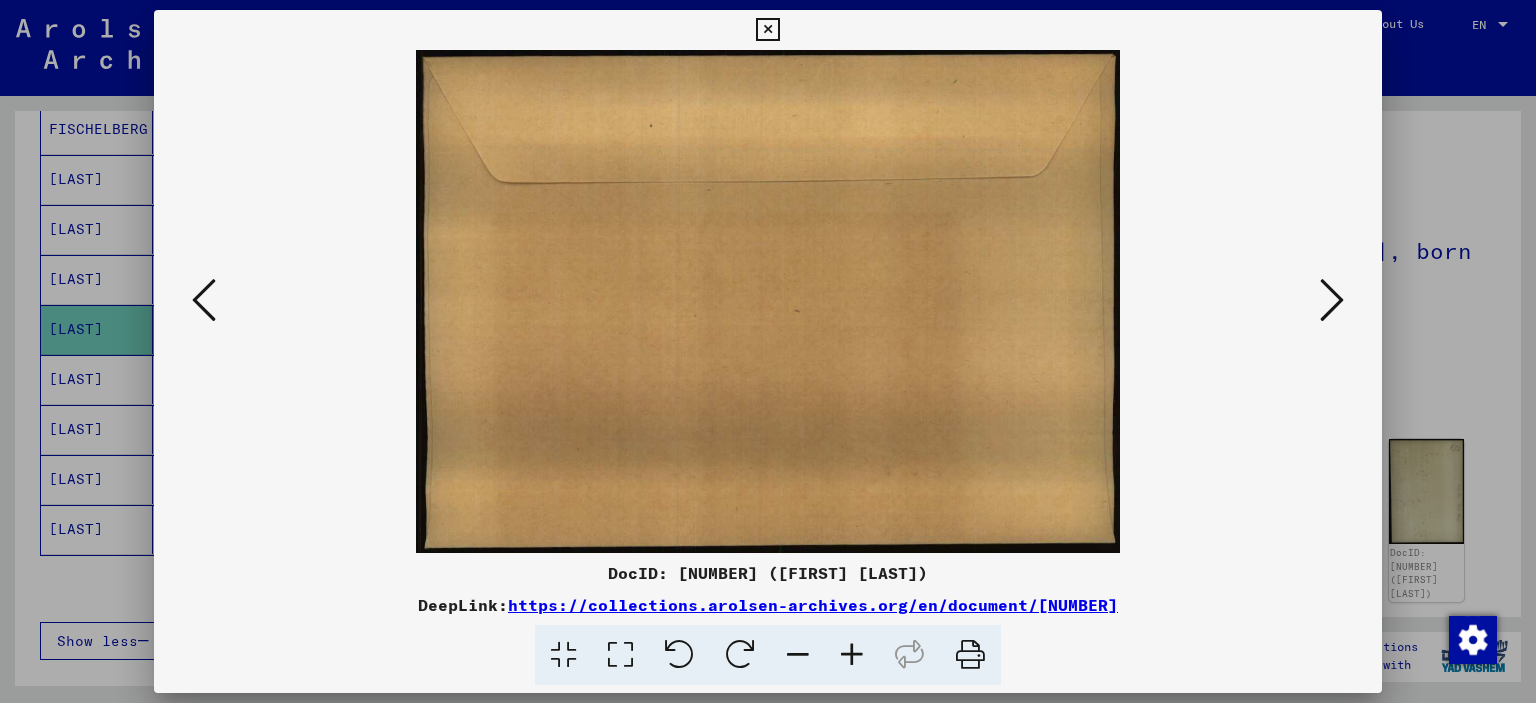click at bounding box center [1332, 300] 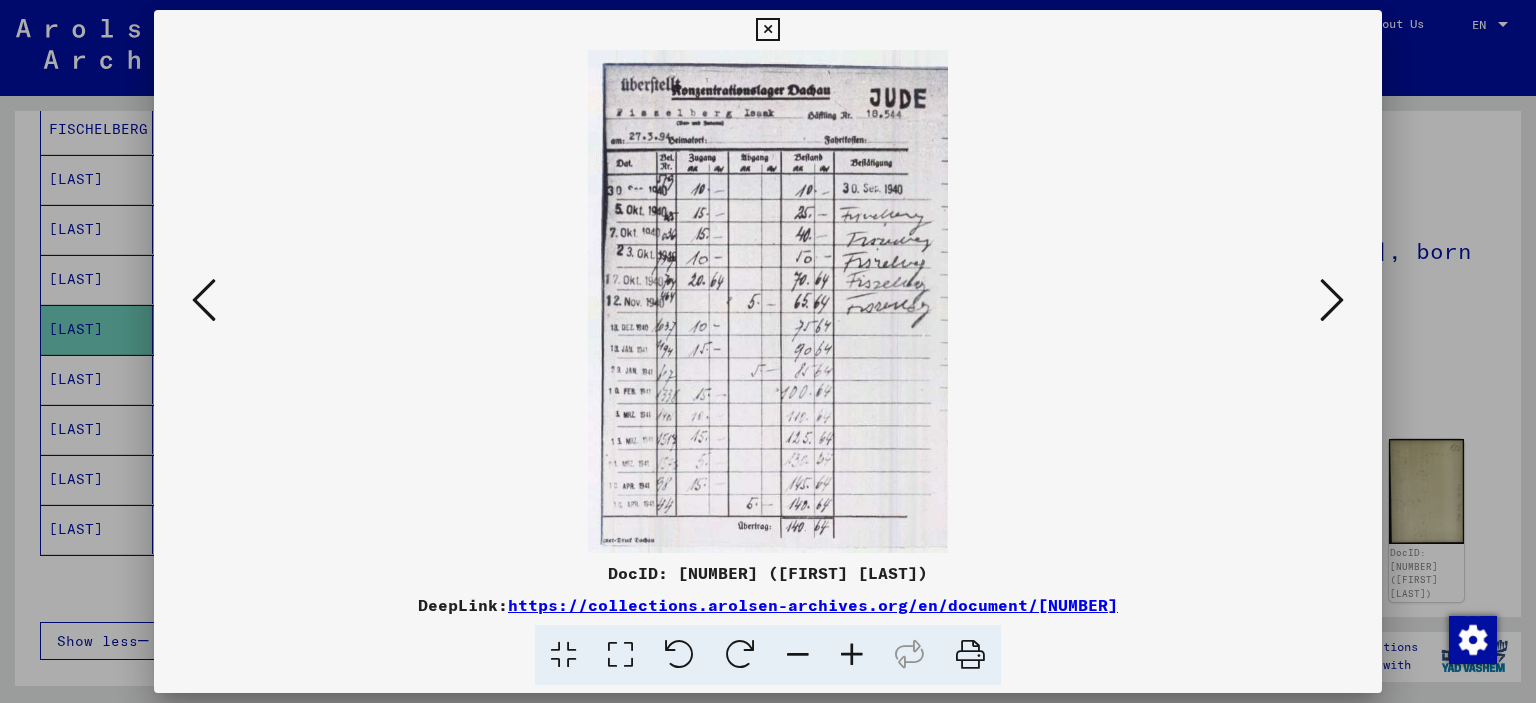 click at bounding box center [1332, 300] 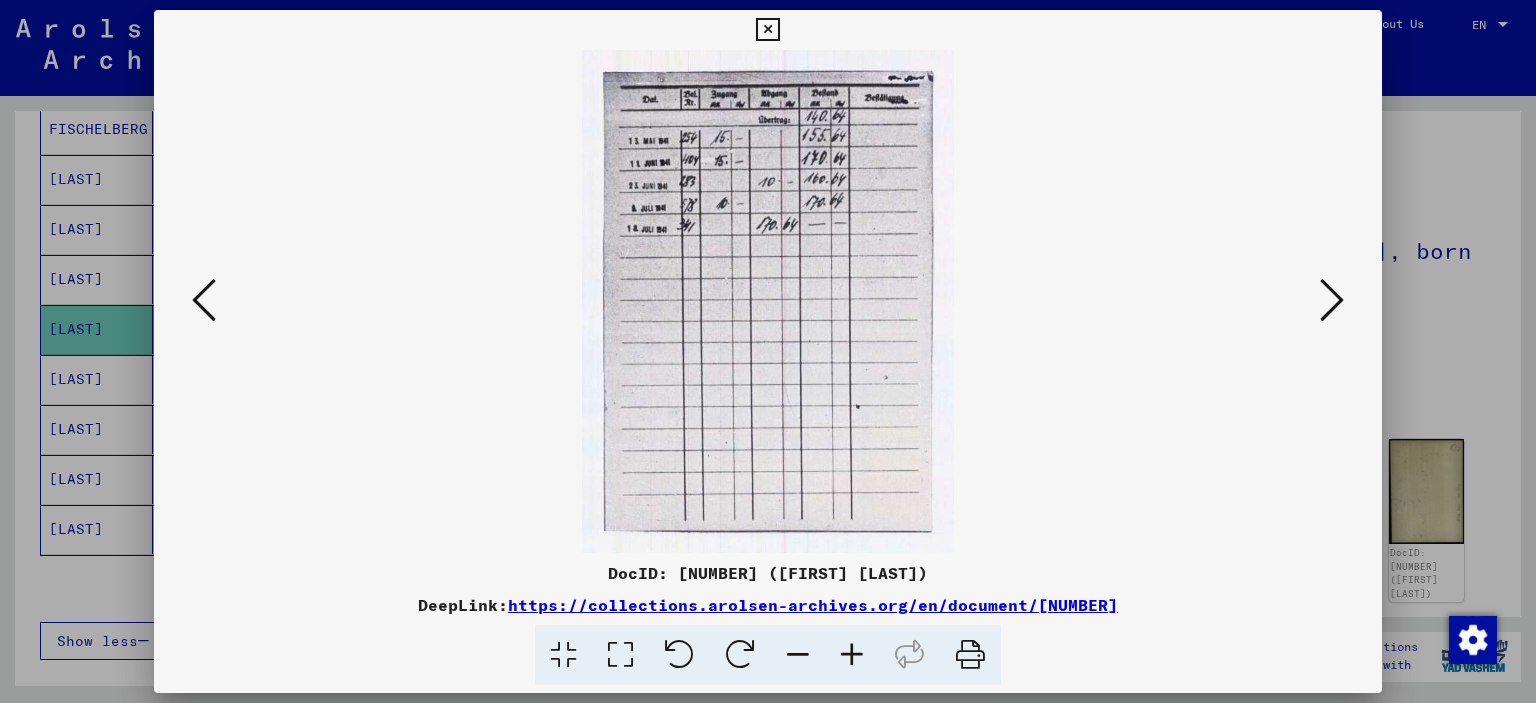 click at bounding box center [1332, 300] 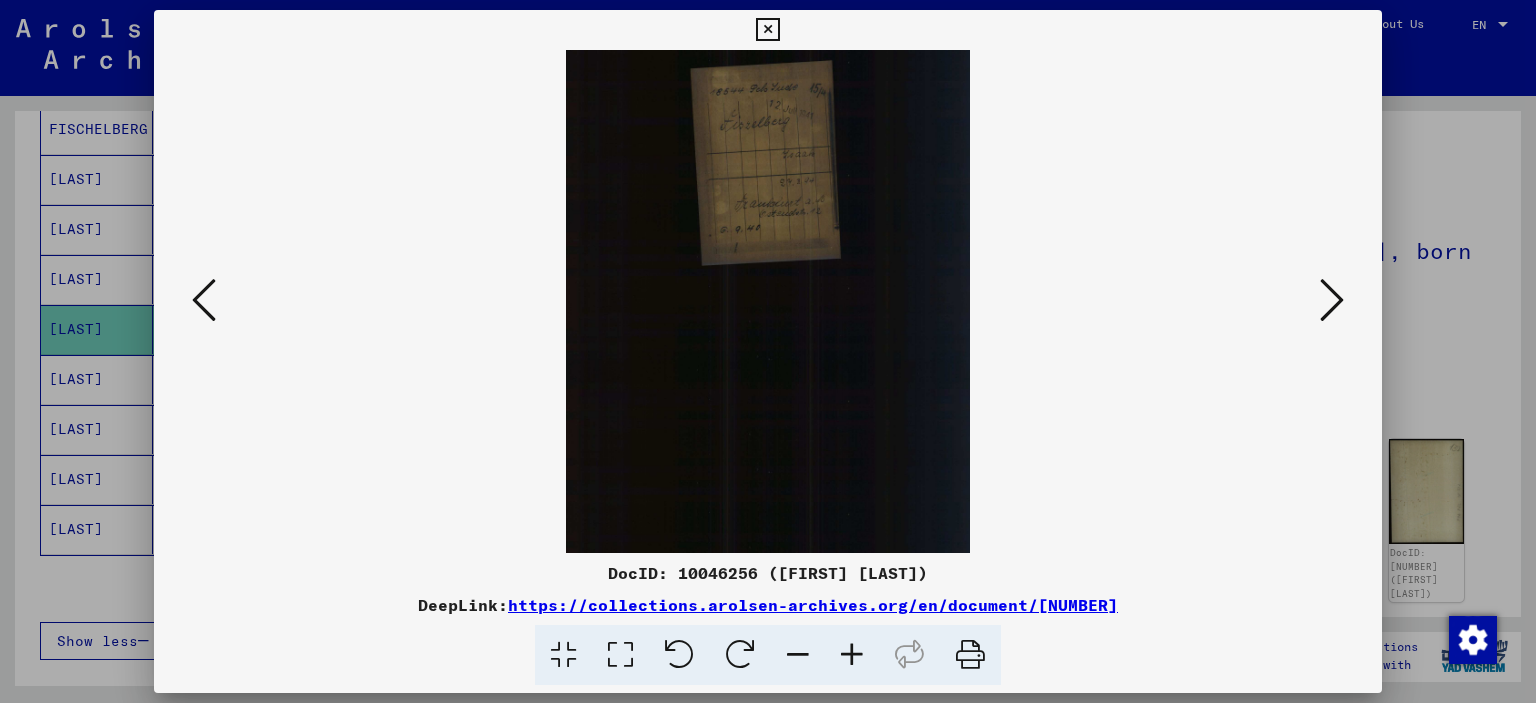 click at bounding box center [1332, 300] 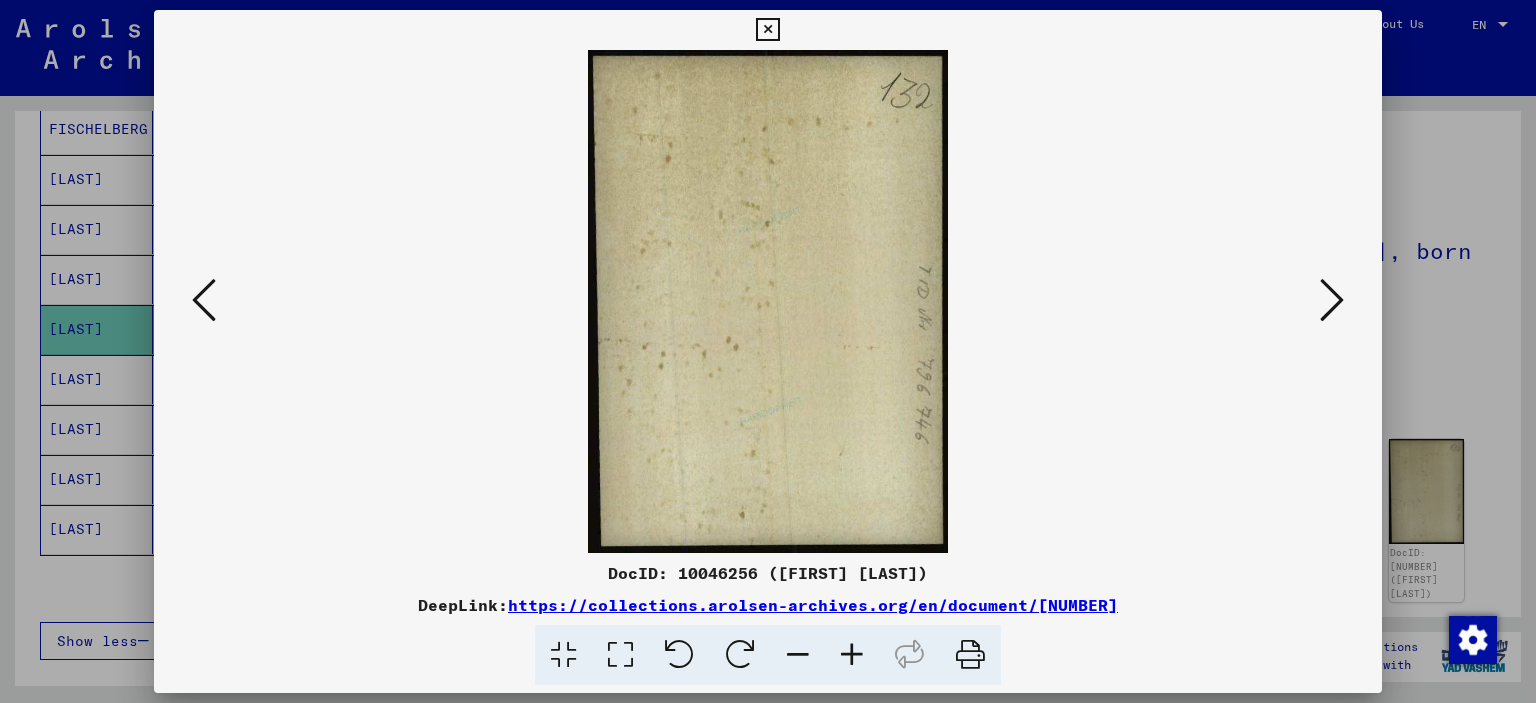 click at bounding box center [1332, 300] 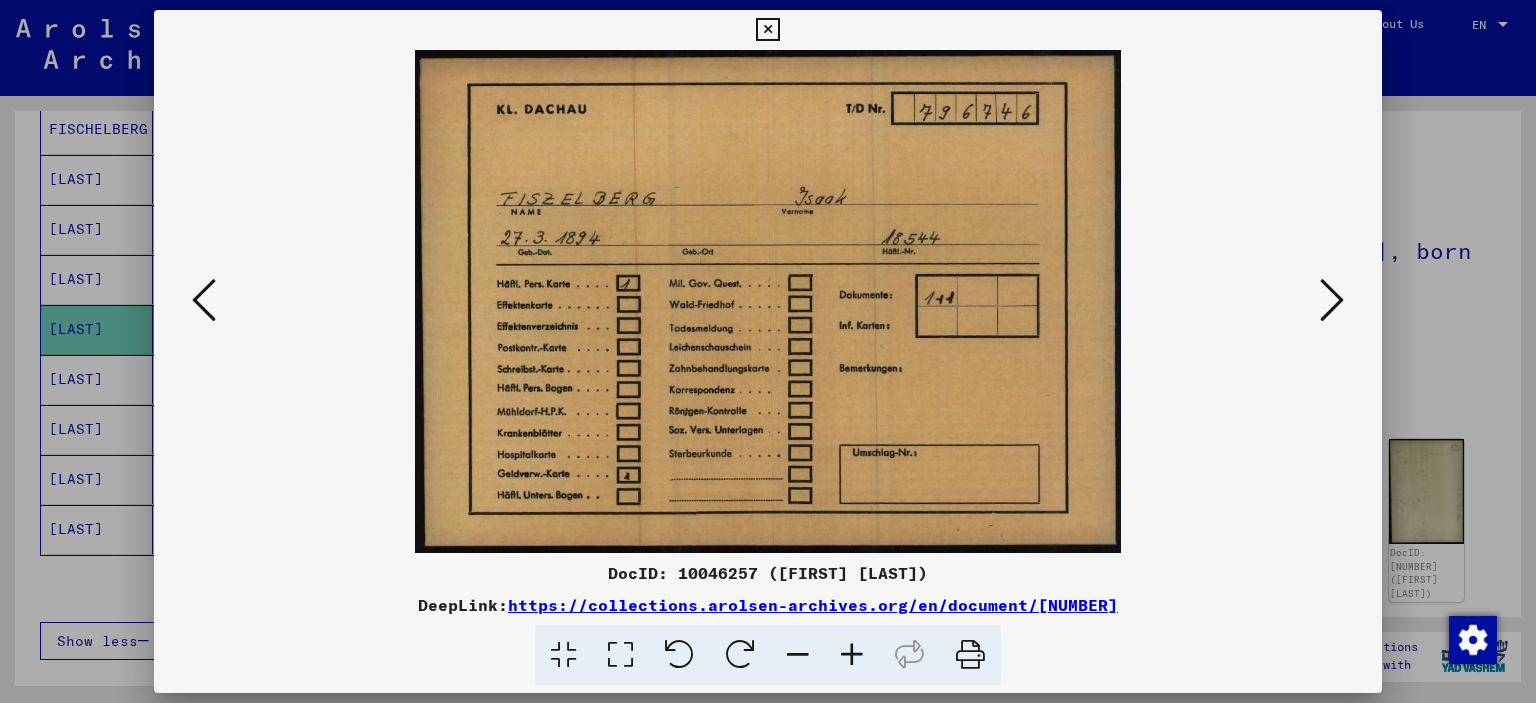 click at bounding box center (768, 351) 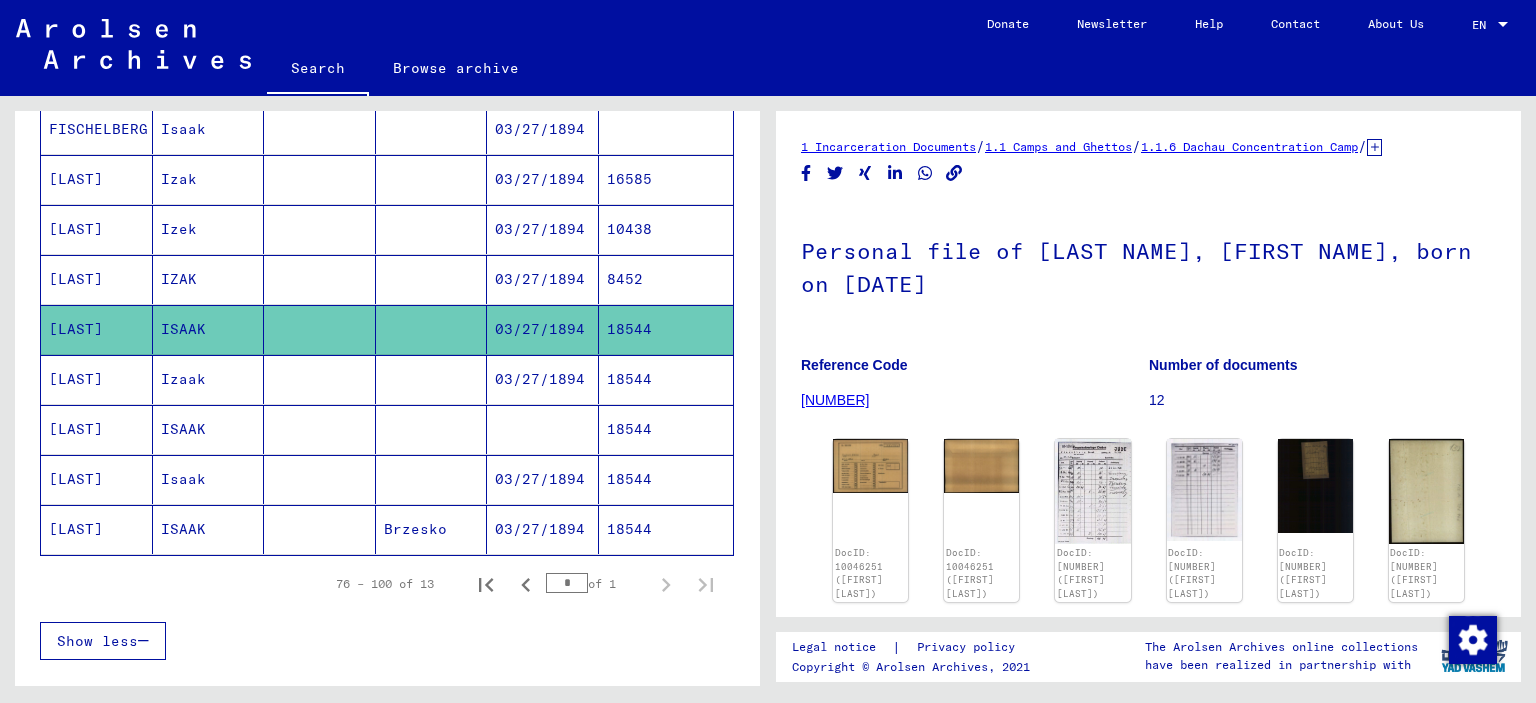 click at bounding box center (432, 429) 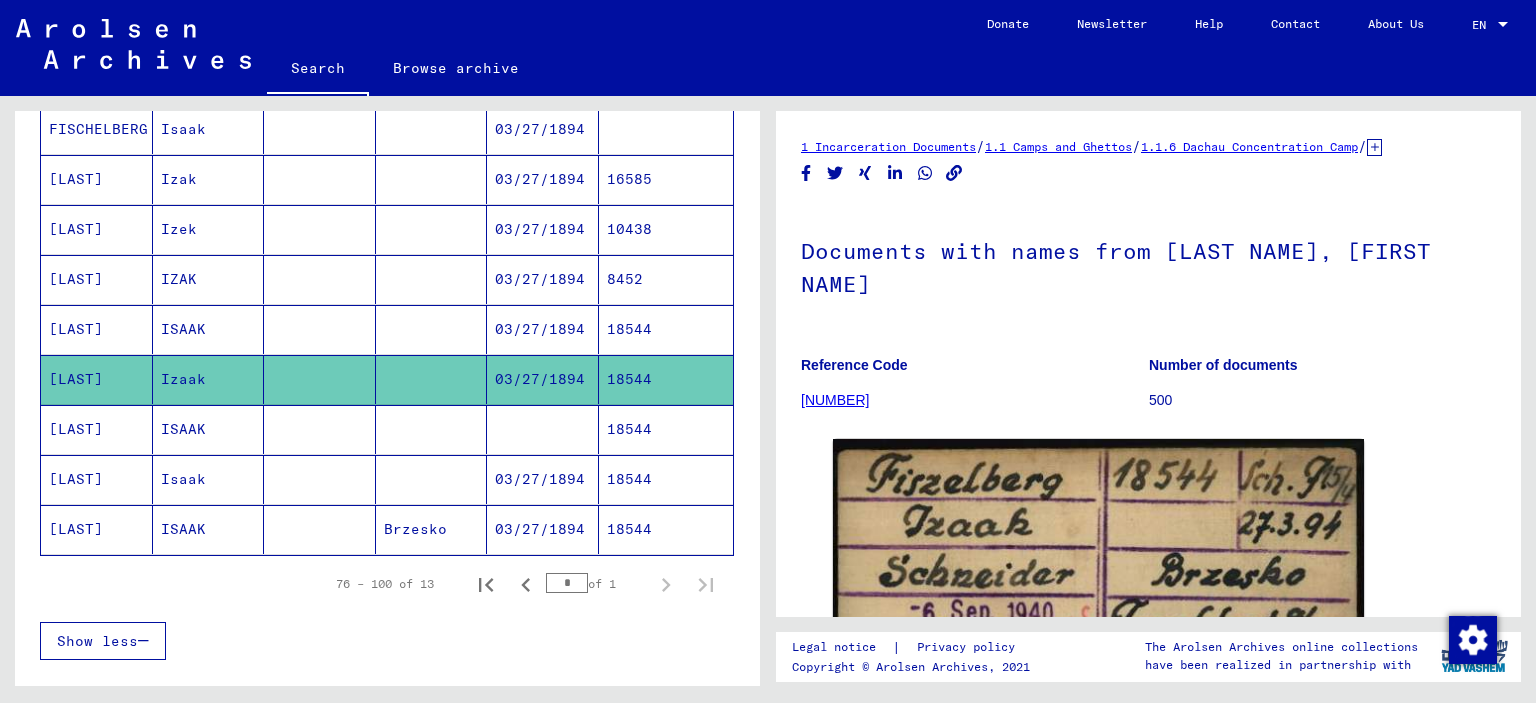 scroll, scrollTop: 0, scrollLeft: 0, axis: both 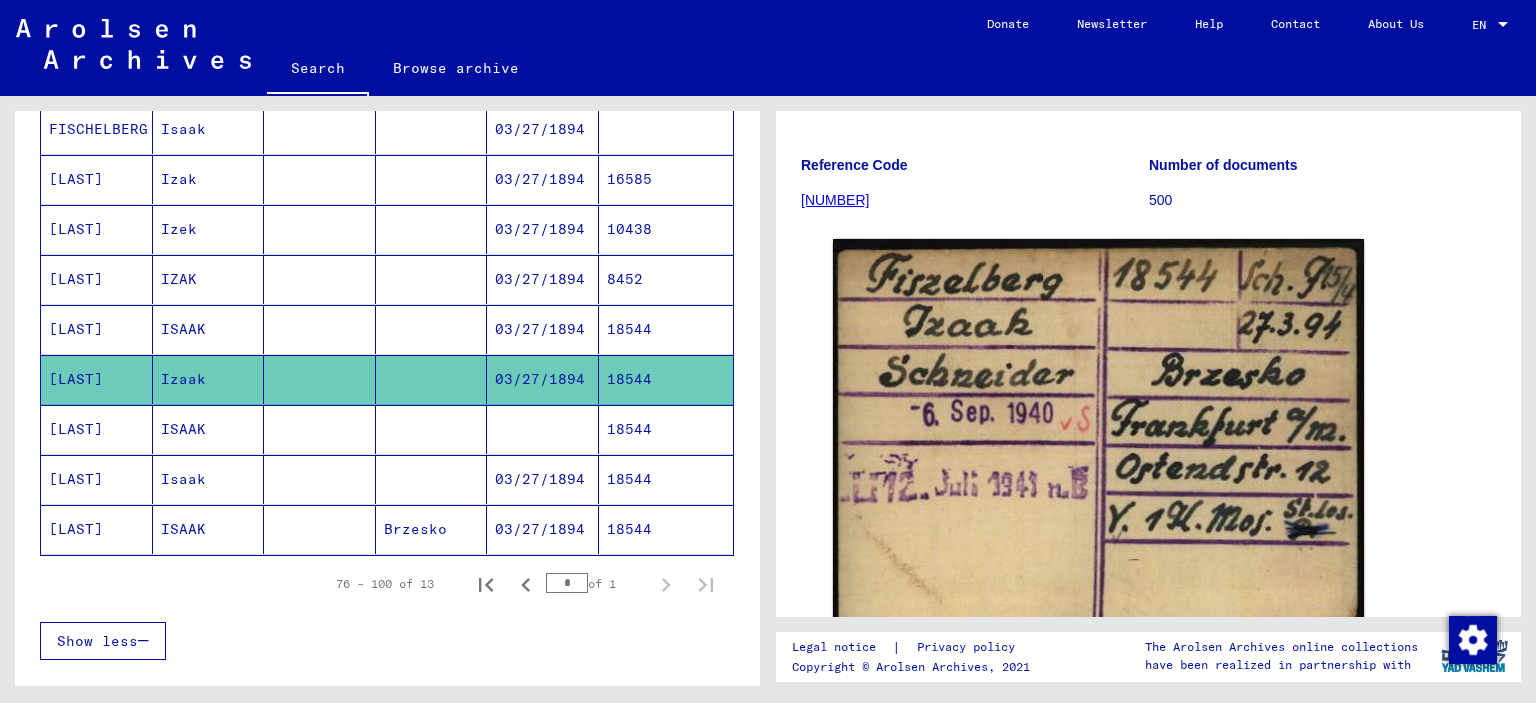 click at bounding box center [543, 479] 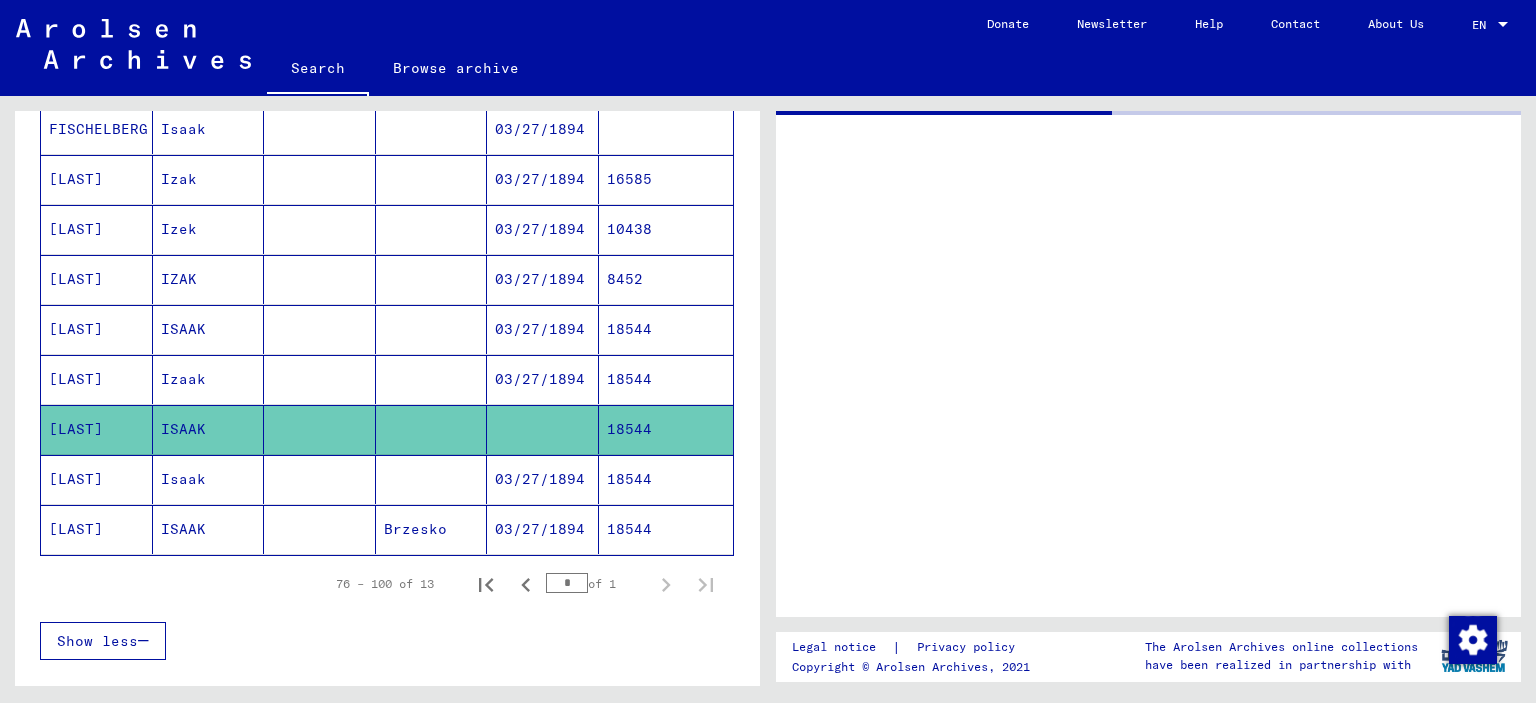 scroll, scrollTop: 0, scrollLeft: 0, axis: both 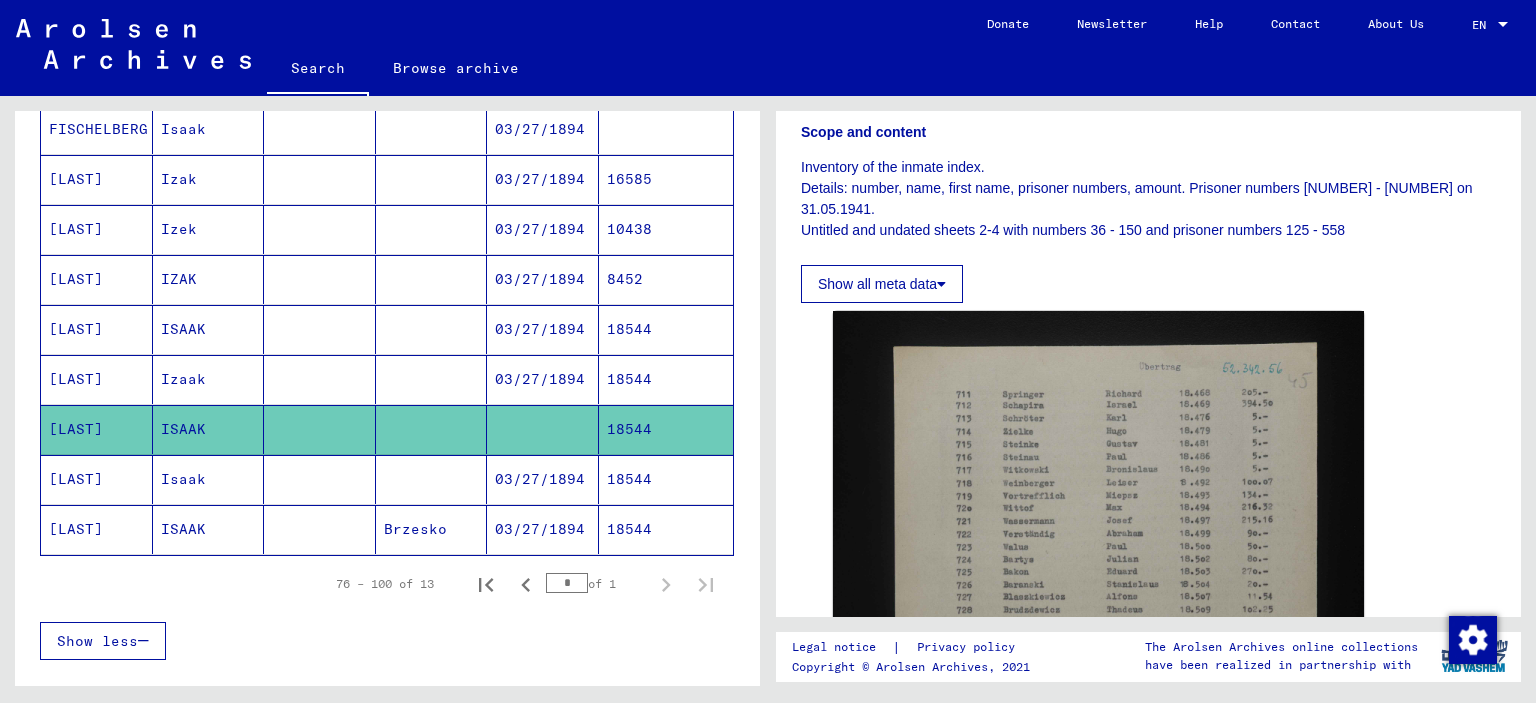 click on "03/27/1894" at bounding box center [543, 529] 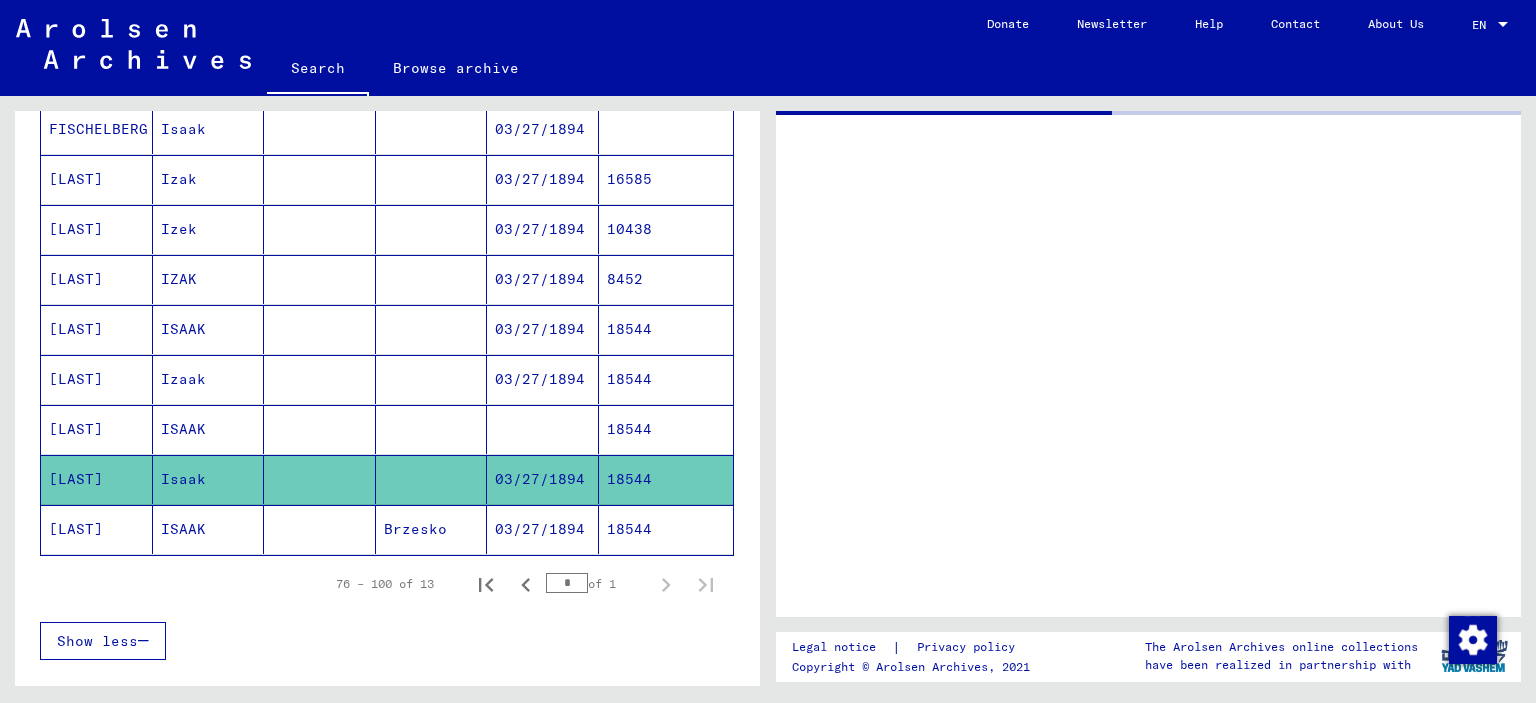 scroll, scrollTop: 0, scrollLeft: 0, axis: both 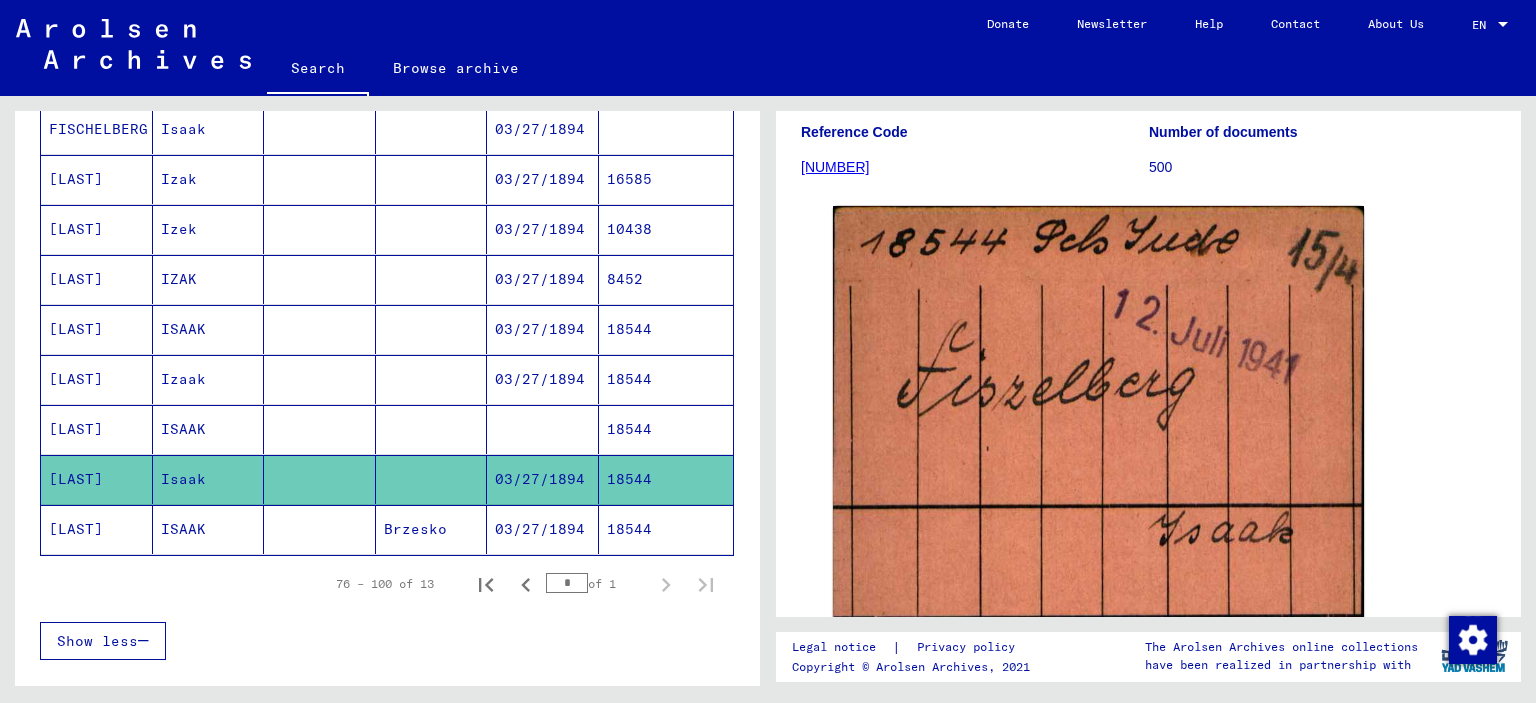 click on "03/27/1894" 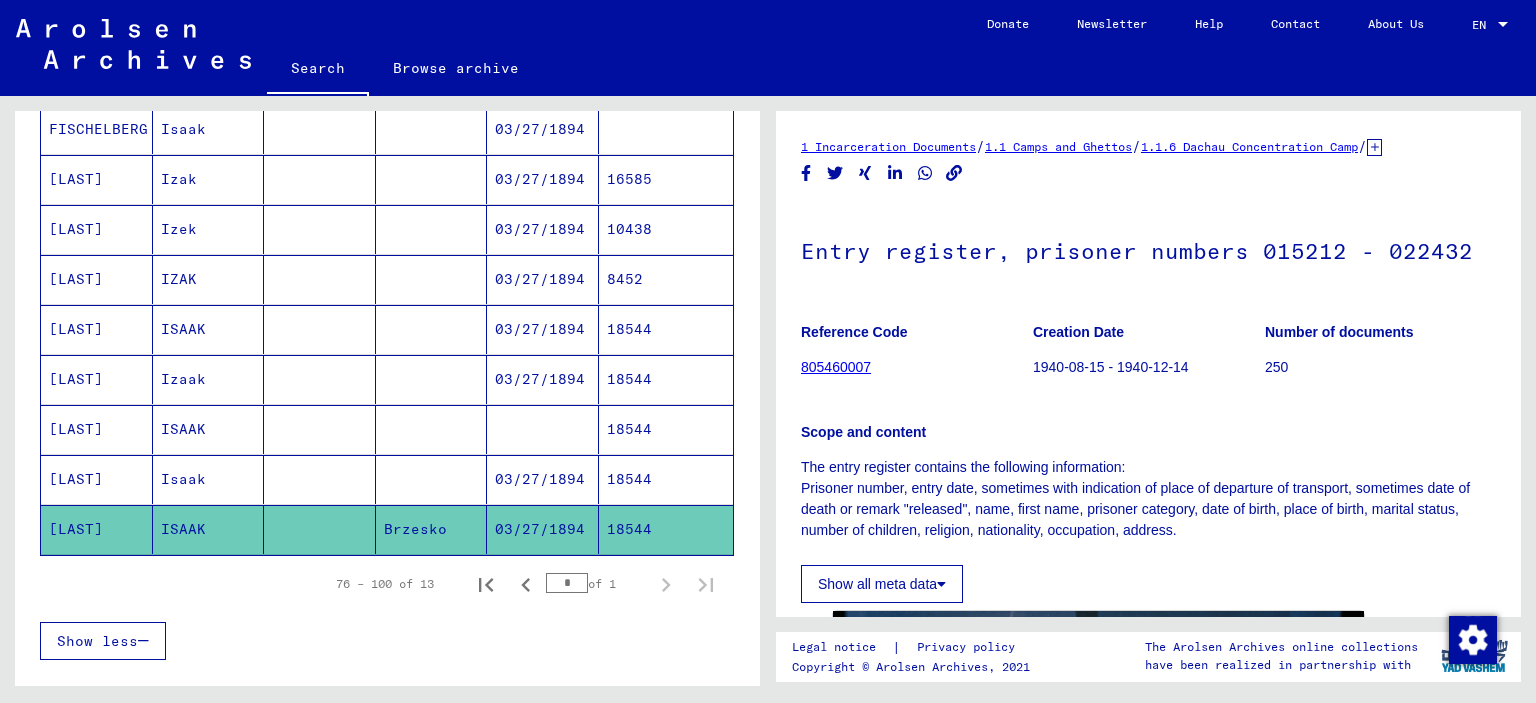 scroll, scrollTop: 0, scrollLeft: 0, axis: both 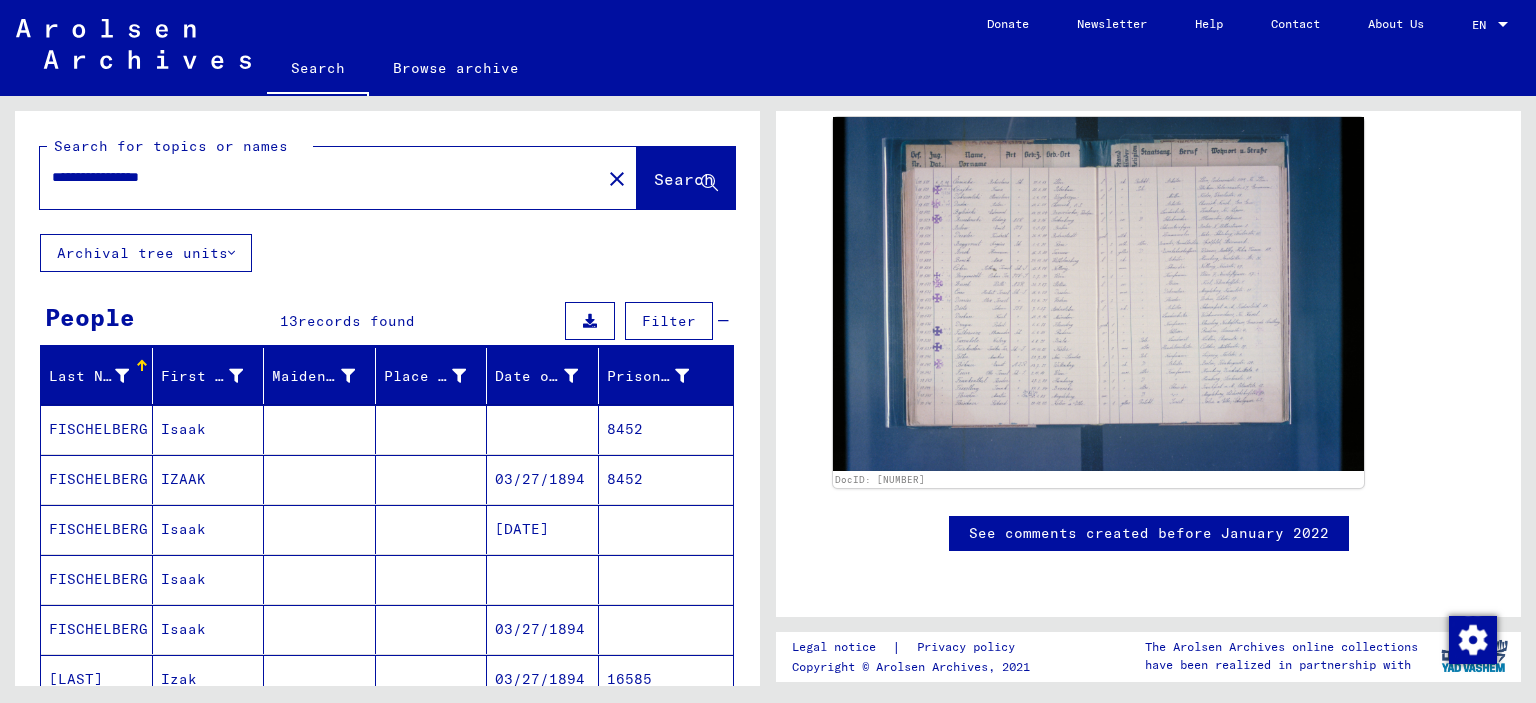 drag, startPoint x: 158, startPoint y: 176, endPoint x: 300, endPoint y: 177, distance: 142.00352 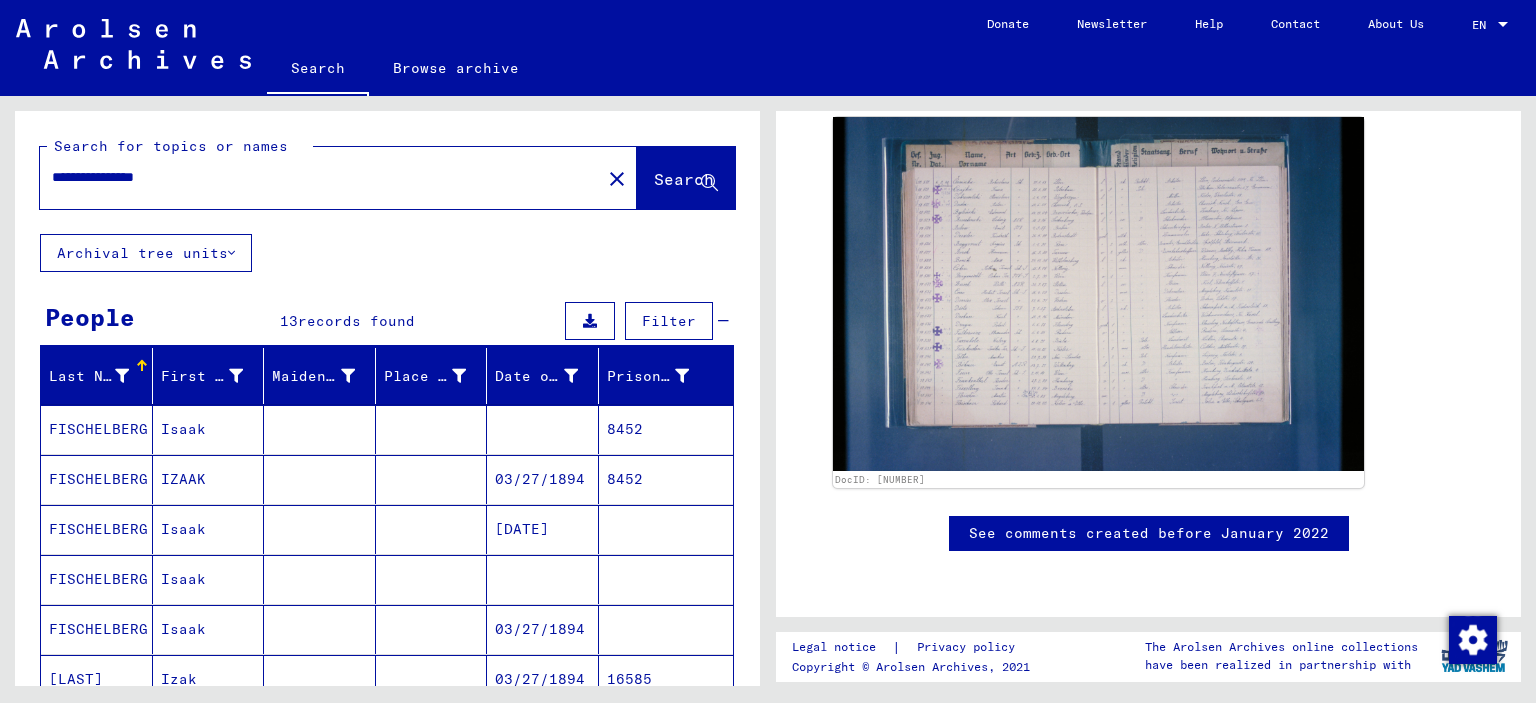 click on "Search" 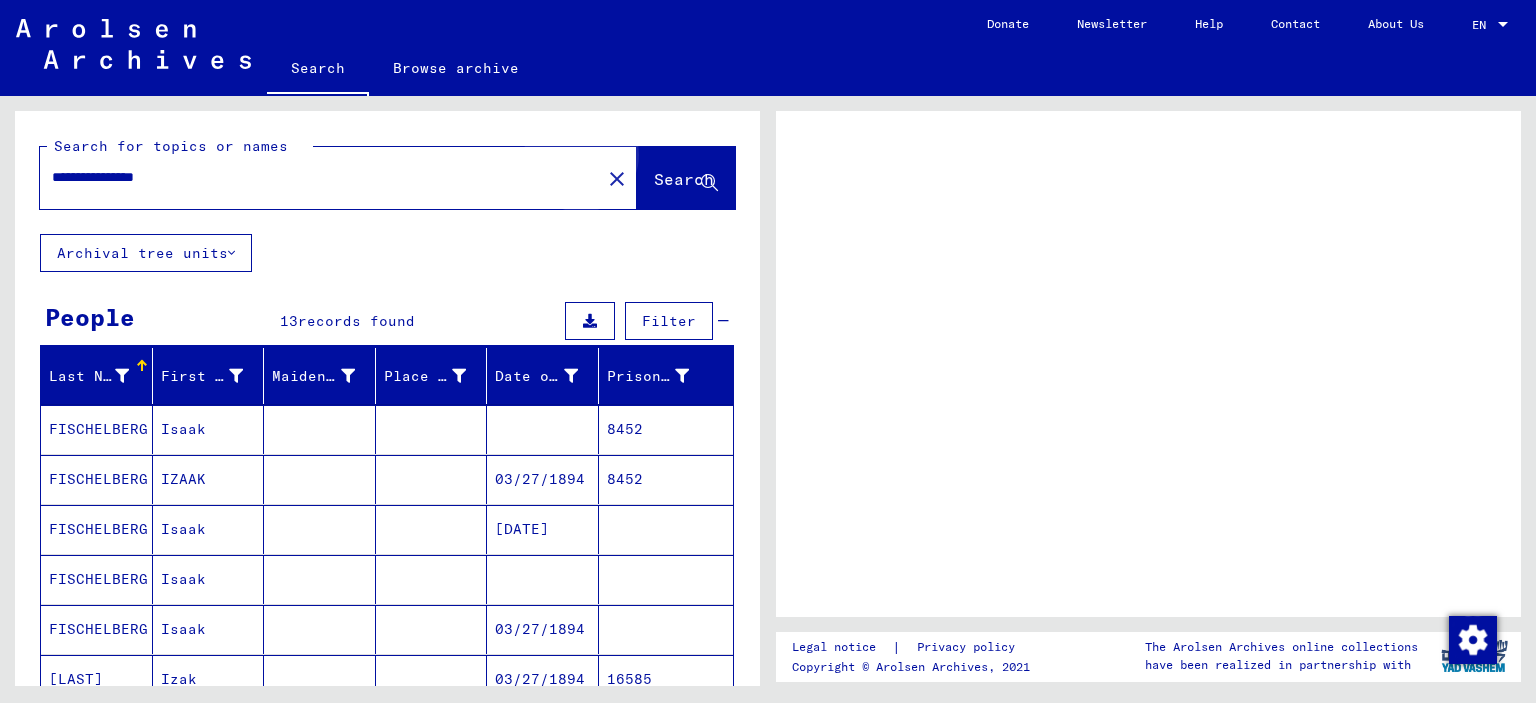 scroll, scrollTop: 0, scrollLeft: 0, axis: both 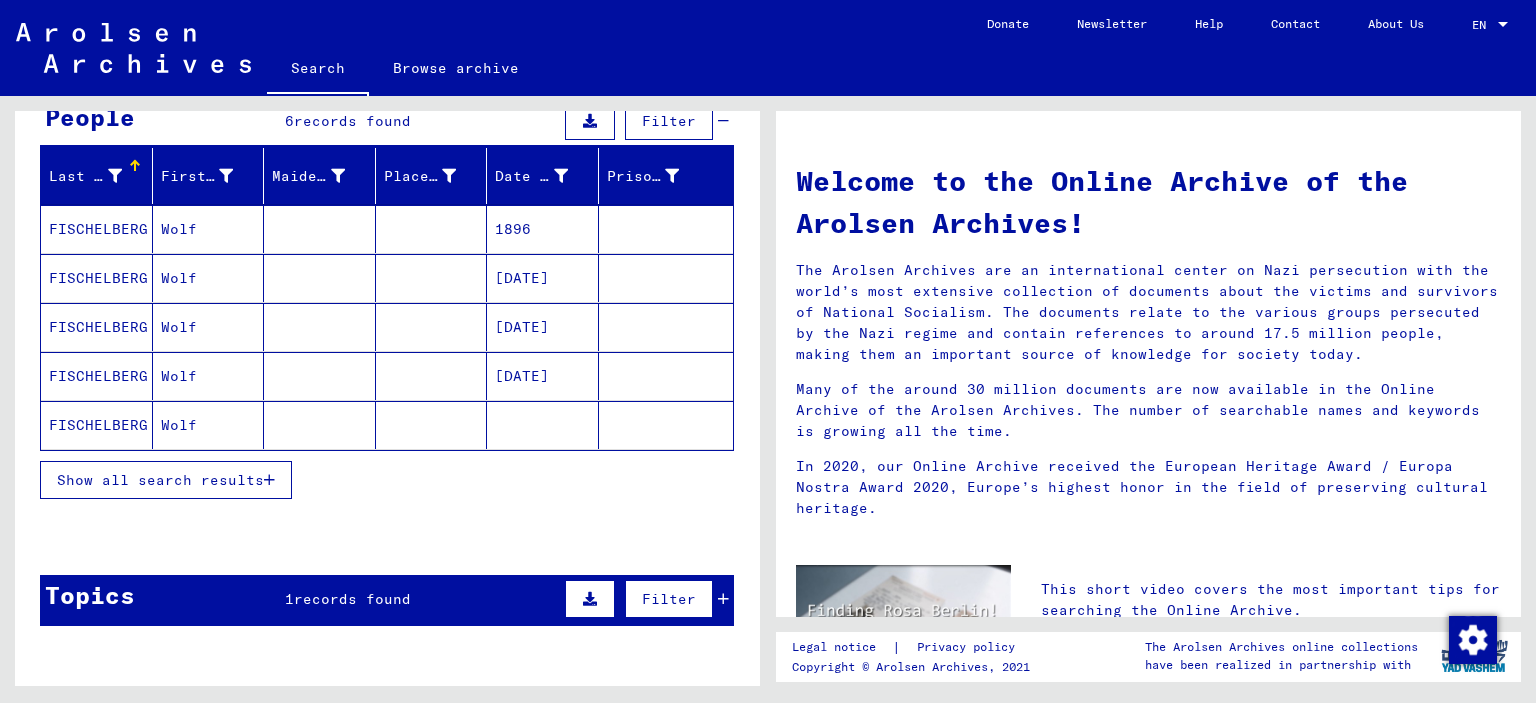 click on "Show all search results" at bounding box center [160, 480] 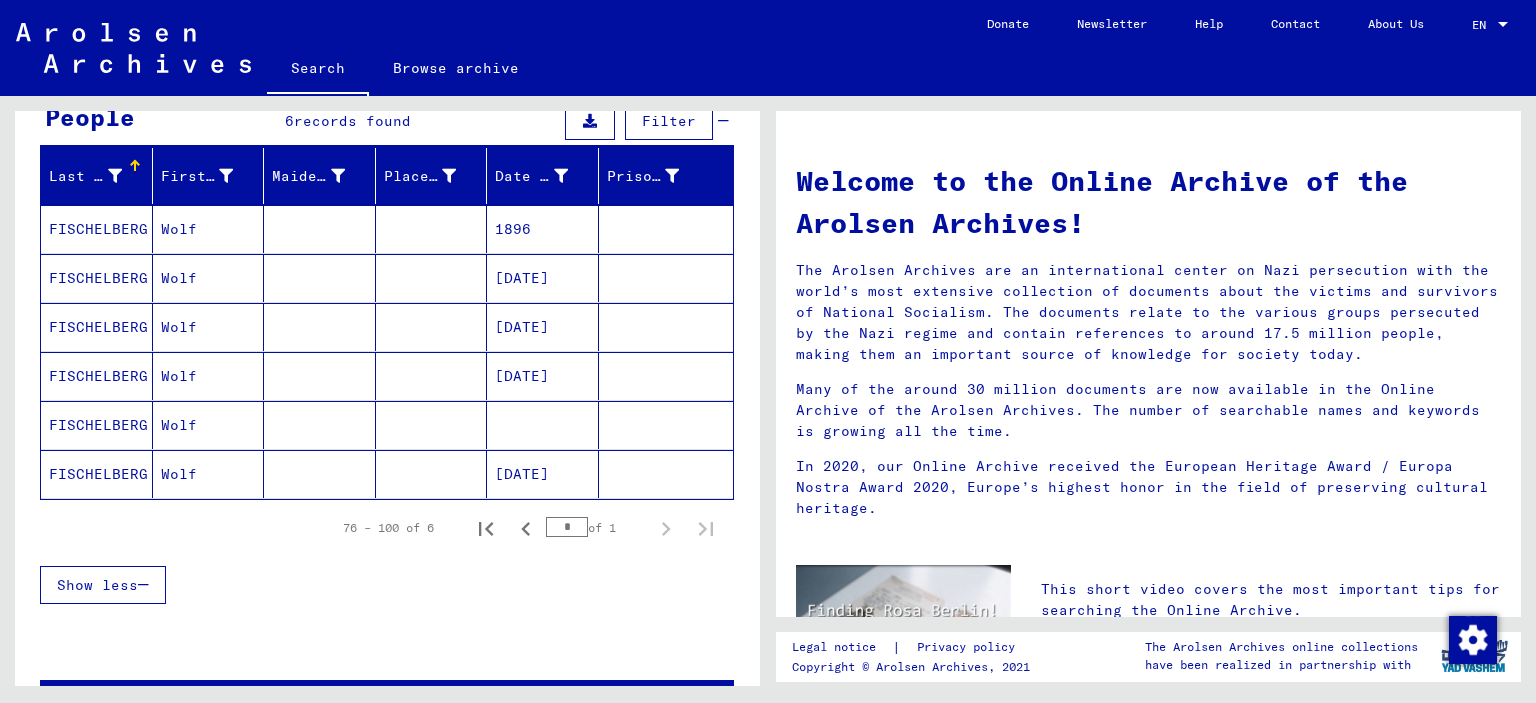 click at bounding box center [432, 278] 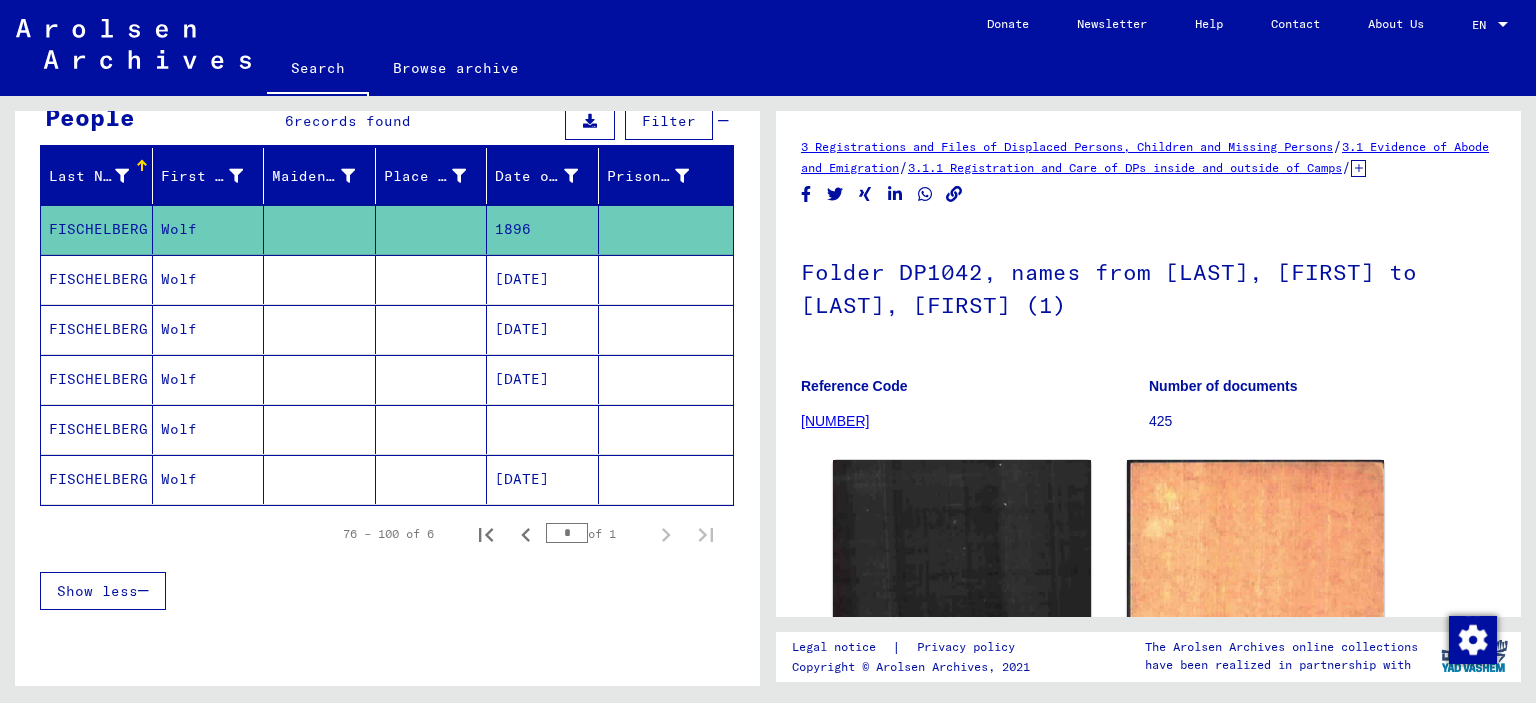 scroll, scrollTop: 0, scrollLeft: 0, axis: both 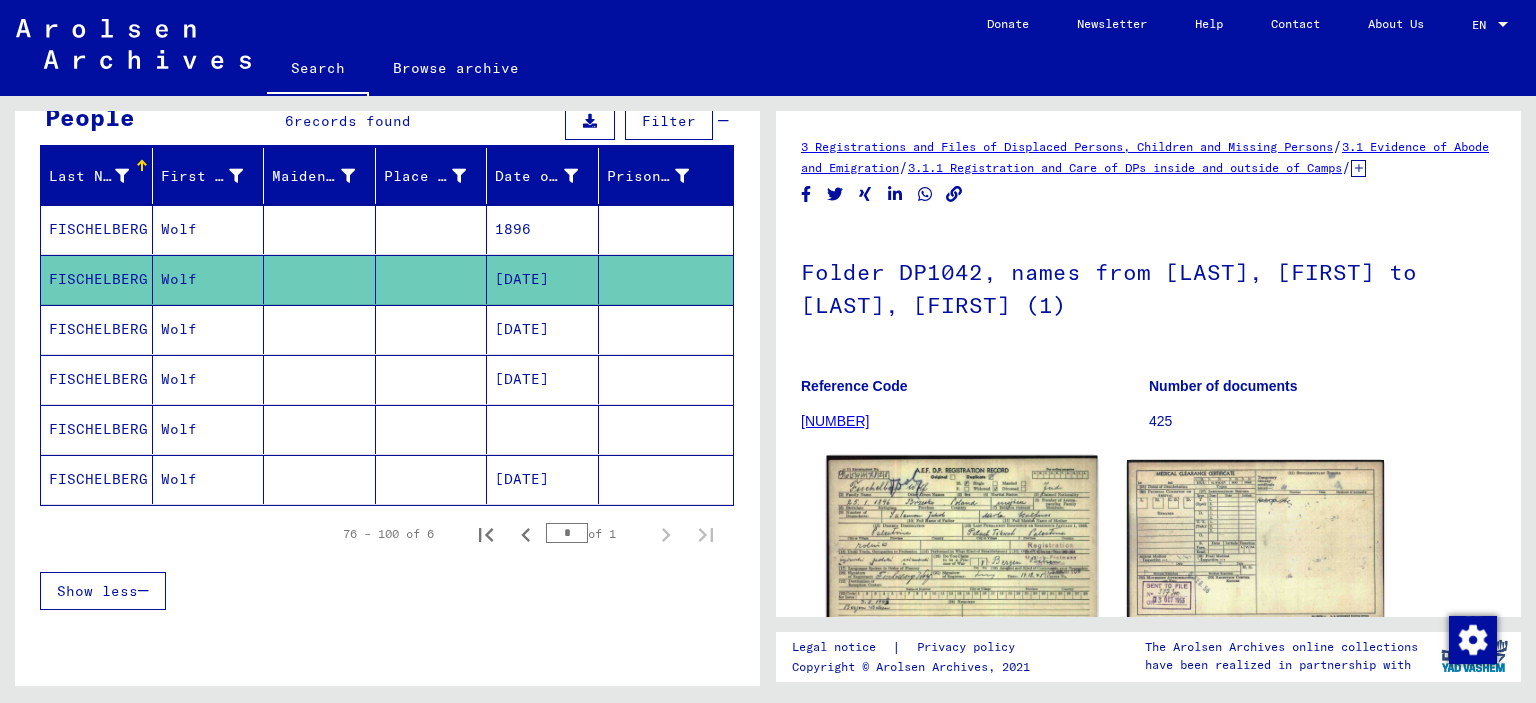 click 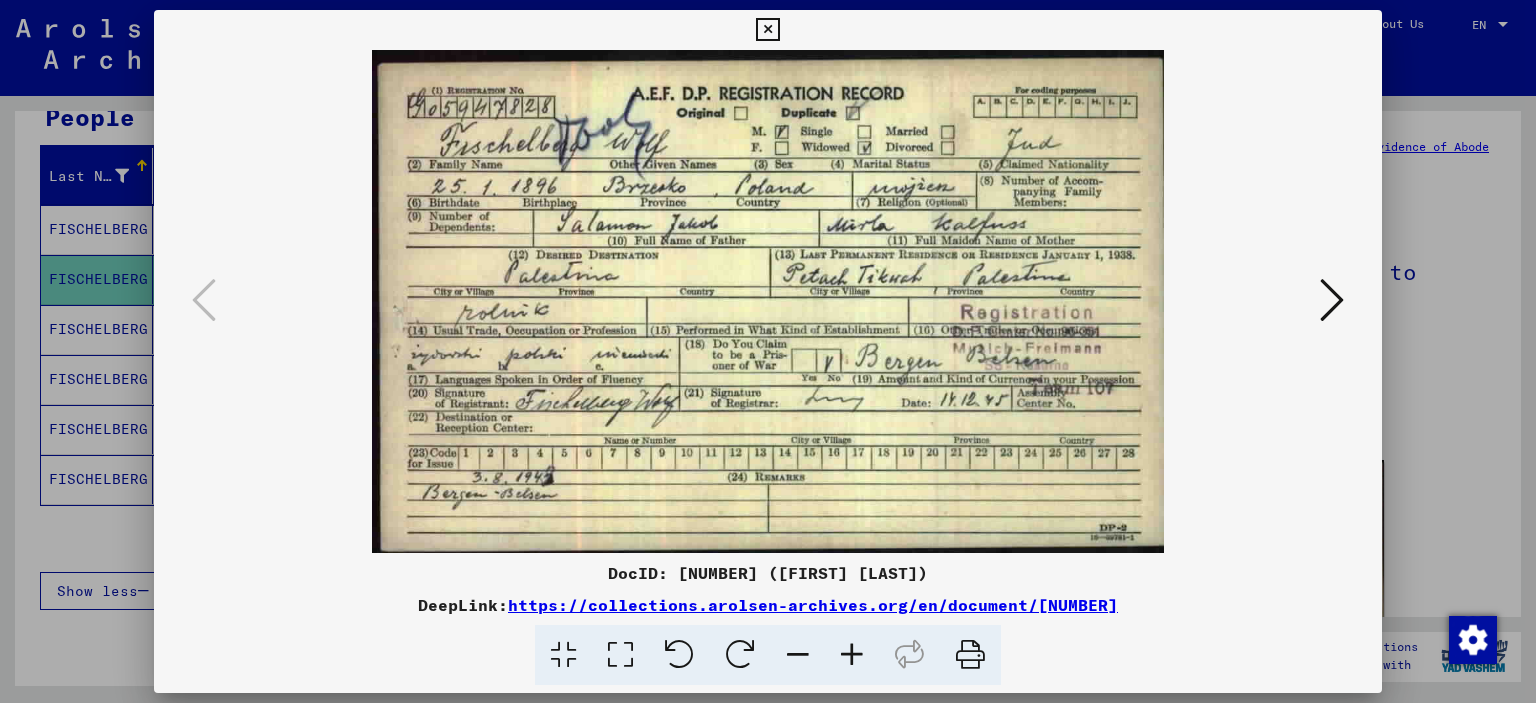 click at bounding box center (768, 351) 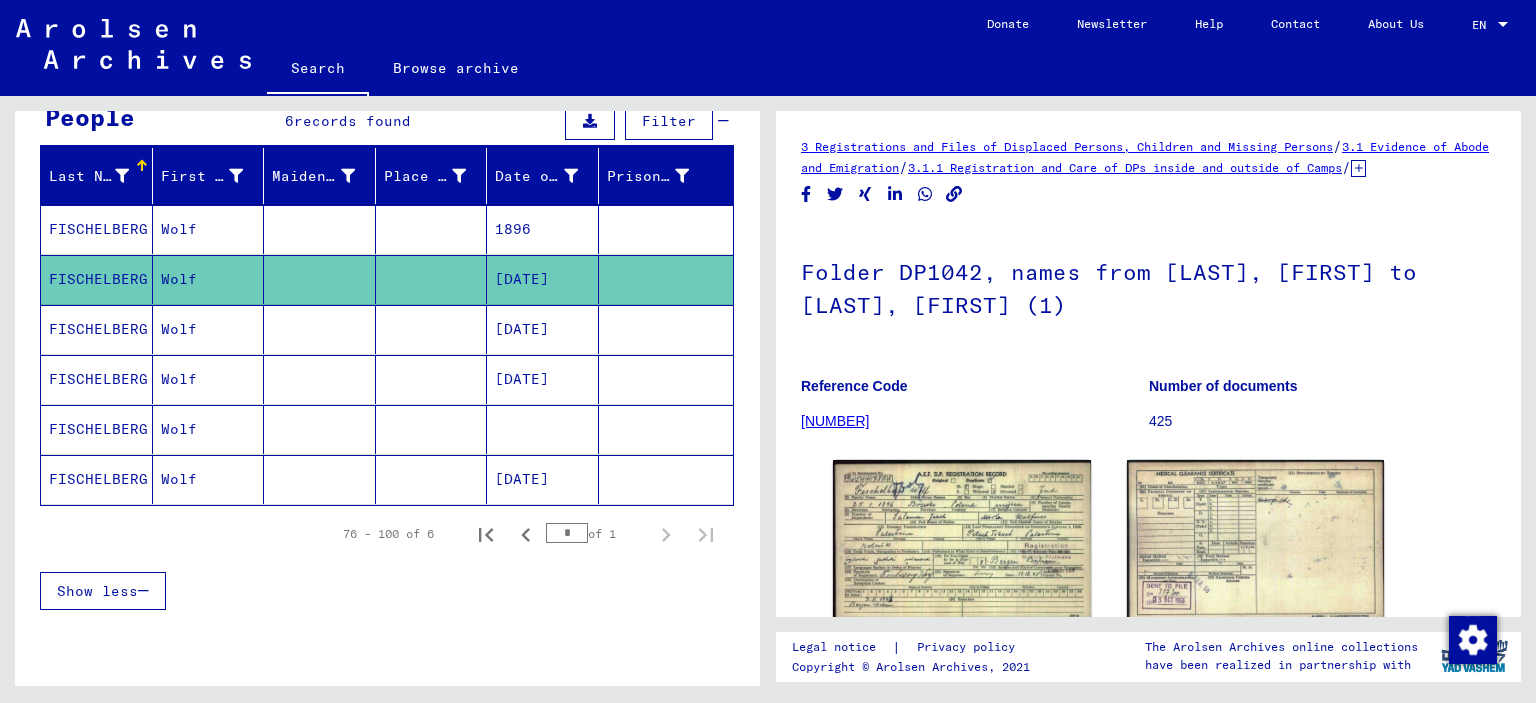 drag, startPoint x: 369, startPoint y: 314, endPoint x: 380, endPoint y: 307, distance: 13.038404 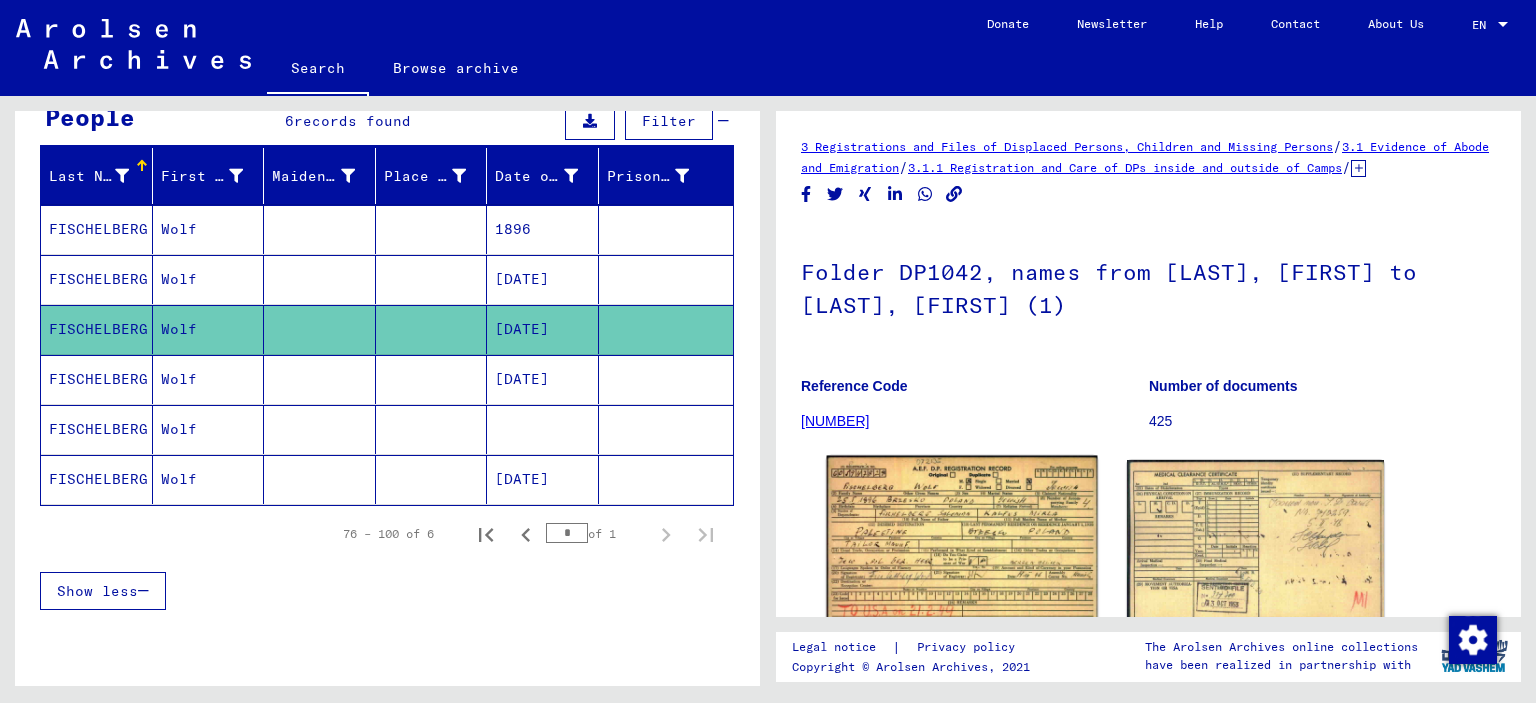 scroll, scrollTop: 0, scrollLeft: 0, axis: both 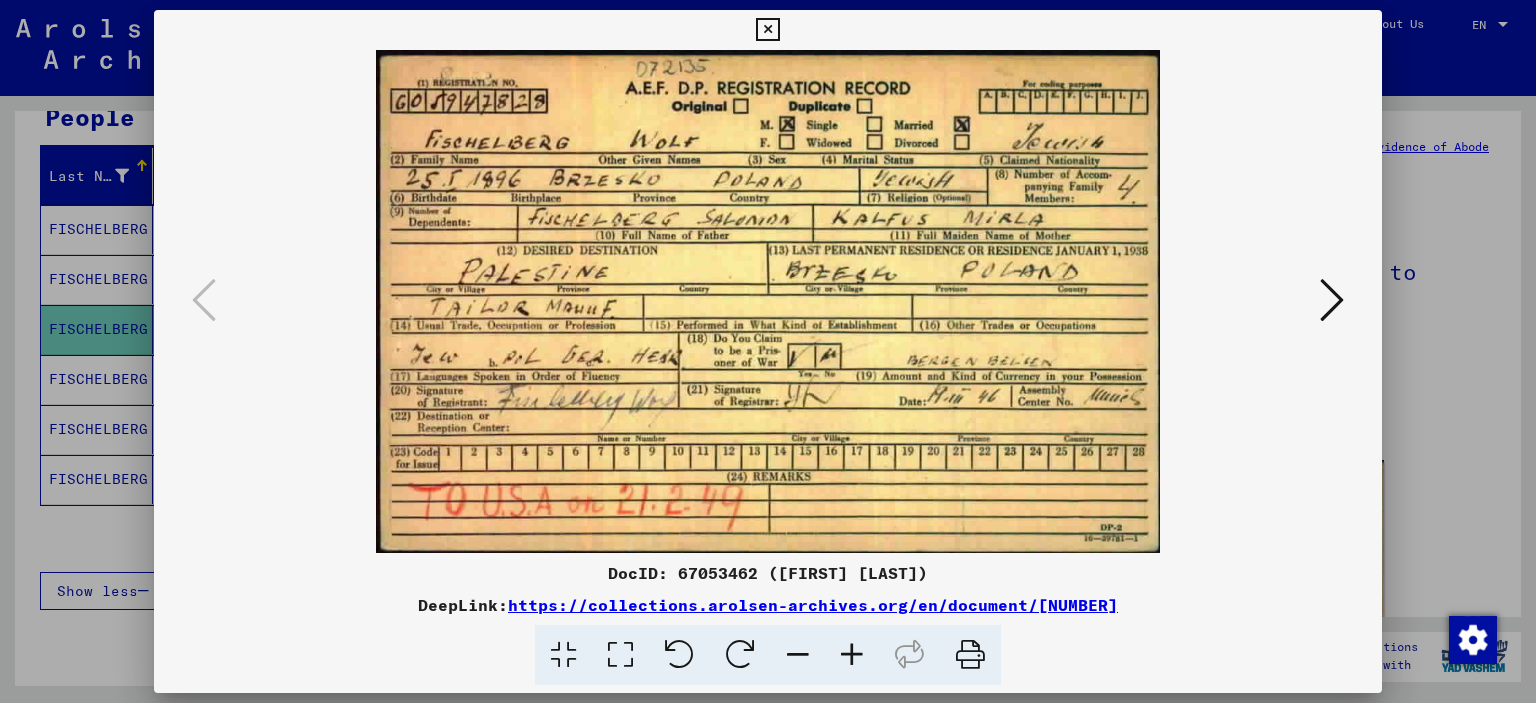 click at bounding box center (768, 351) 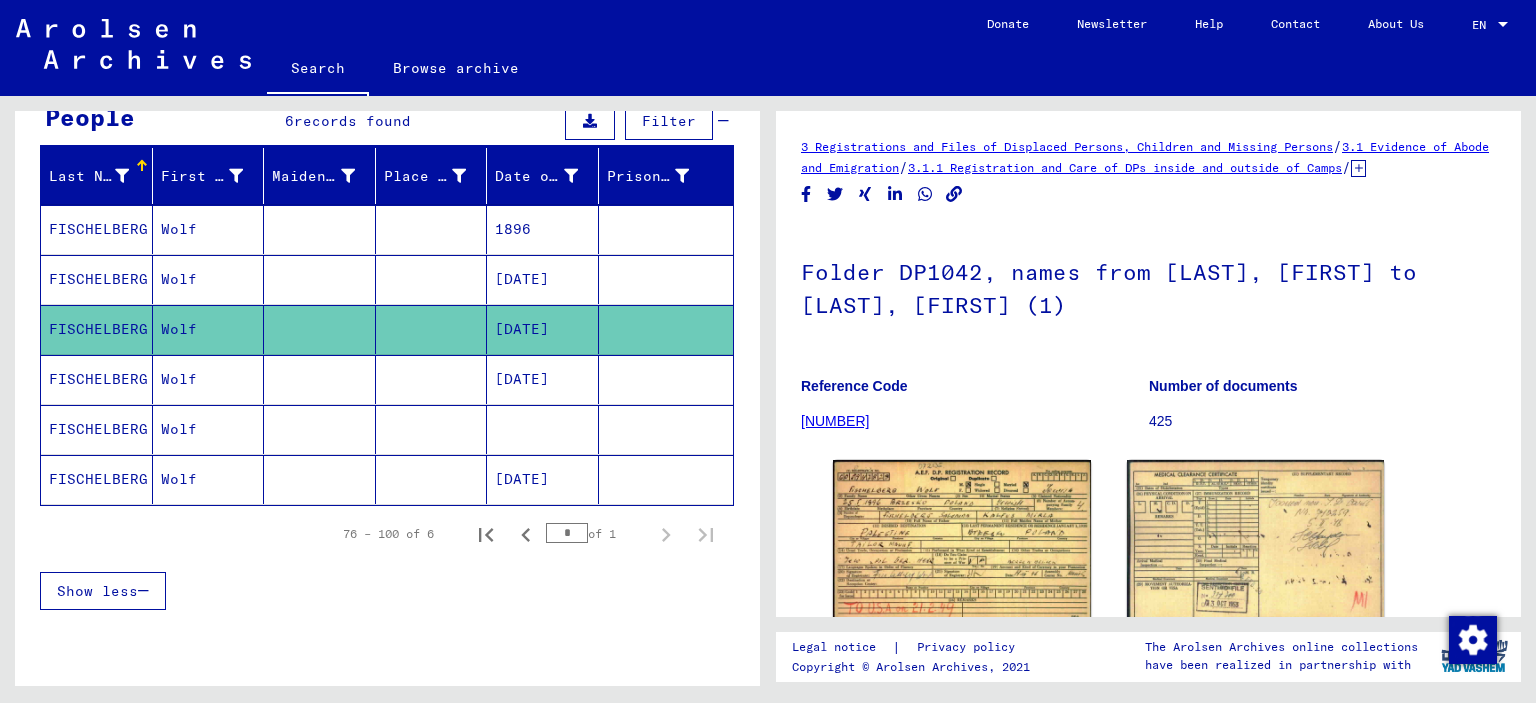 click at bounding box center (432, 429) 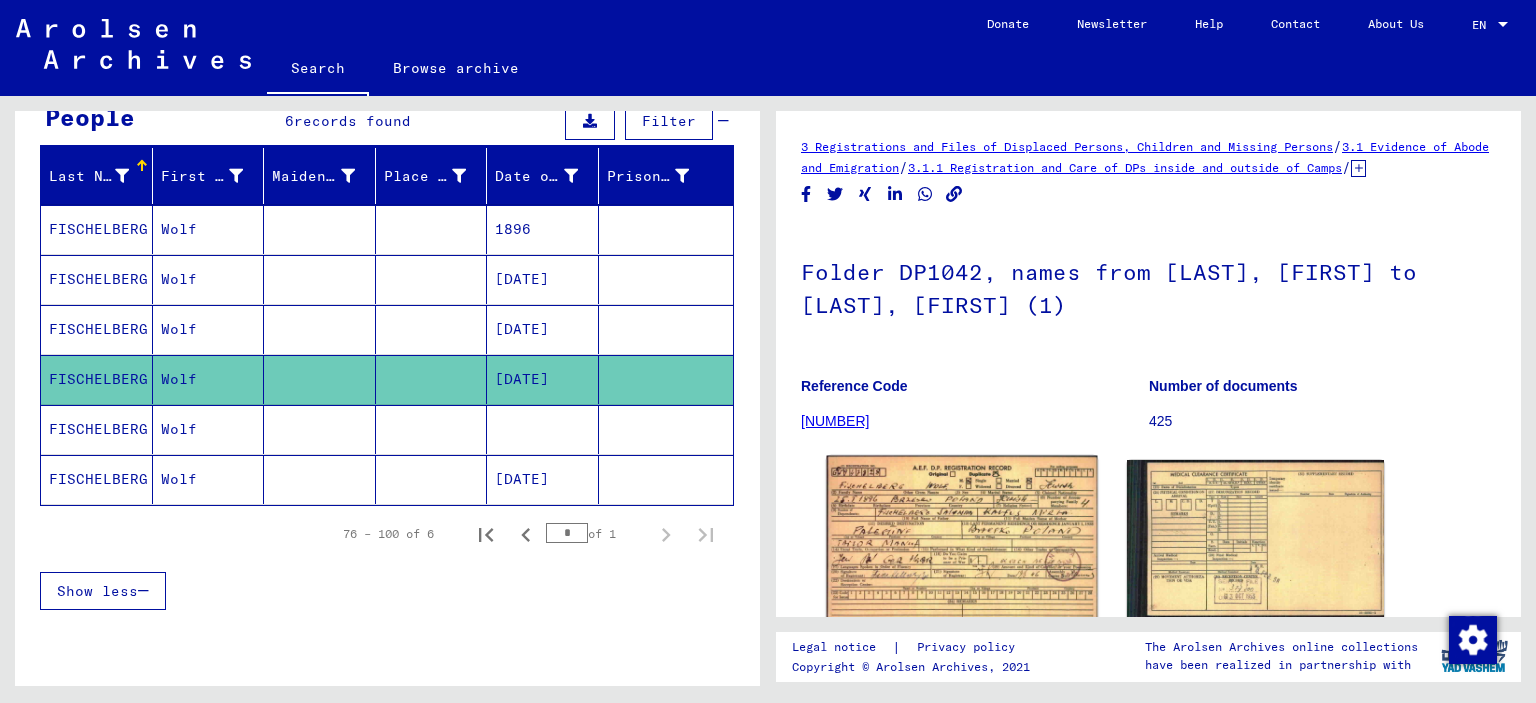 scroll, scrollTop: 0, scrollLeft: 0, axis: both 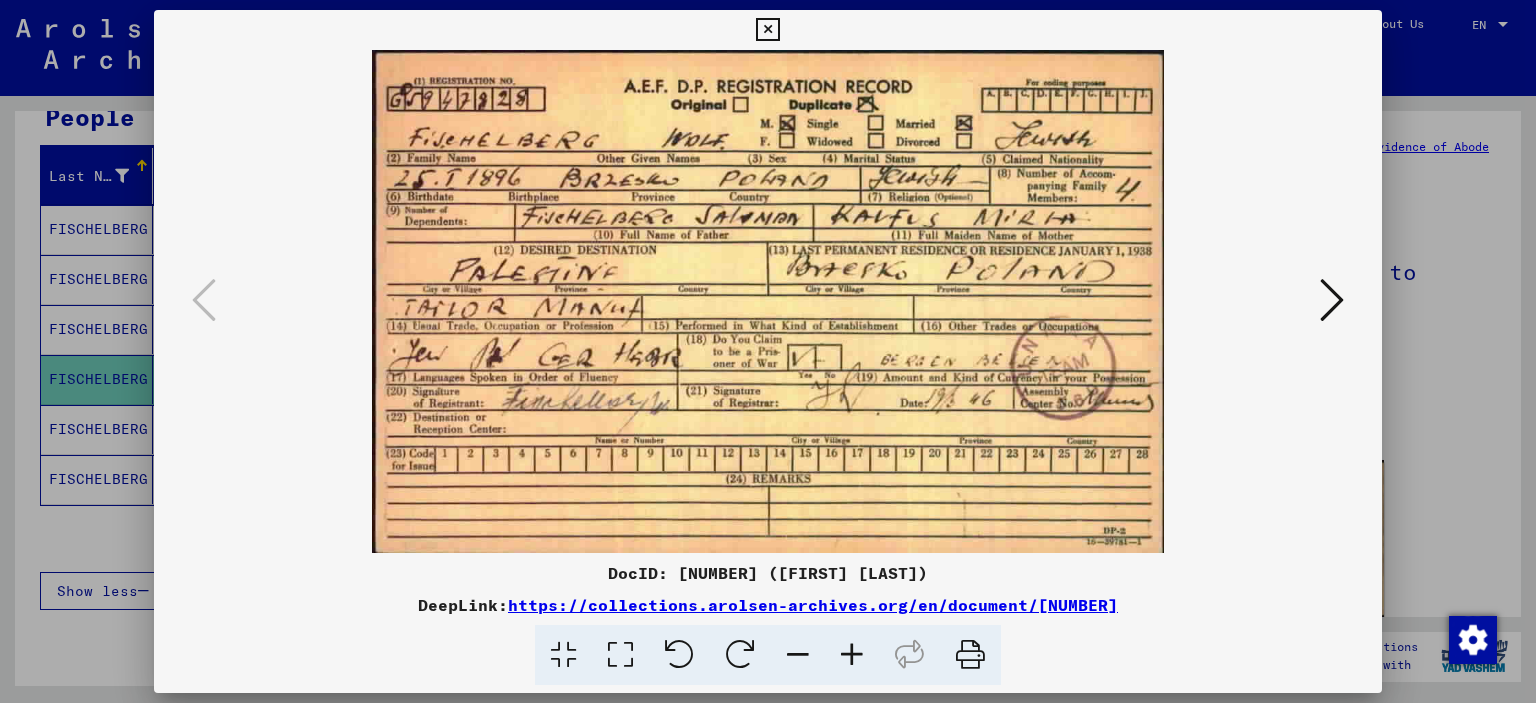 click at bounding box center [768, 351] 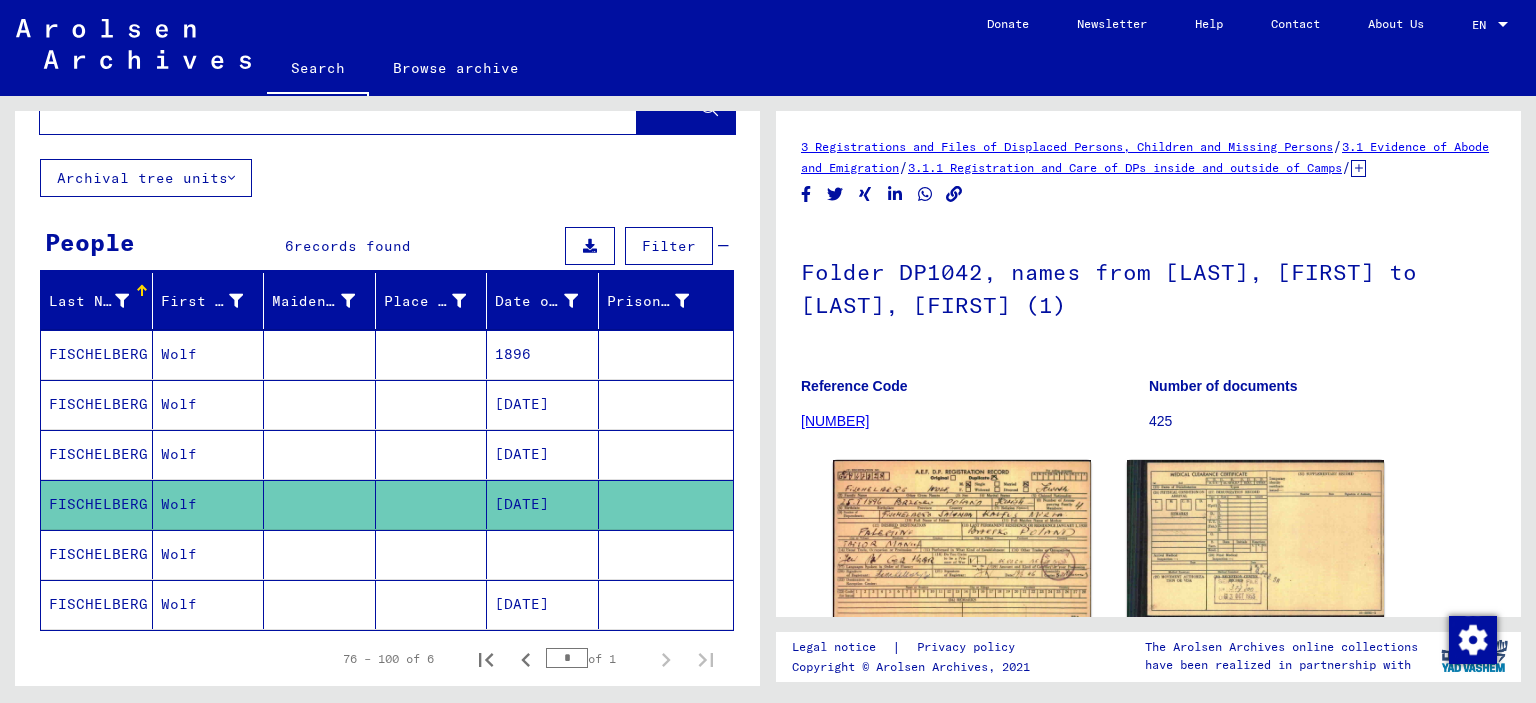 scroll, scrollTop: 0, scrollLeft: 0, axis: both 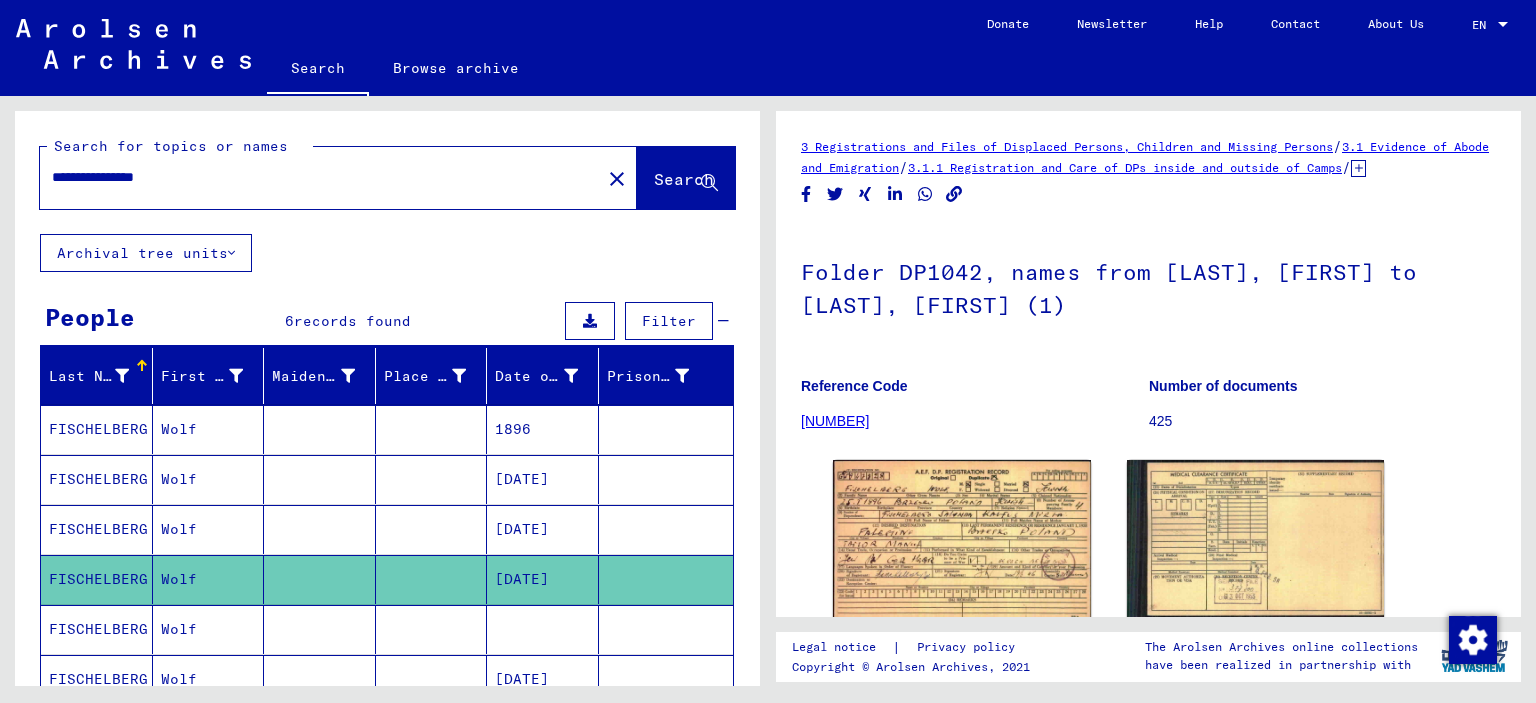 drag, startPoint x: 157, startPoint y: 182, endPoint x: 281, endPoint y: 185, distance: 124.036285 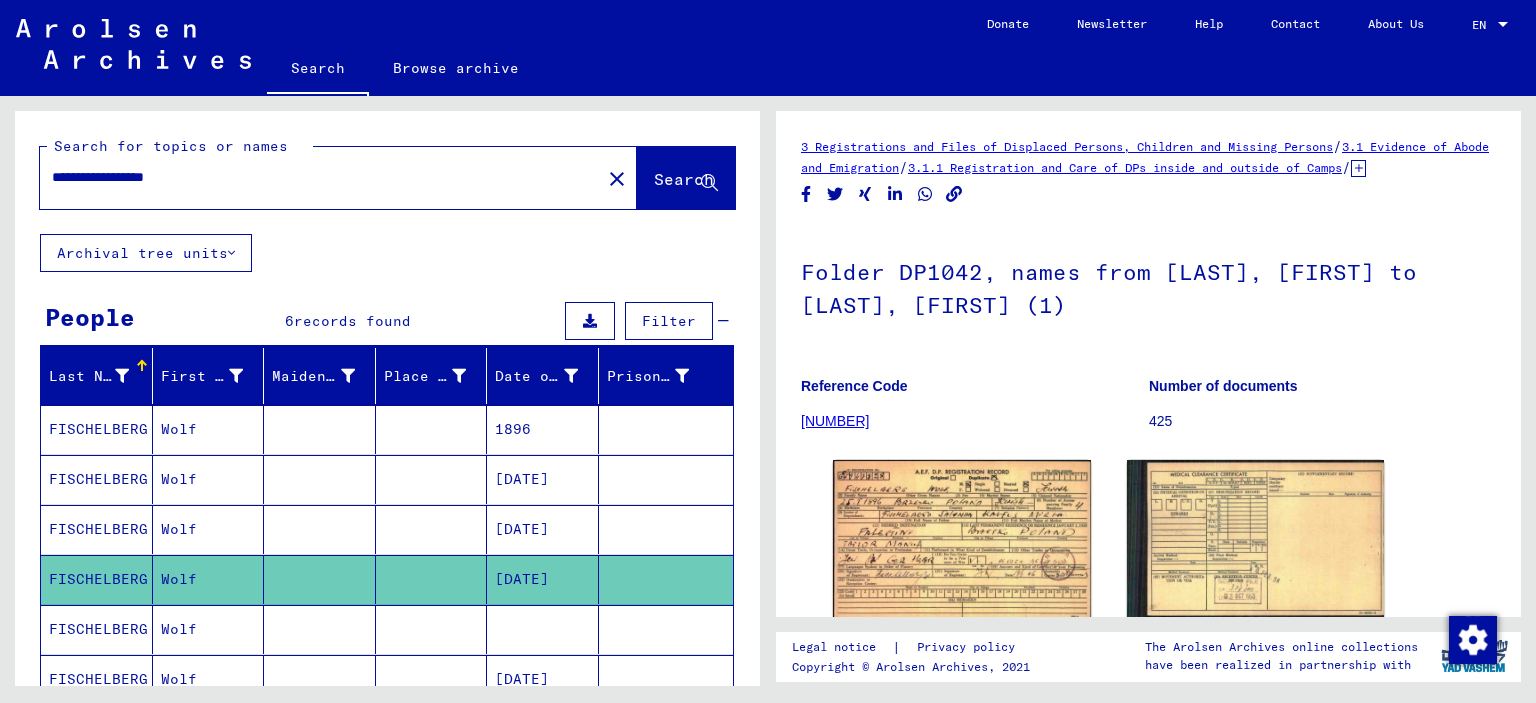 click on "Search" 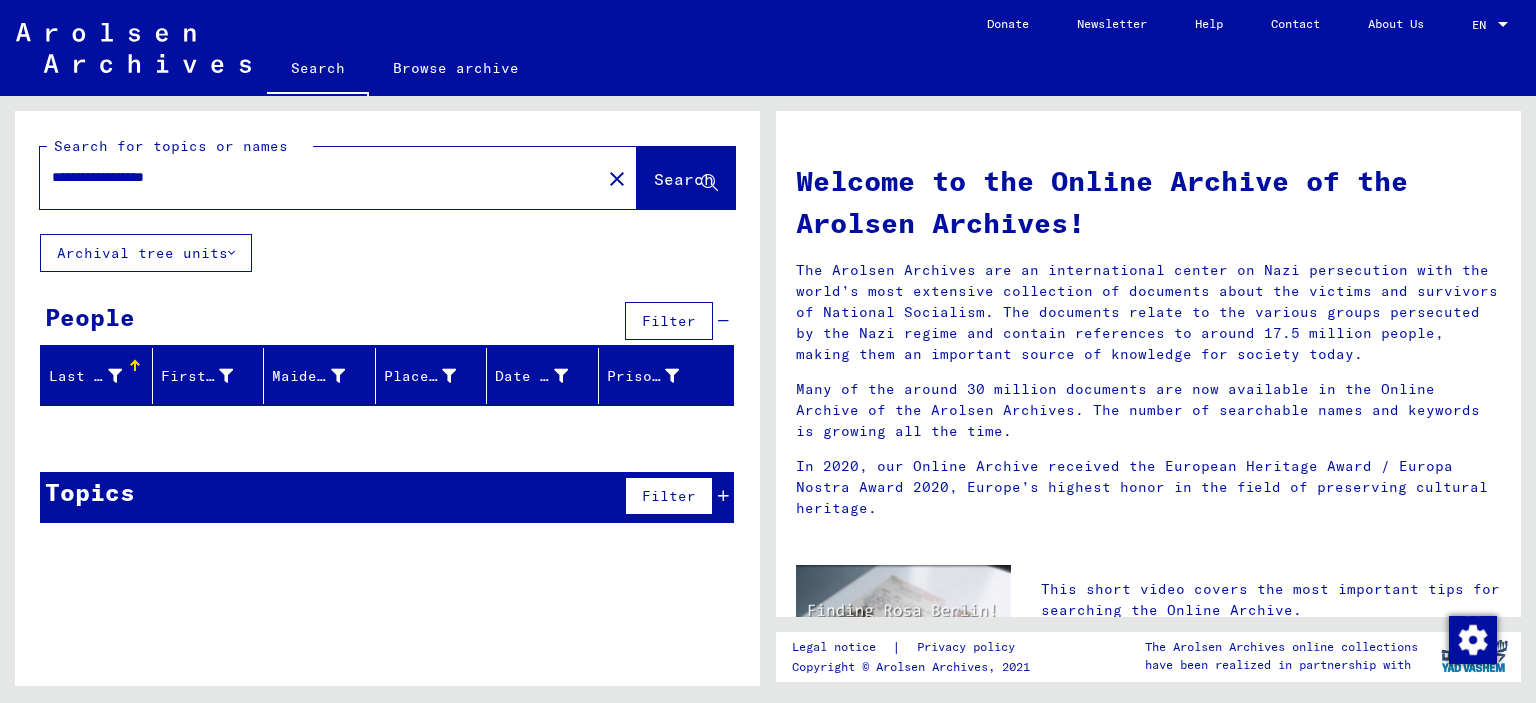 drag, startPoint x: 174, startPoint y: 179, endPoint x: 329, endPoint y: 158, distance: 156.4161 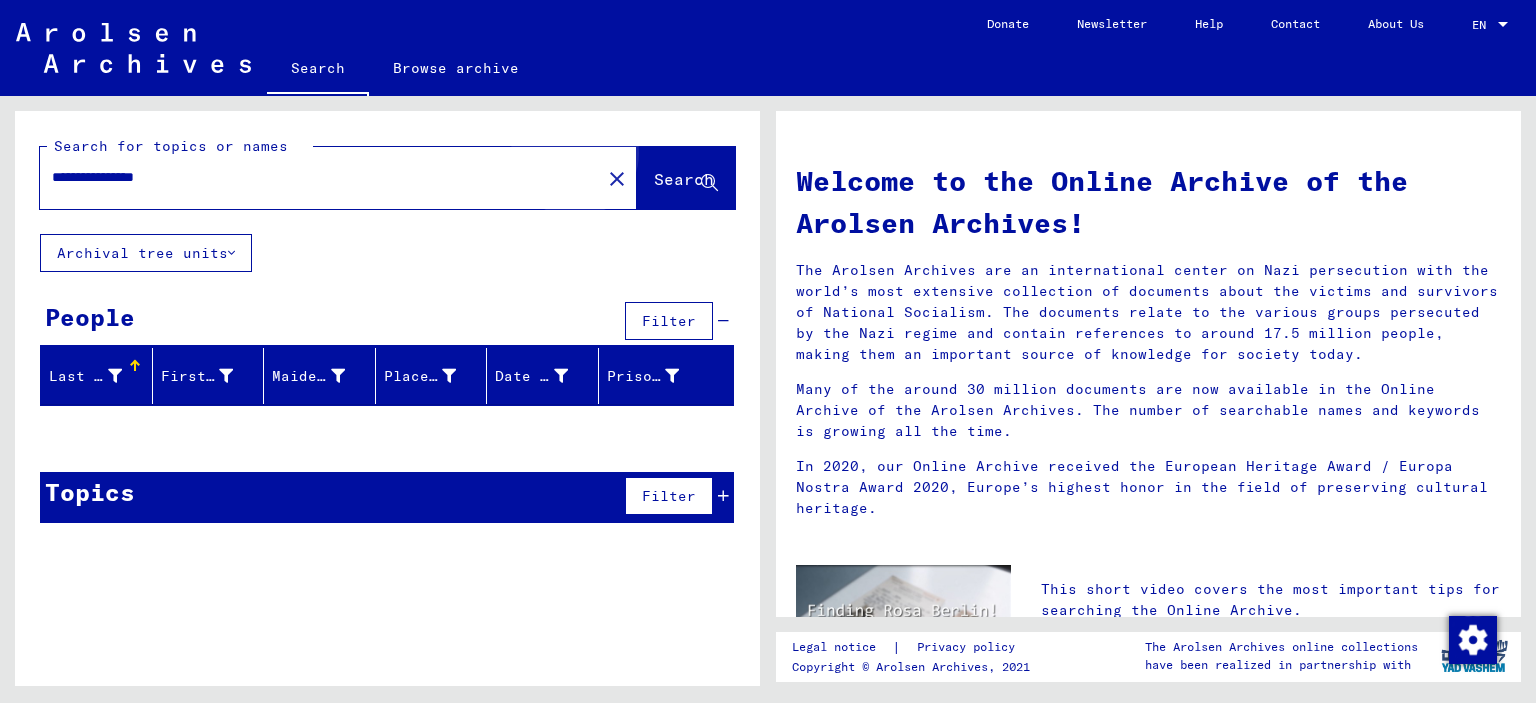 click on "Search" 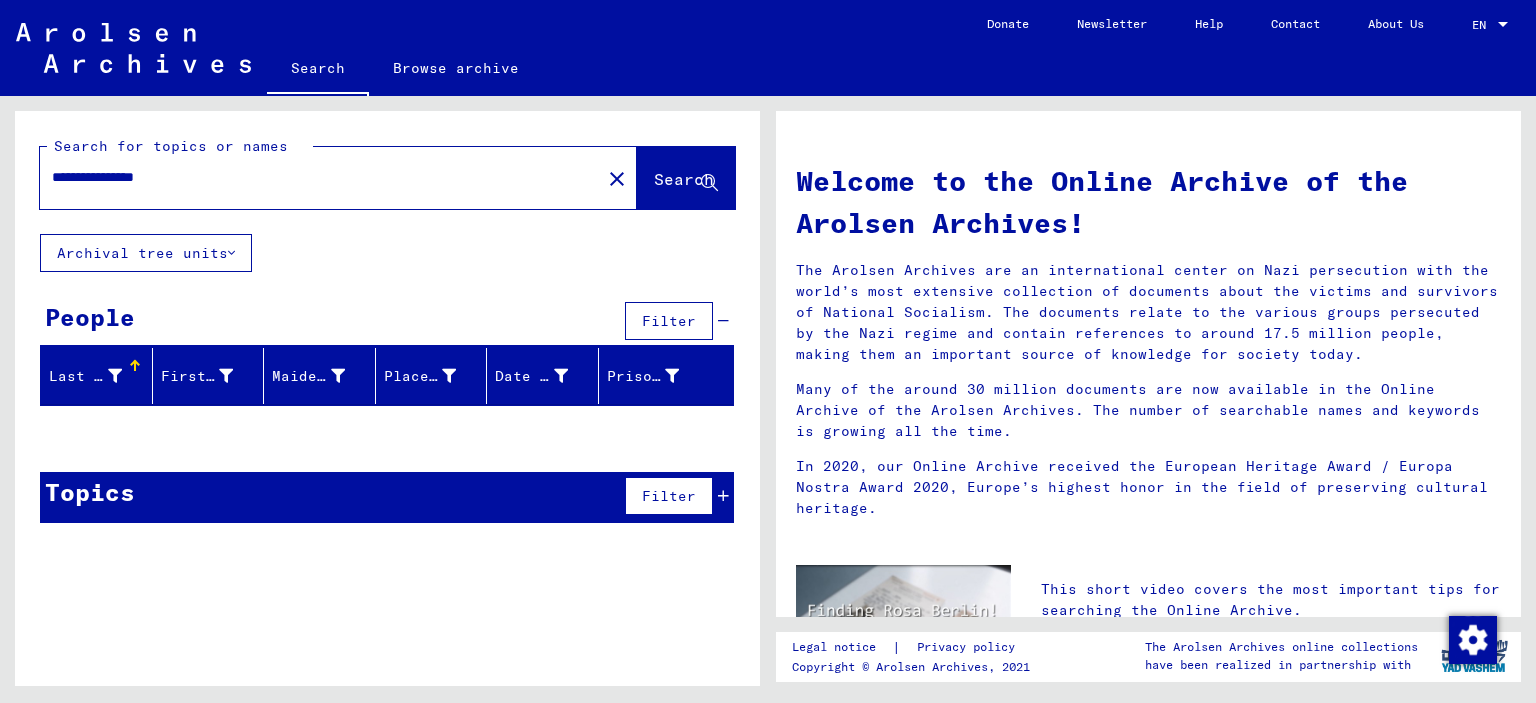 drag, startPoint x: 158, startPoint y: 180, endPoint x: 296, endPoint y: 187, distance: 138.17743 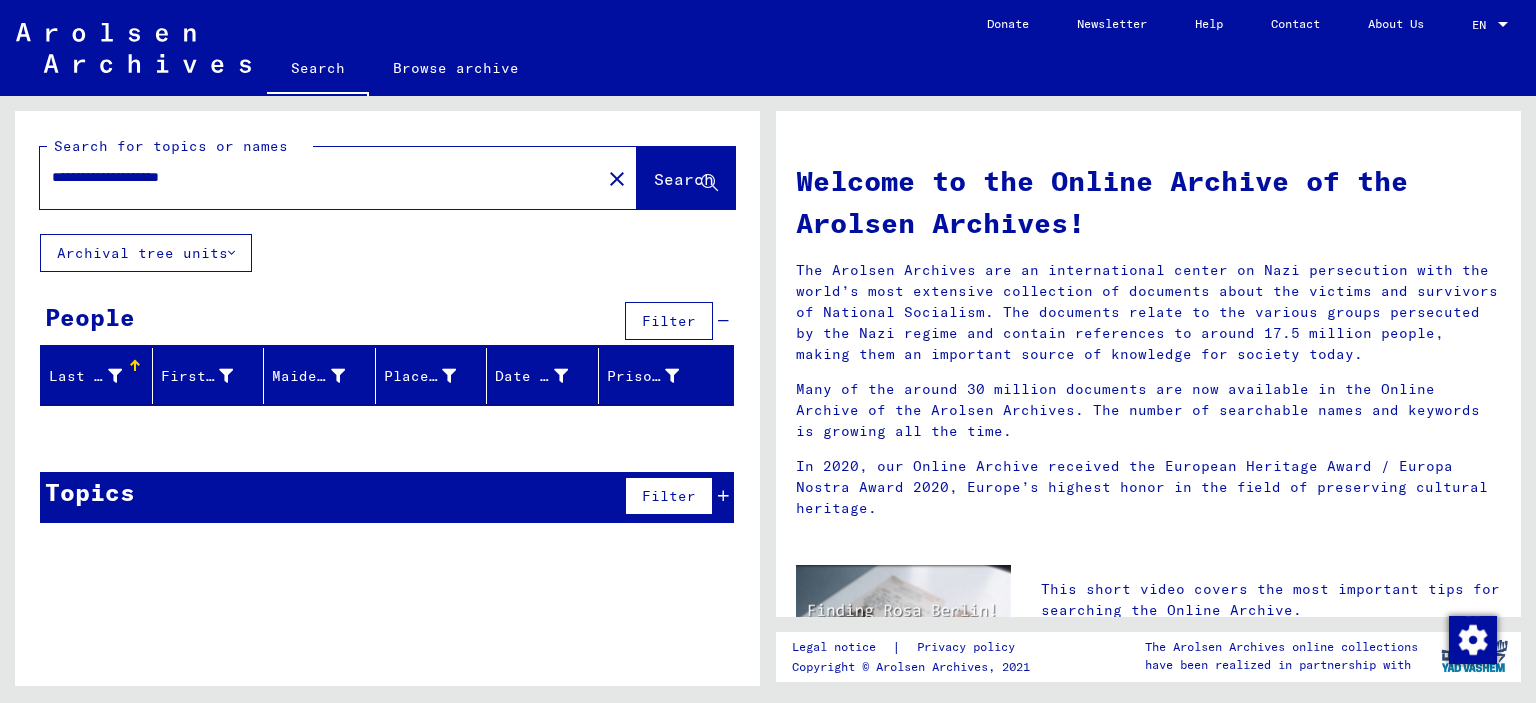 click on "Search" 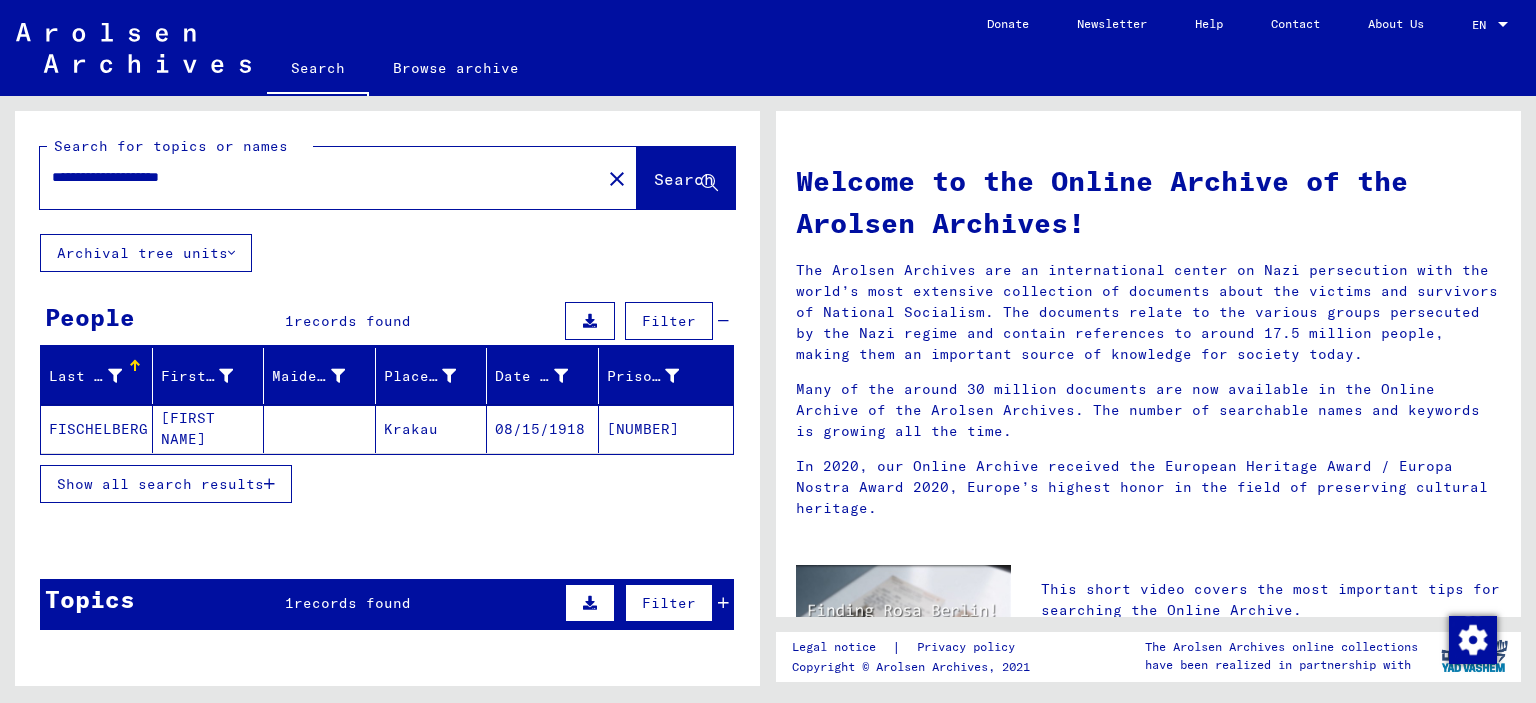 click on "Krakau" 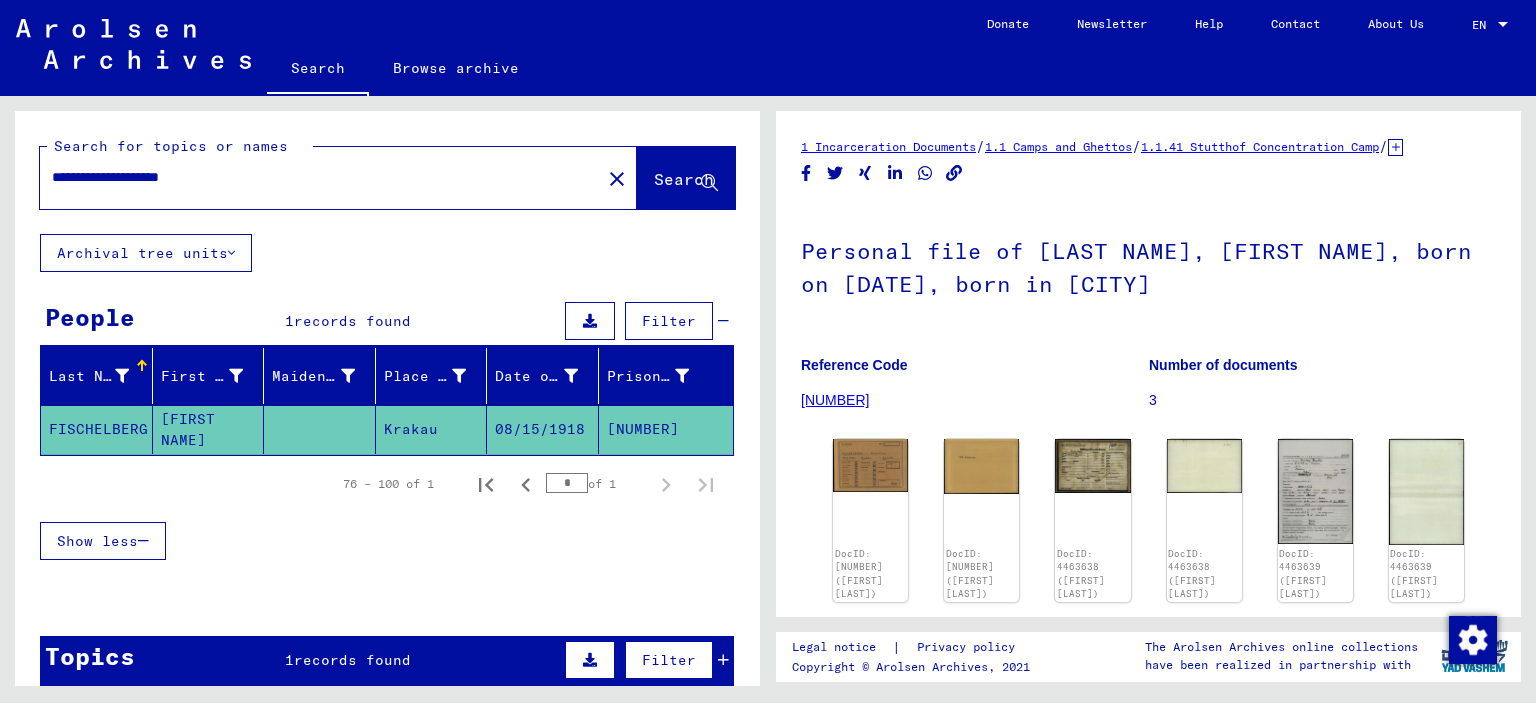 scroll, scrollTop: 0, scrollLeft: 0, axis: both 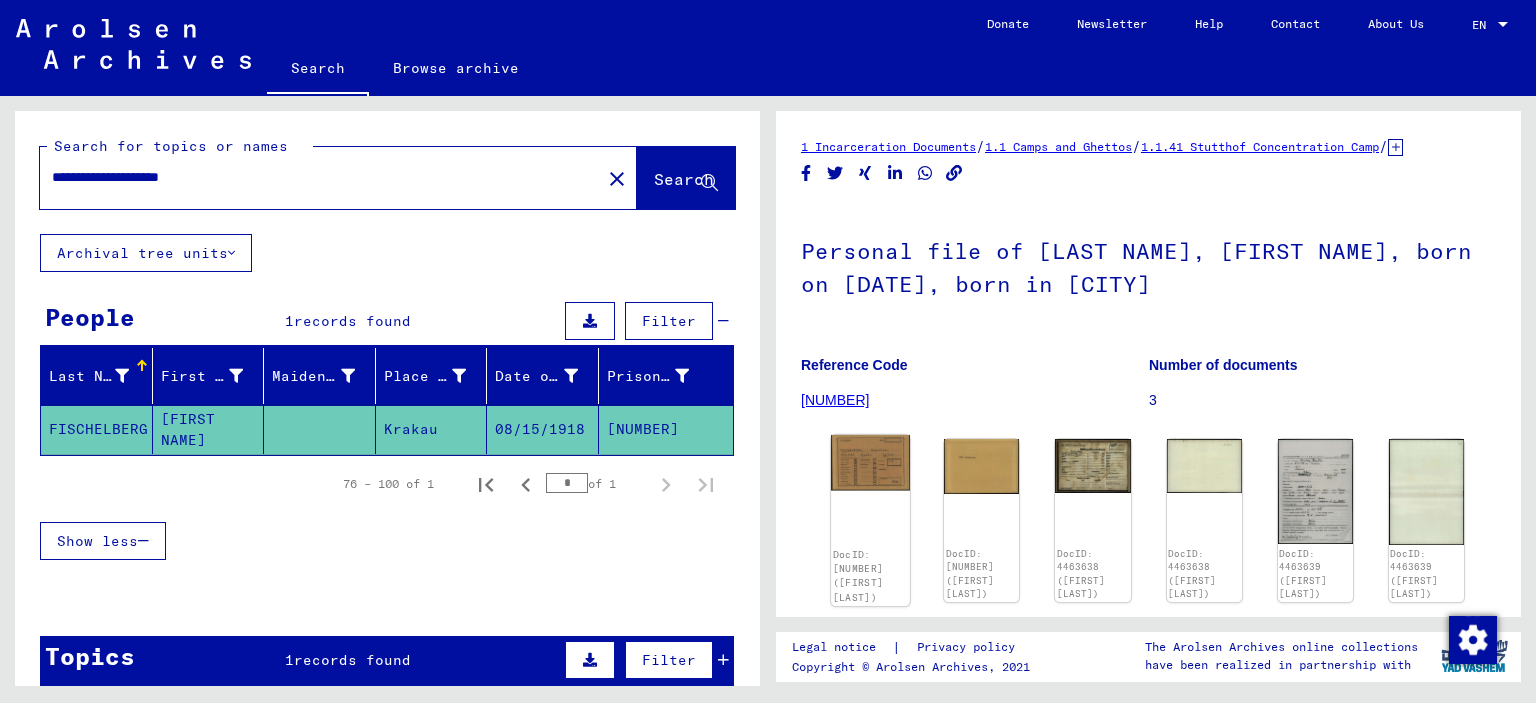click 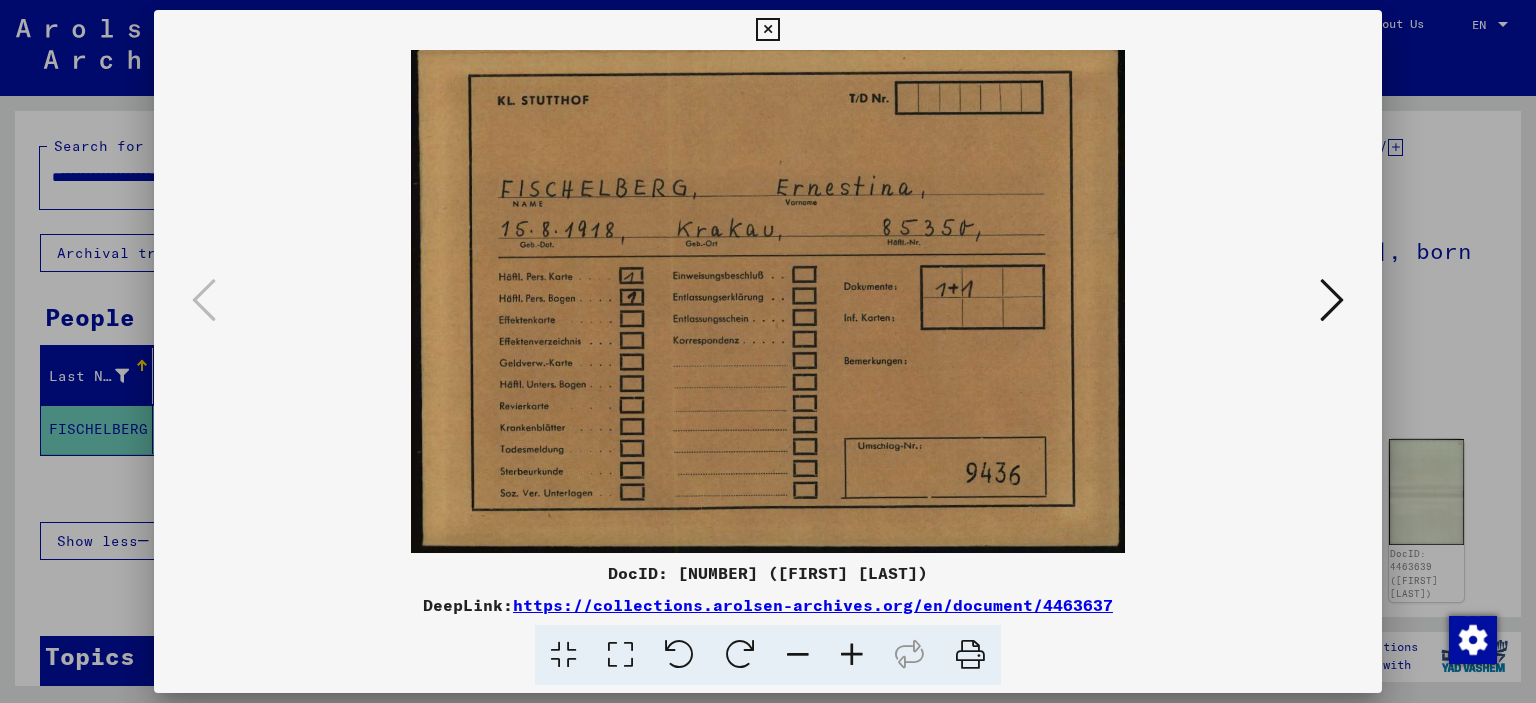 click on "DocID: [NUMBER] ([FIRST] [LAST])" at bounding box center [768, 573] 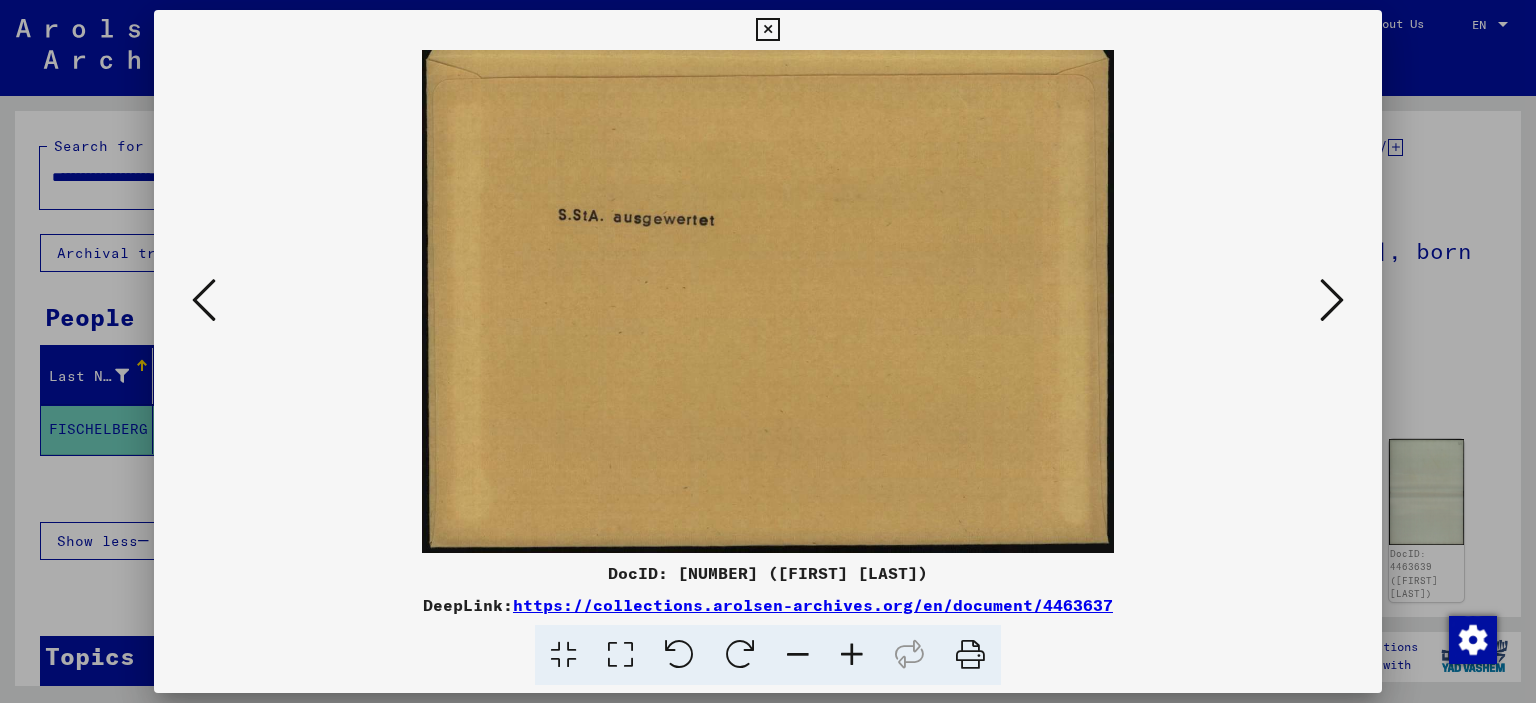click at bounding box center (1332, 300) 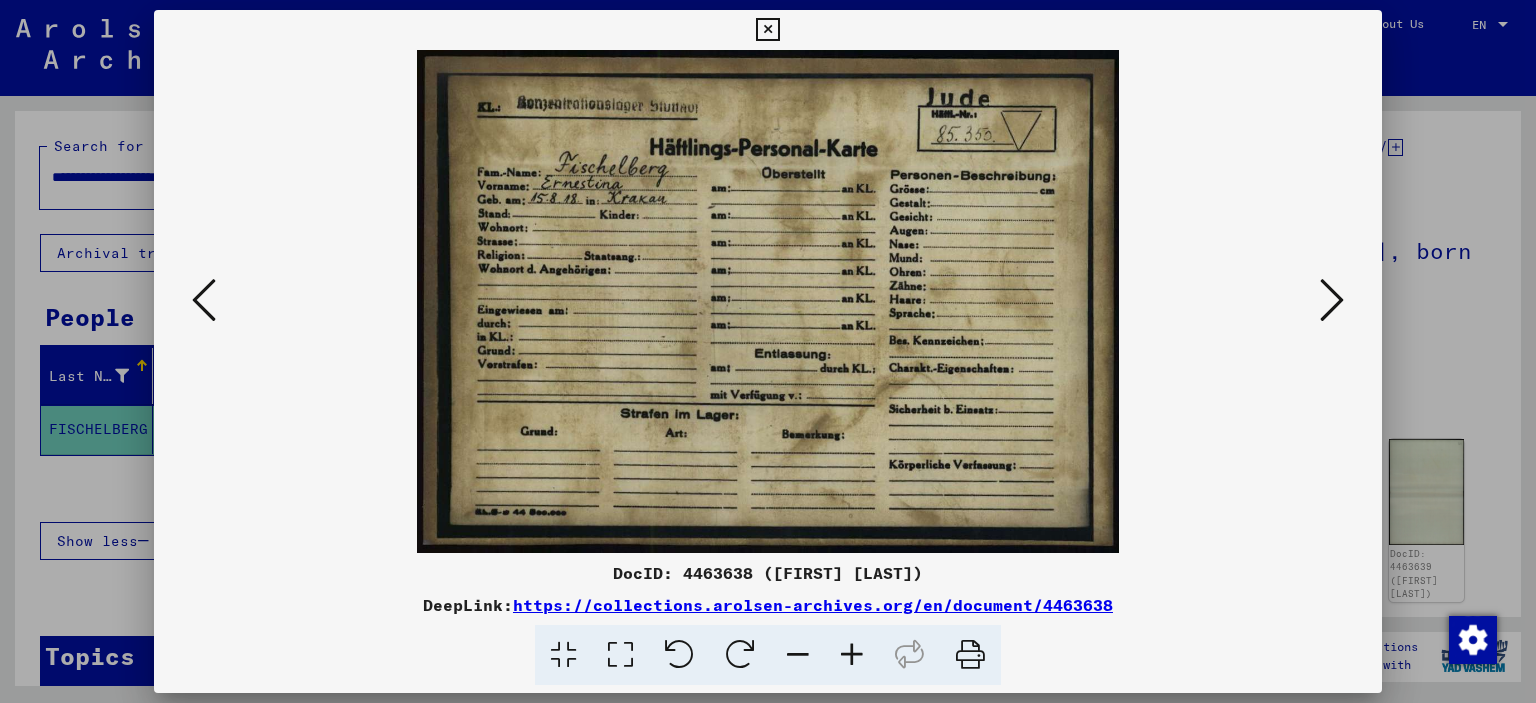 click at bounding box center [1332, 300] 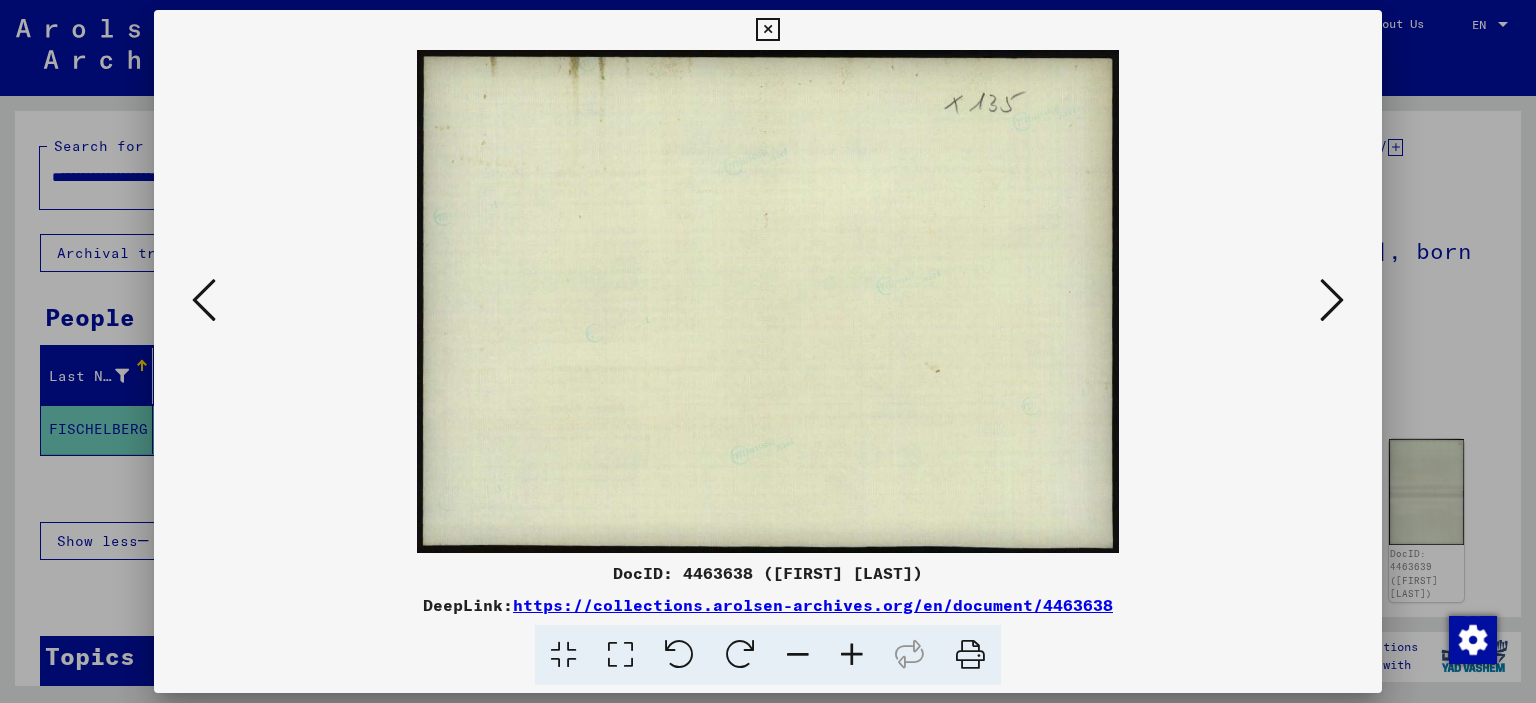 click at bounding box center [1332, 300] 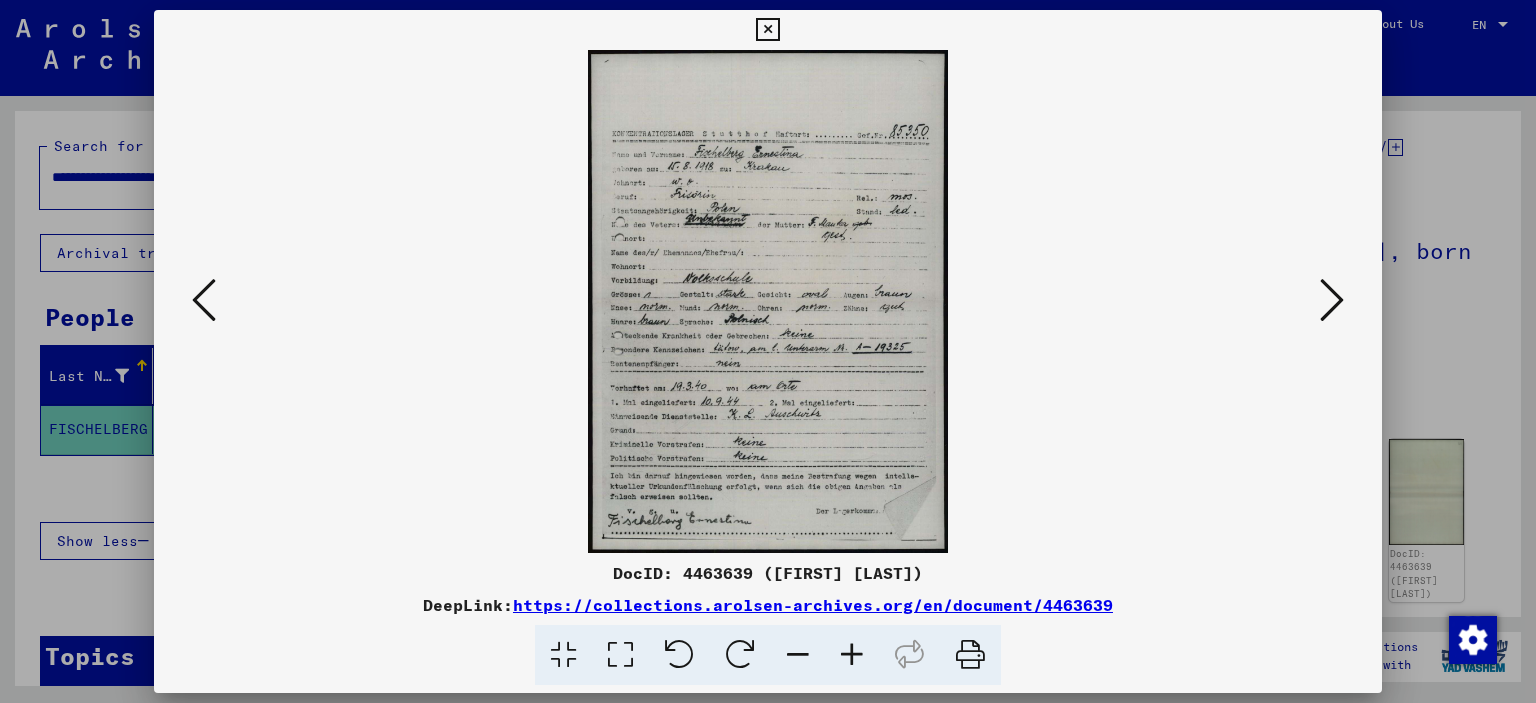 click at bounding box center [768, 351] 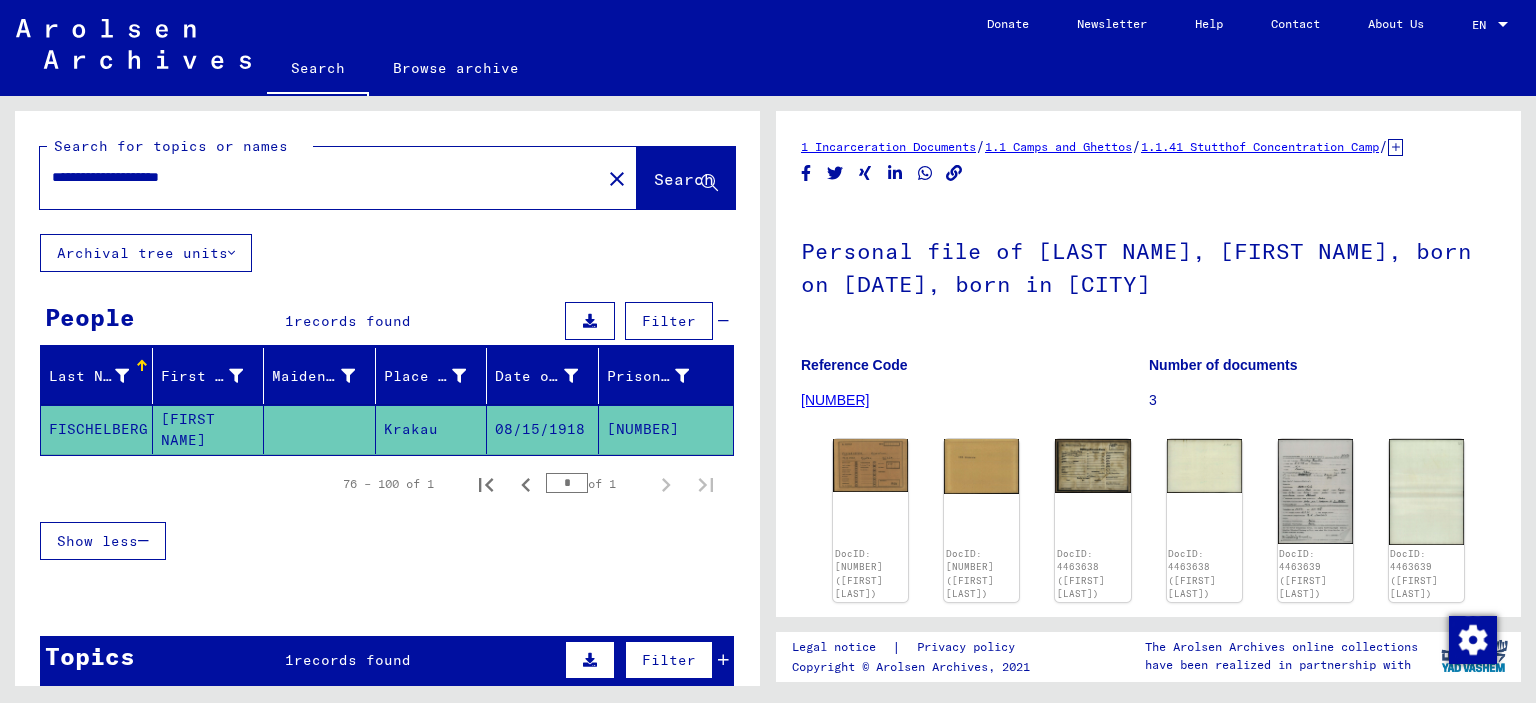 drag, startPoint x: 156, startPoint y: 180, endPoint x: 349, endPoint y: 177, distance: 193.02332 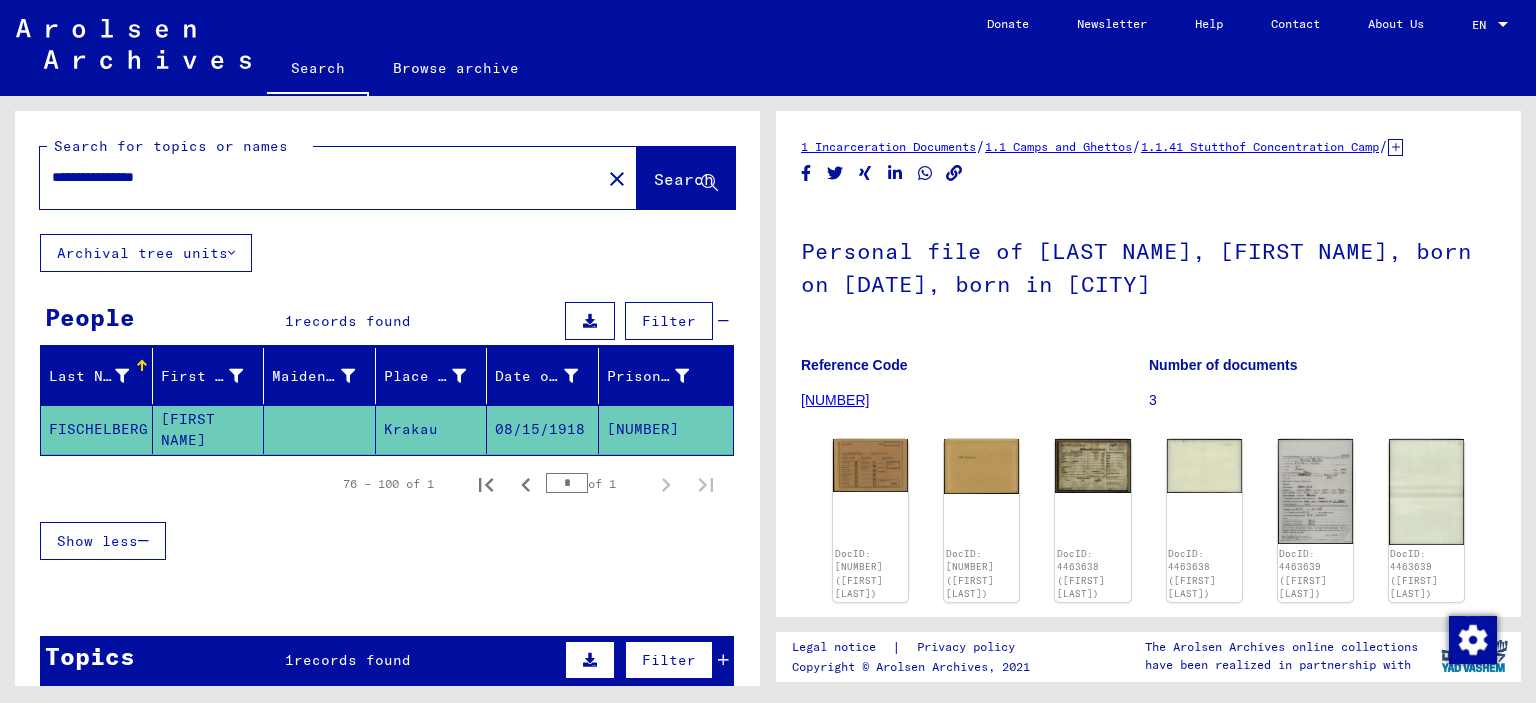 type on "**********" 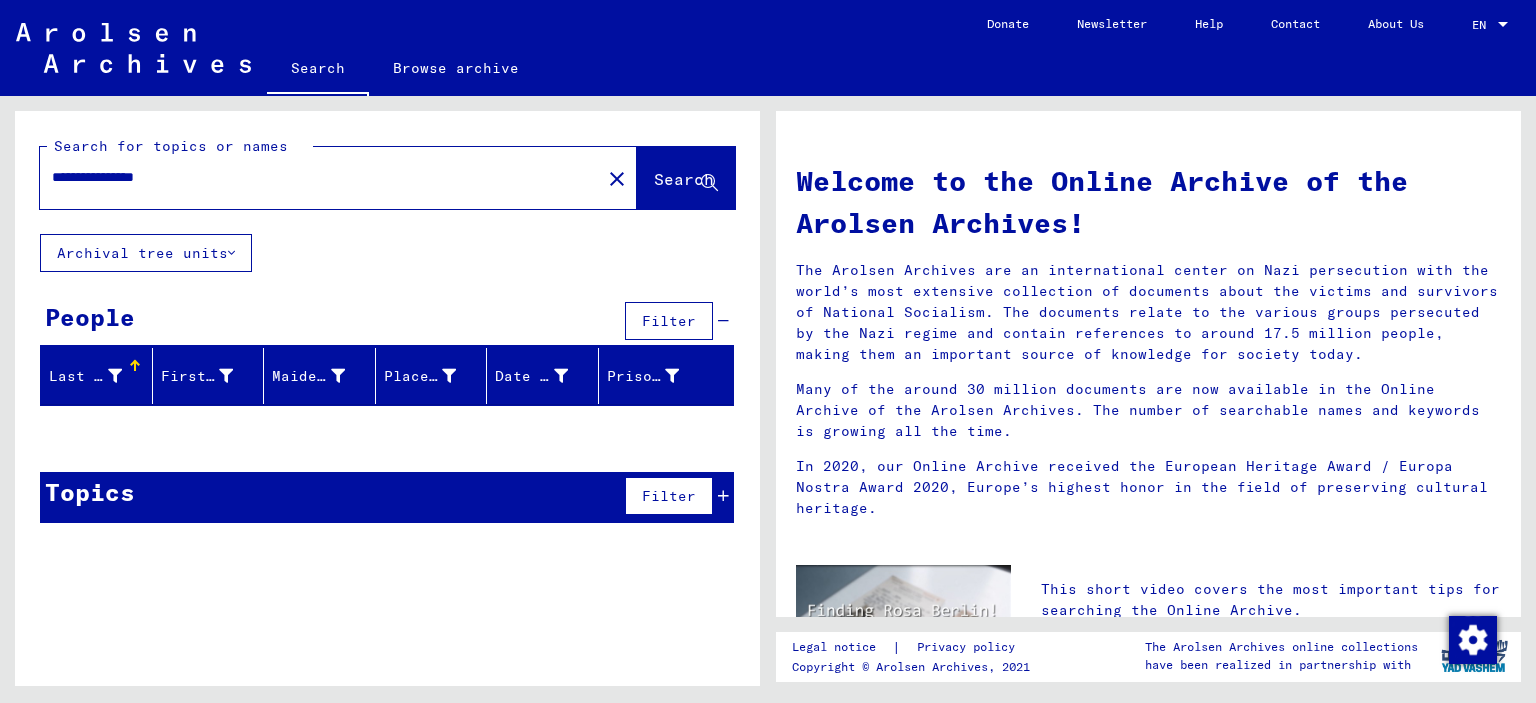 drag, startPoint x: 156, startPoint y: 178, endPoint x: 271, endPoint y: 185, distance: 115.212845 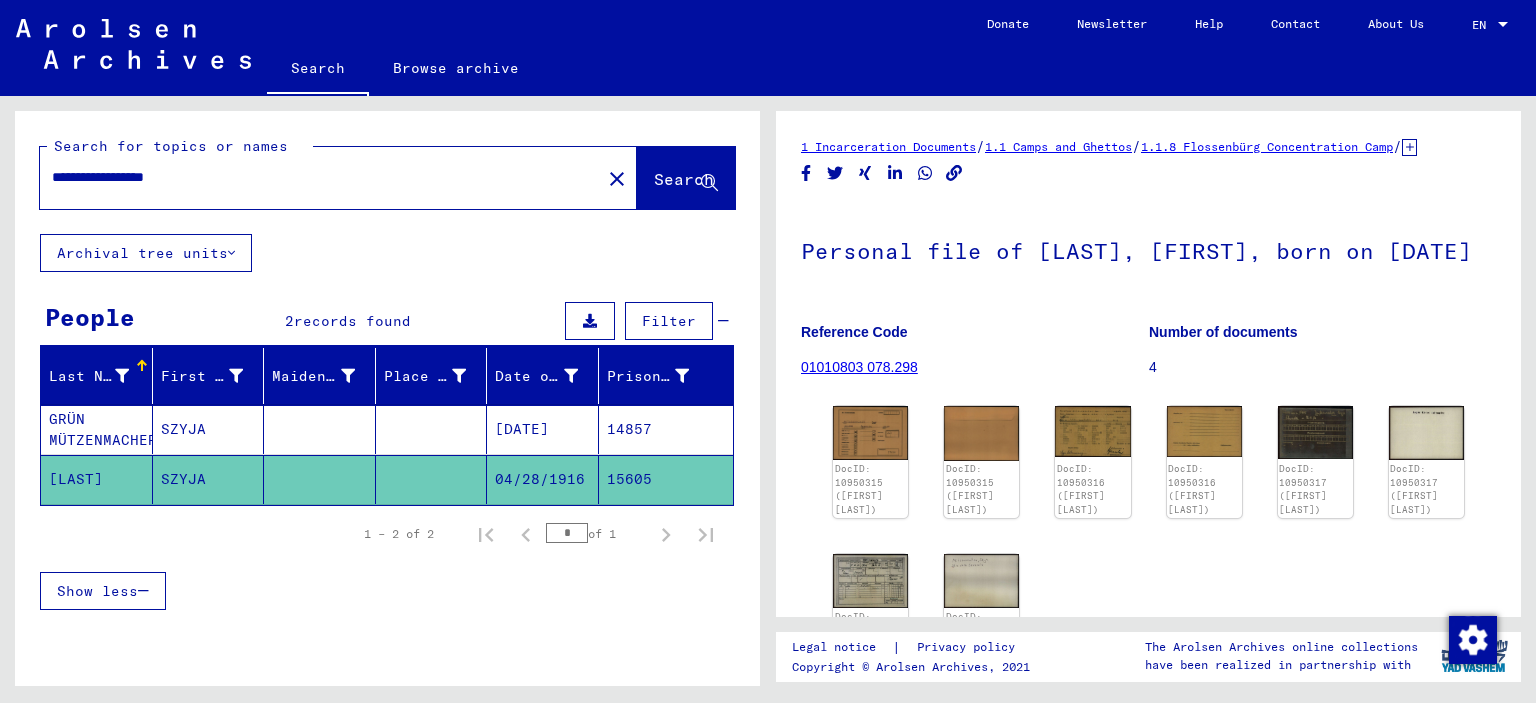 scroll, scrollTop: 0, scrollLeft: 0, axis: both 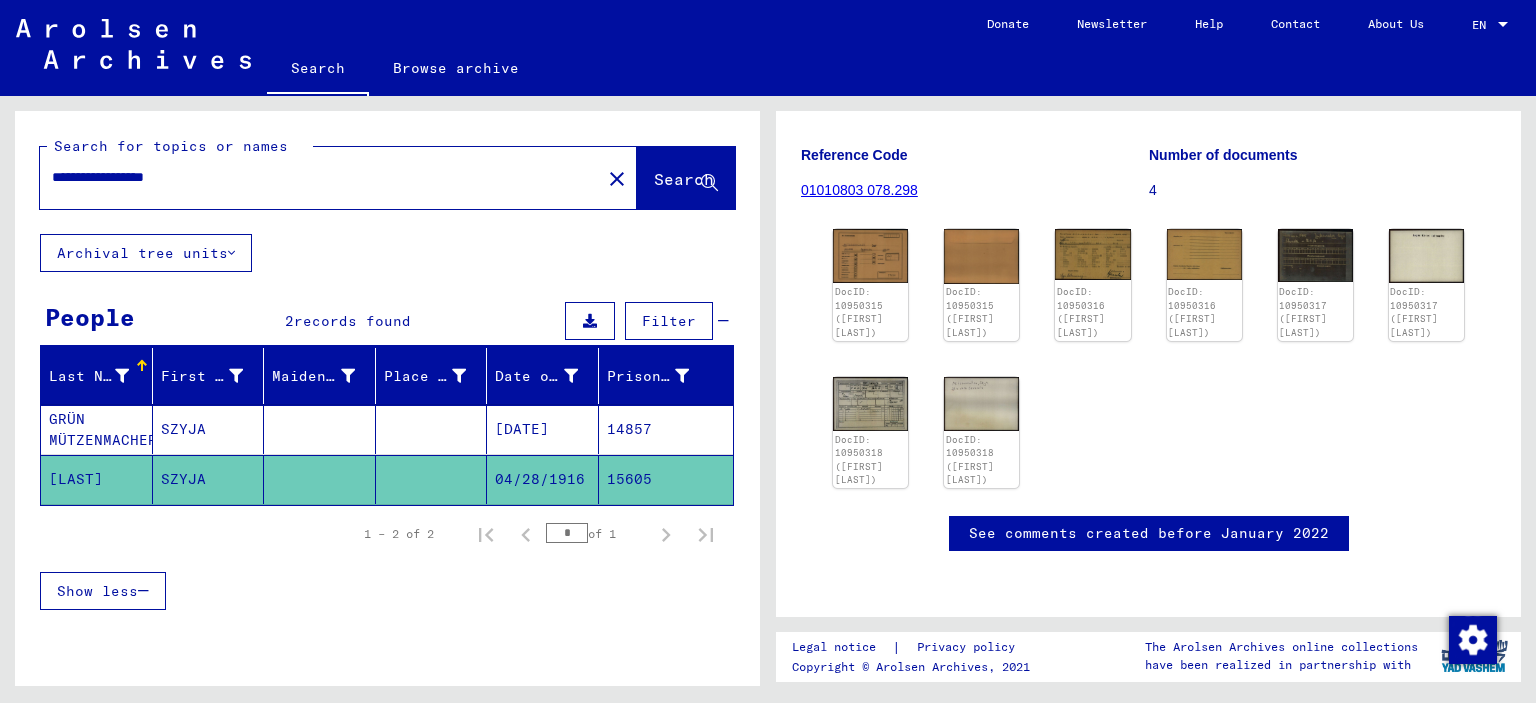 drag, startPoint x: 224, startPoint y: 169, endPoint x: 0, endPoint y: 123, distance: 228.67444 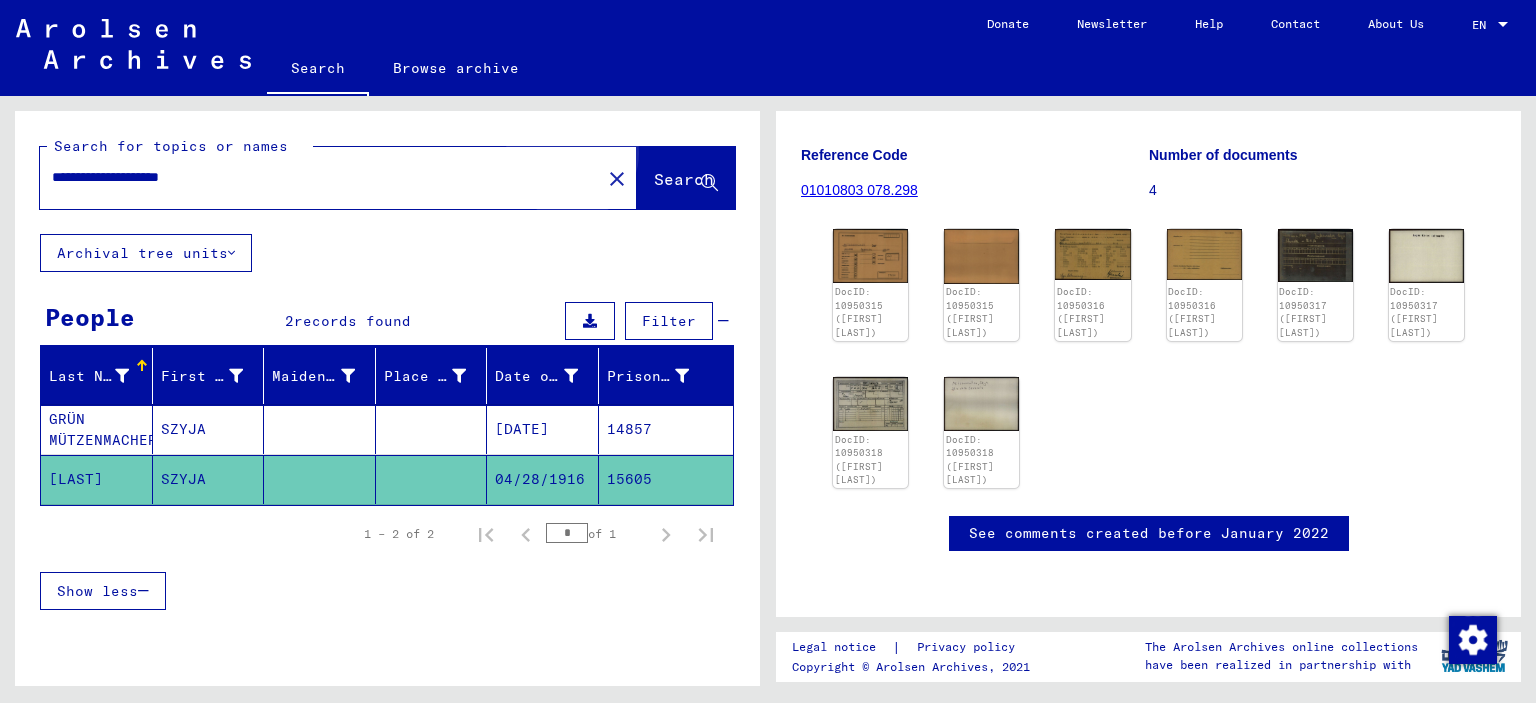 click on "Search" 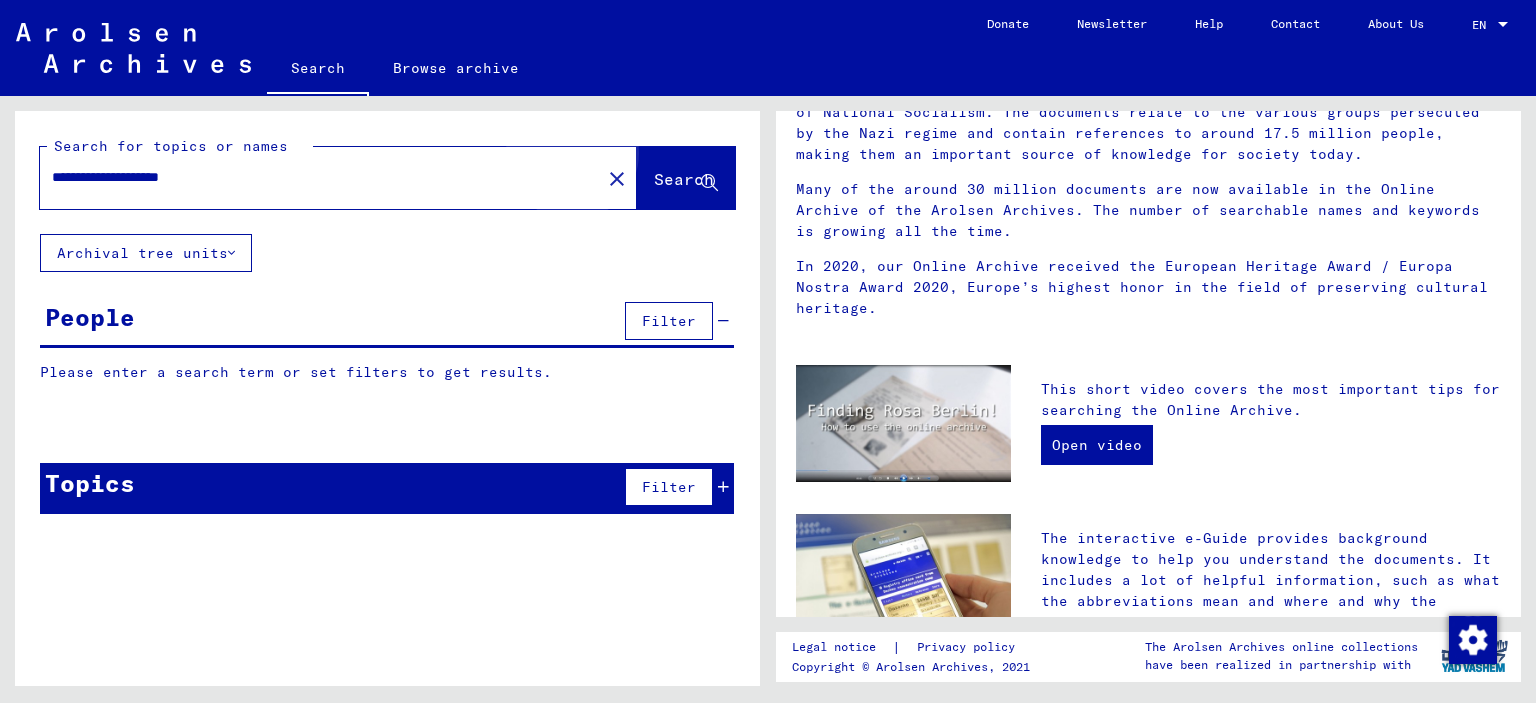 scroll, scrollTop: 0, scrollLeft: 0, axis: both 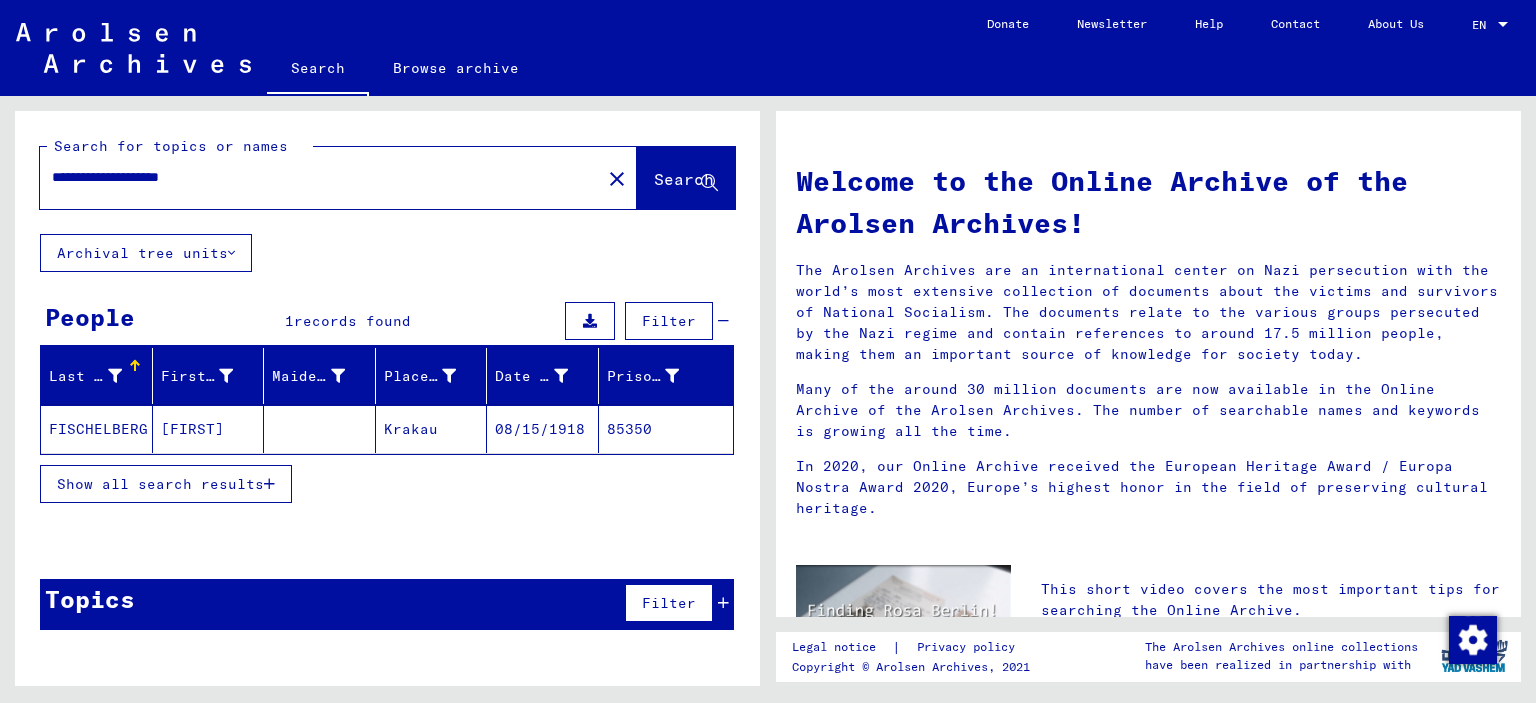 click on "Show all search results" at bounding box center [160, 484] 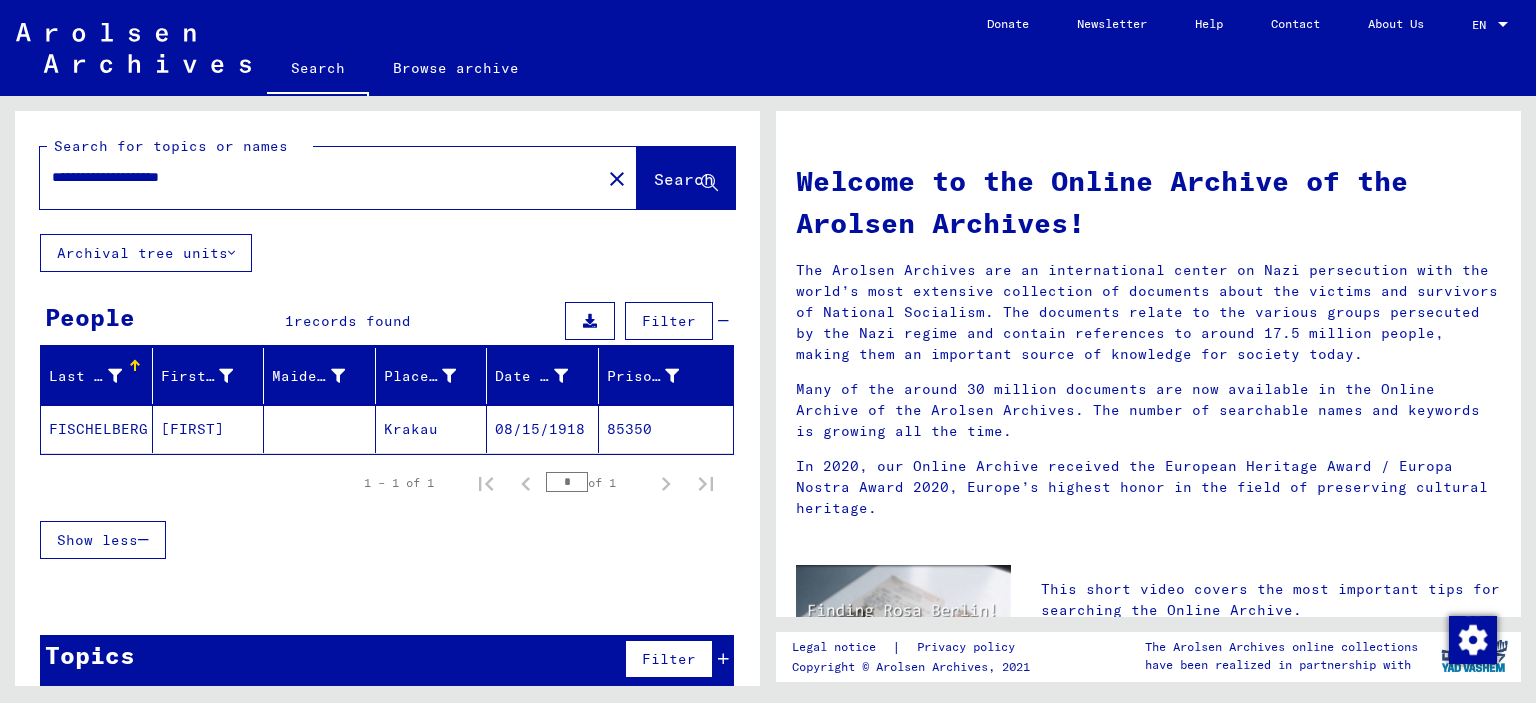click on "Krakau" 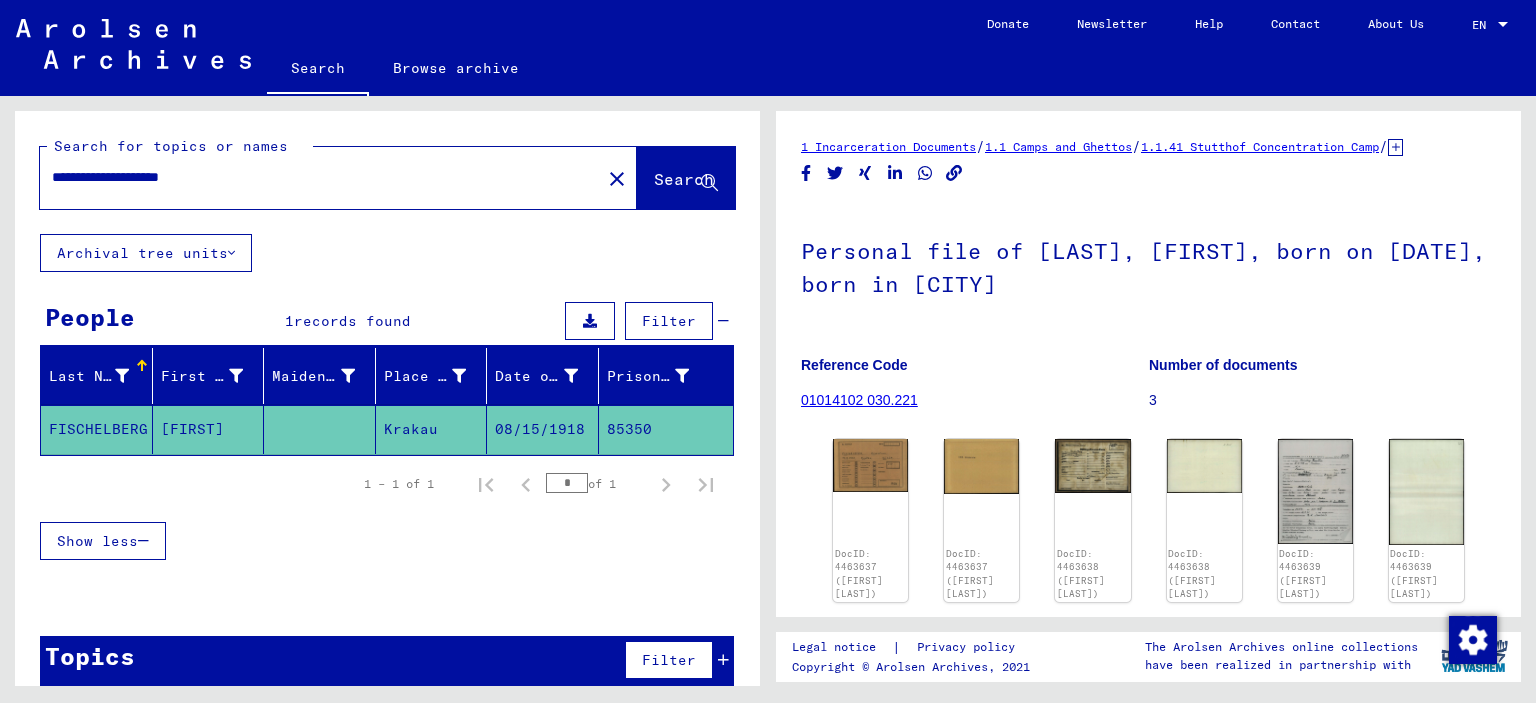scroll, scrollTop: 0, scrollLeft: 0, axis: both 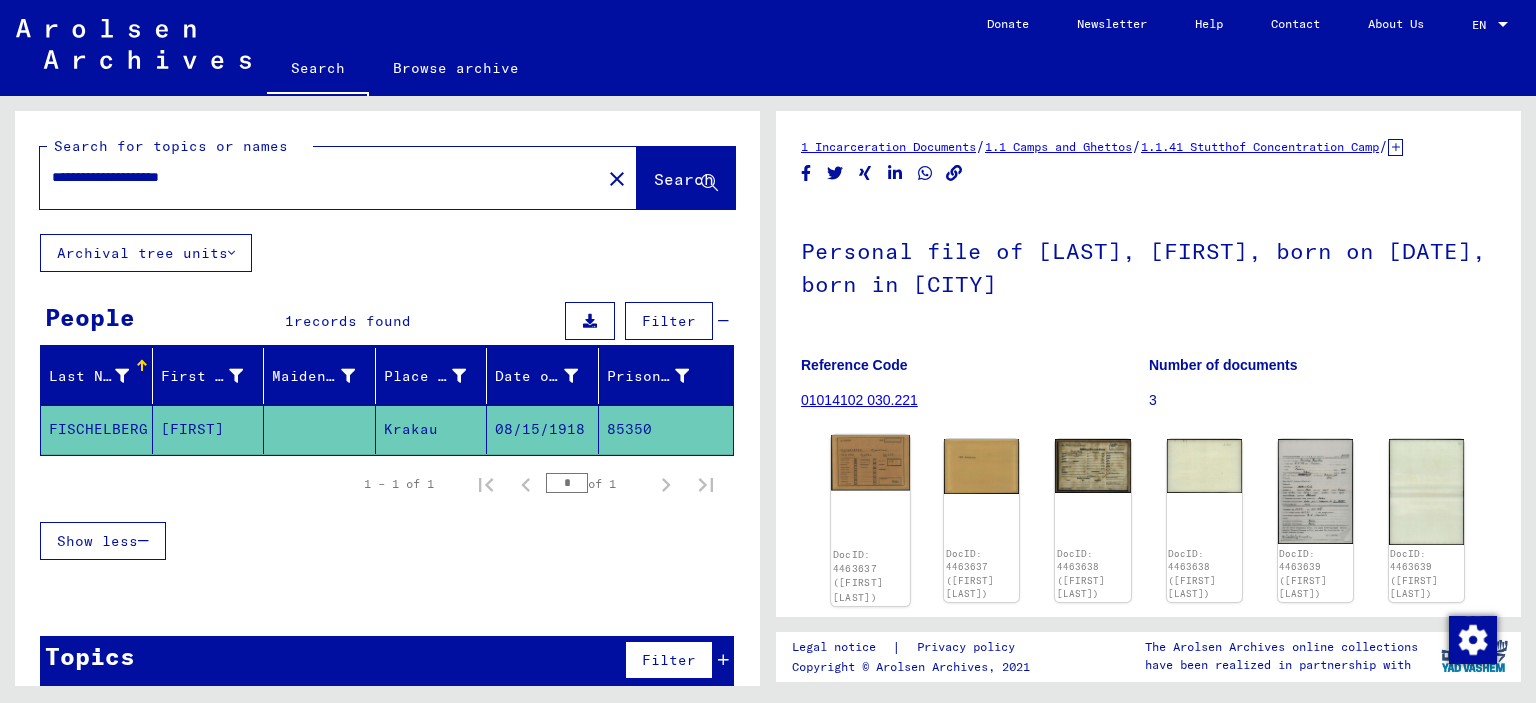 click 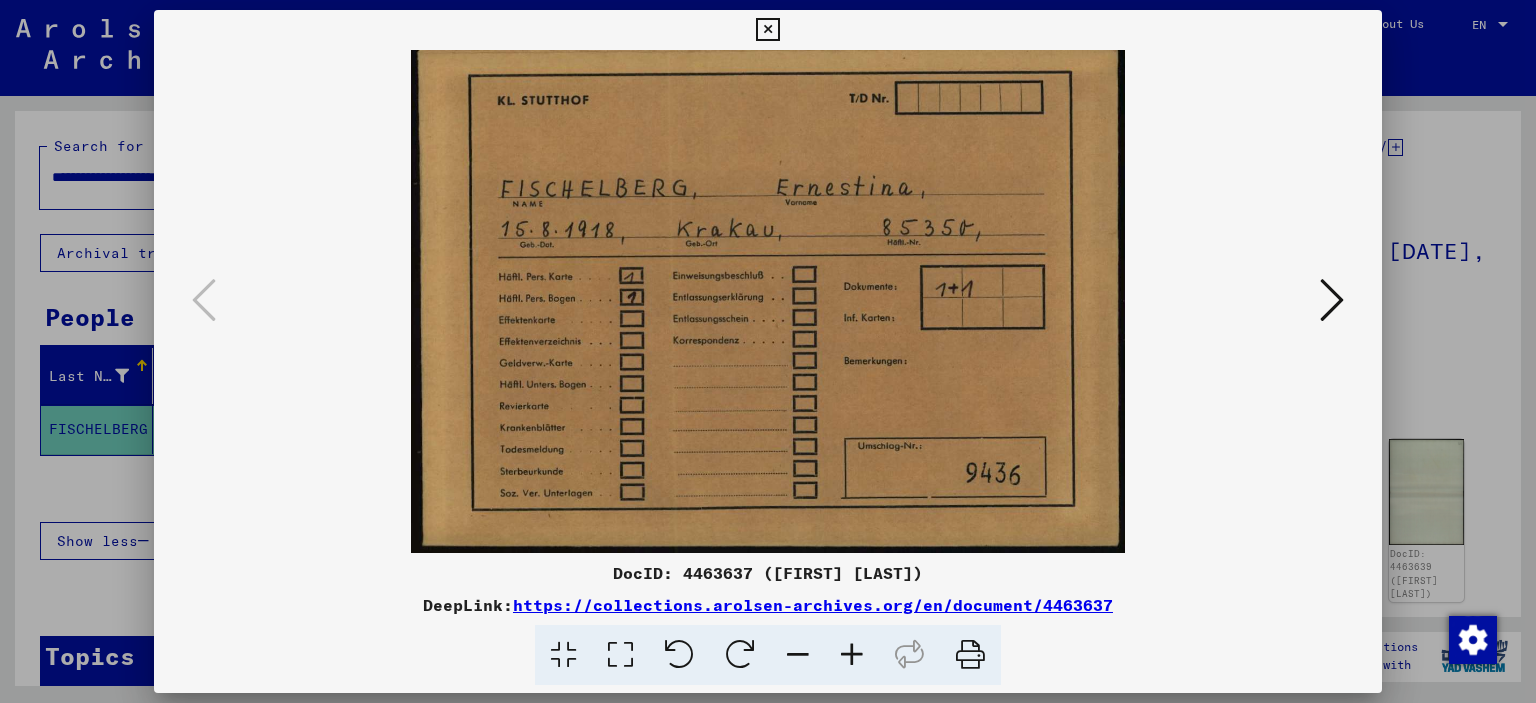 click at bounding box center [1332, 300] 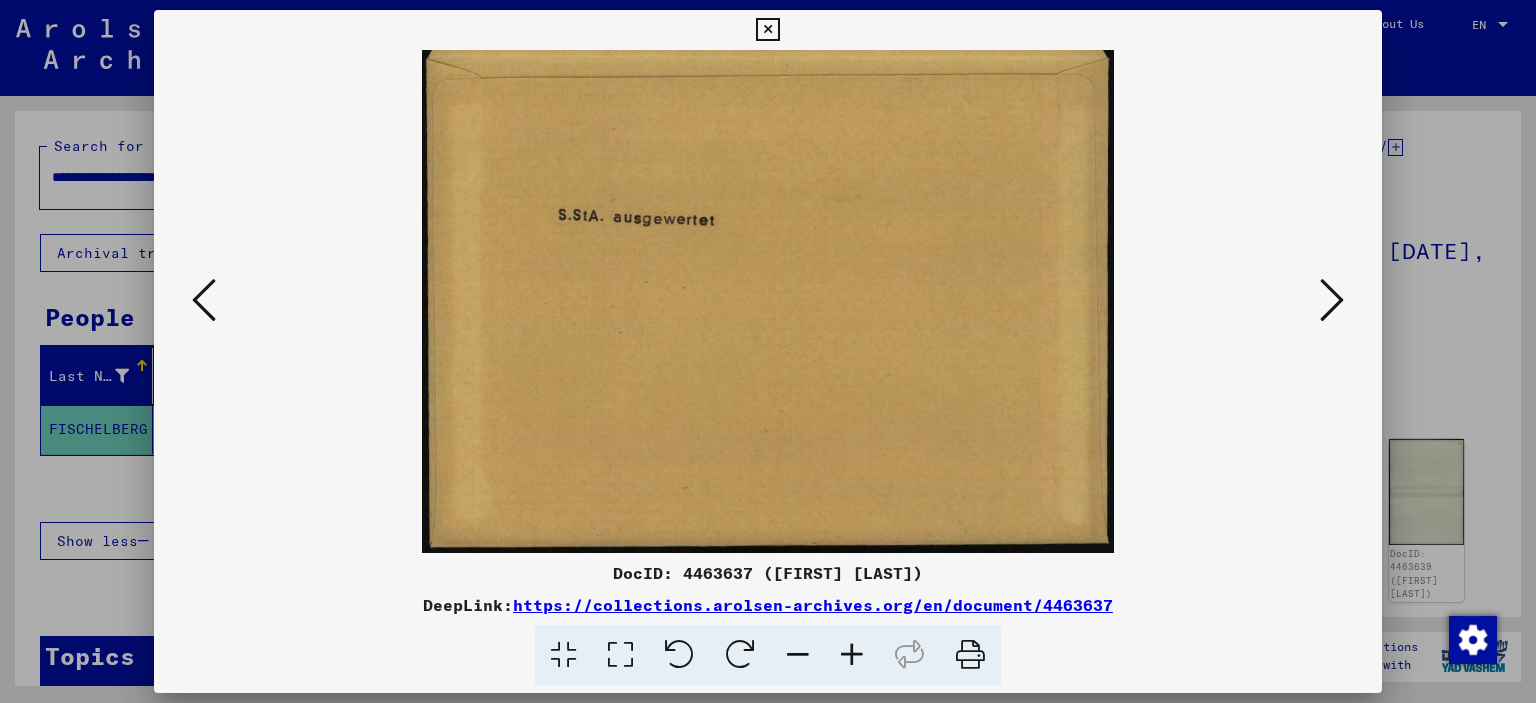 click at bounding box center (1332, 300) 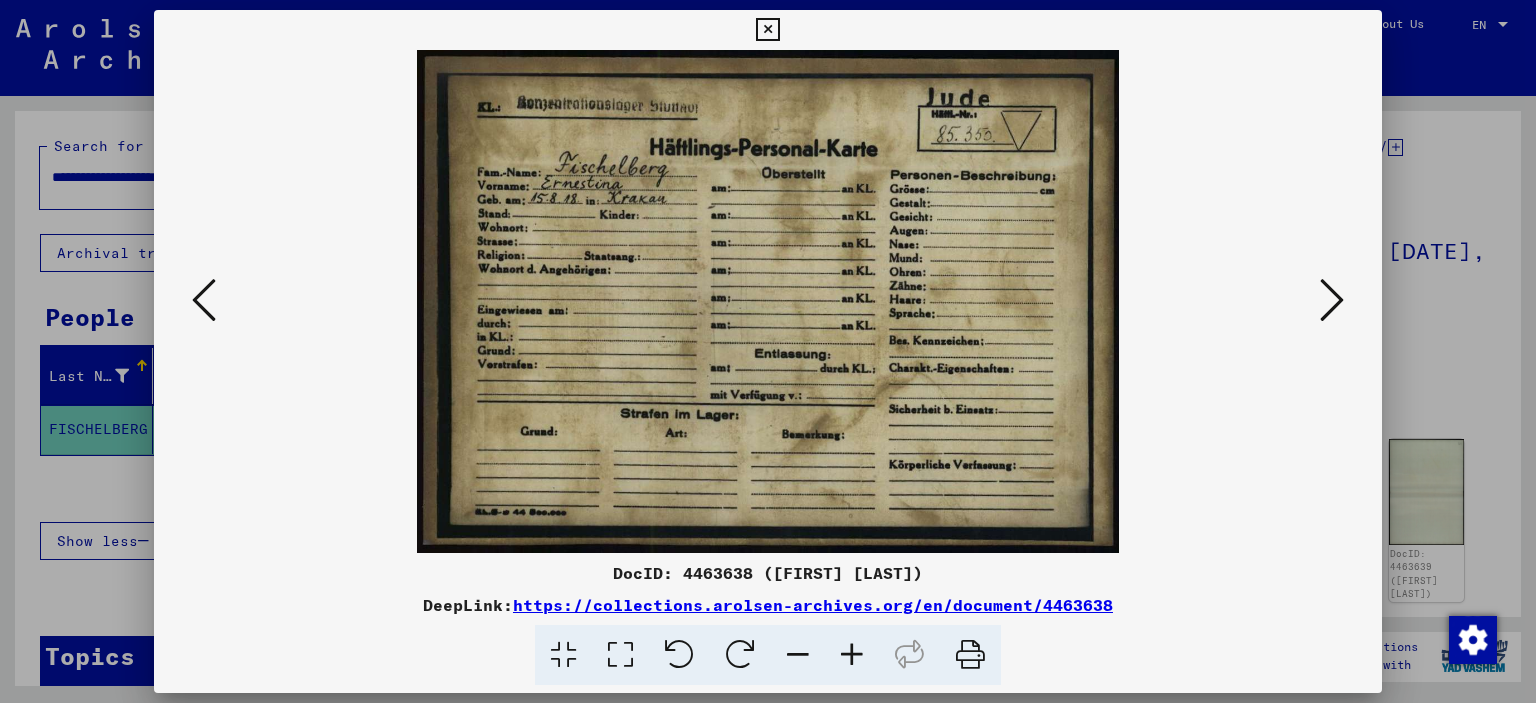 click at bounding box center [1332, 300] 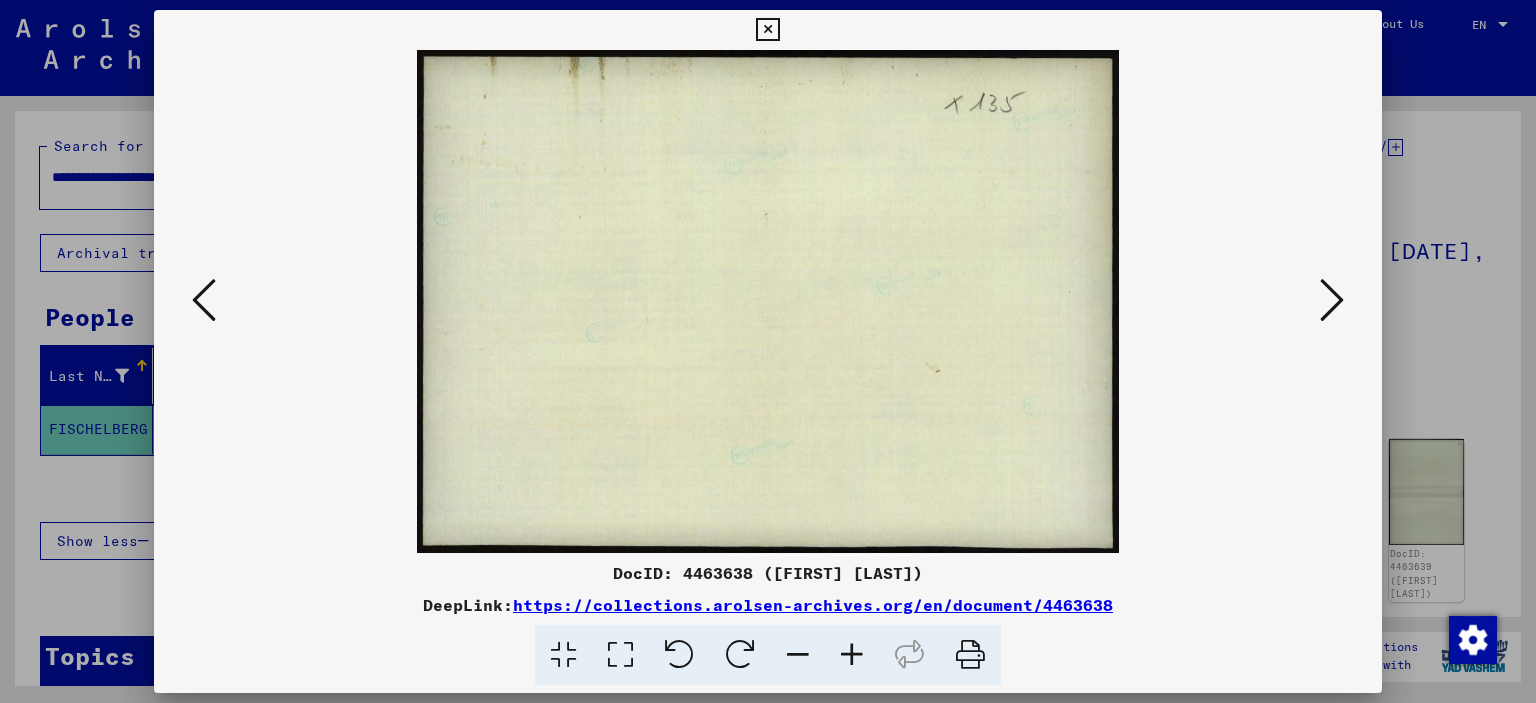click at bounding box center [1332, 300] 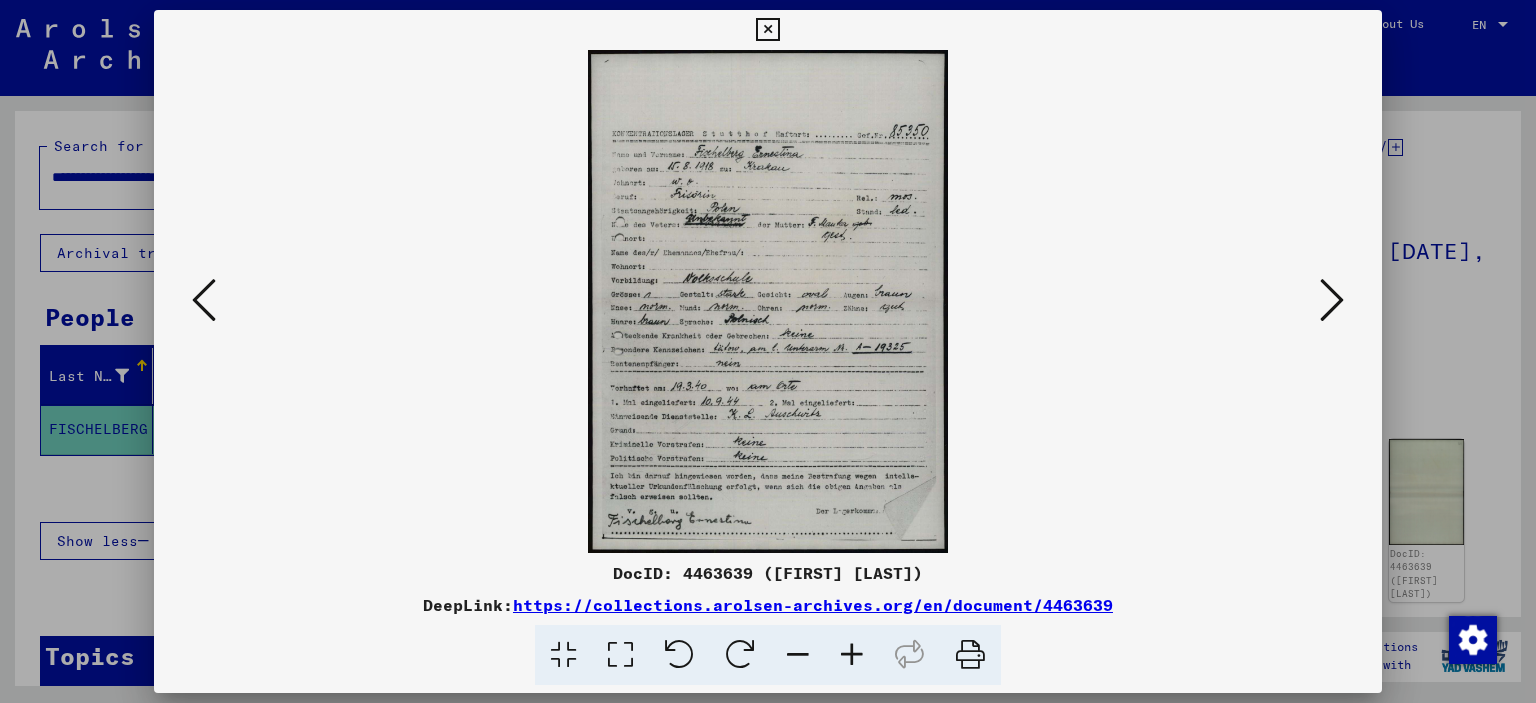 click at bounding box center [852, 655] 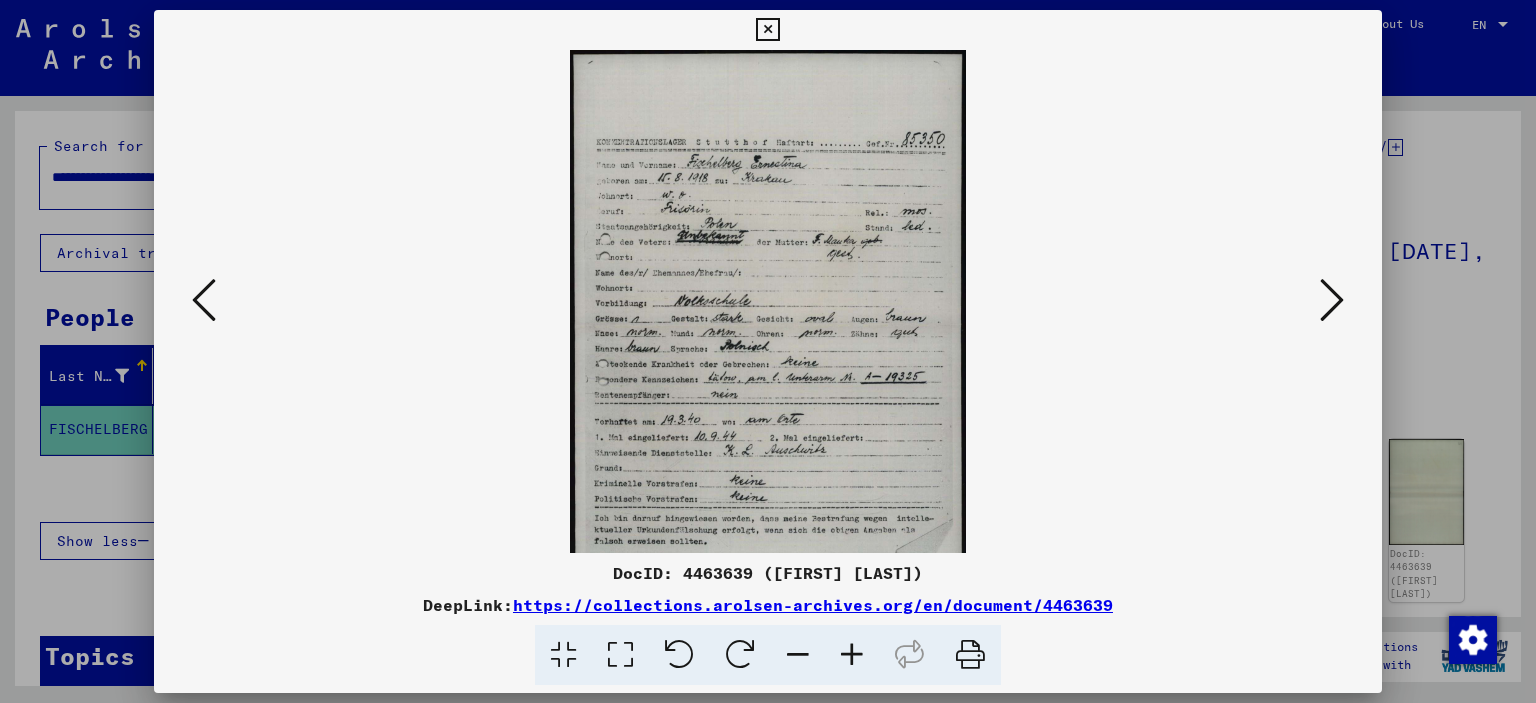 click at bounding box center [852, 655] 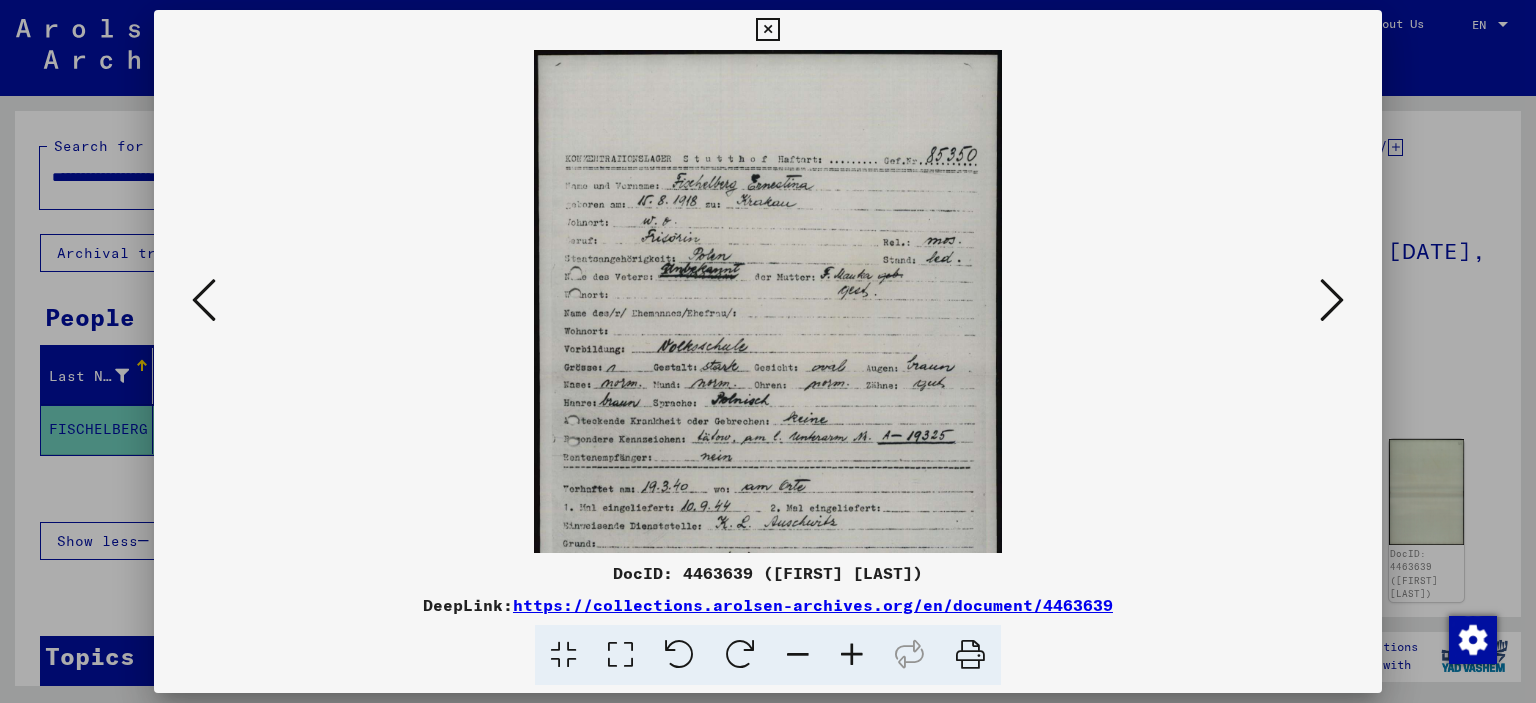 click at bounding box center (852, 655) 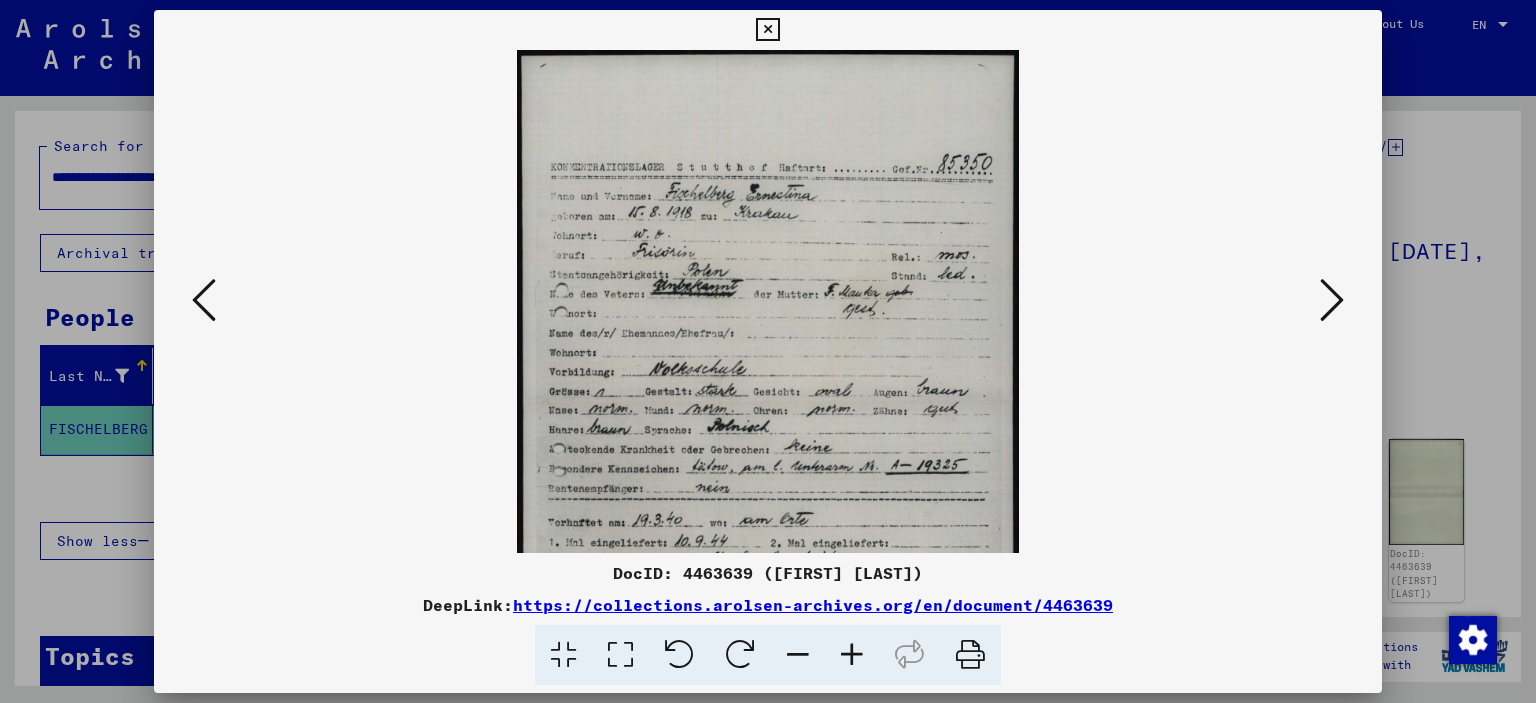 click at bounding box center (852, 655) 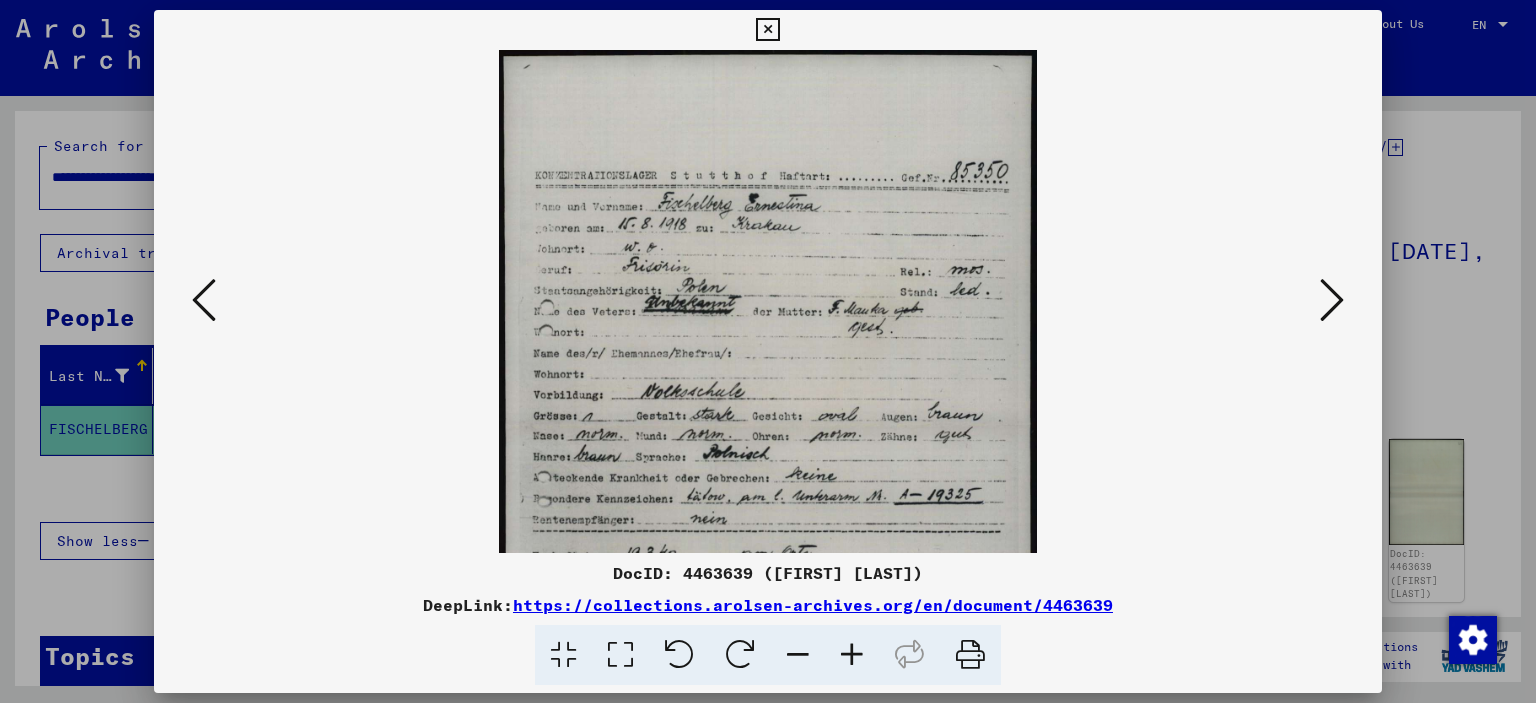 click at bounding box center [852, 655] 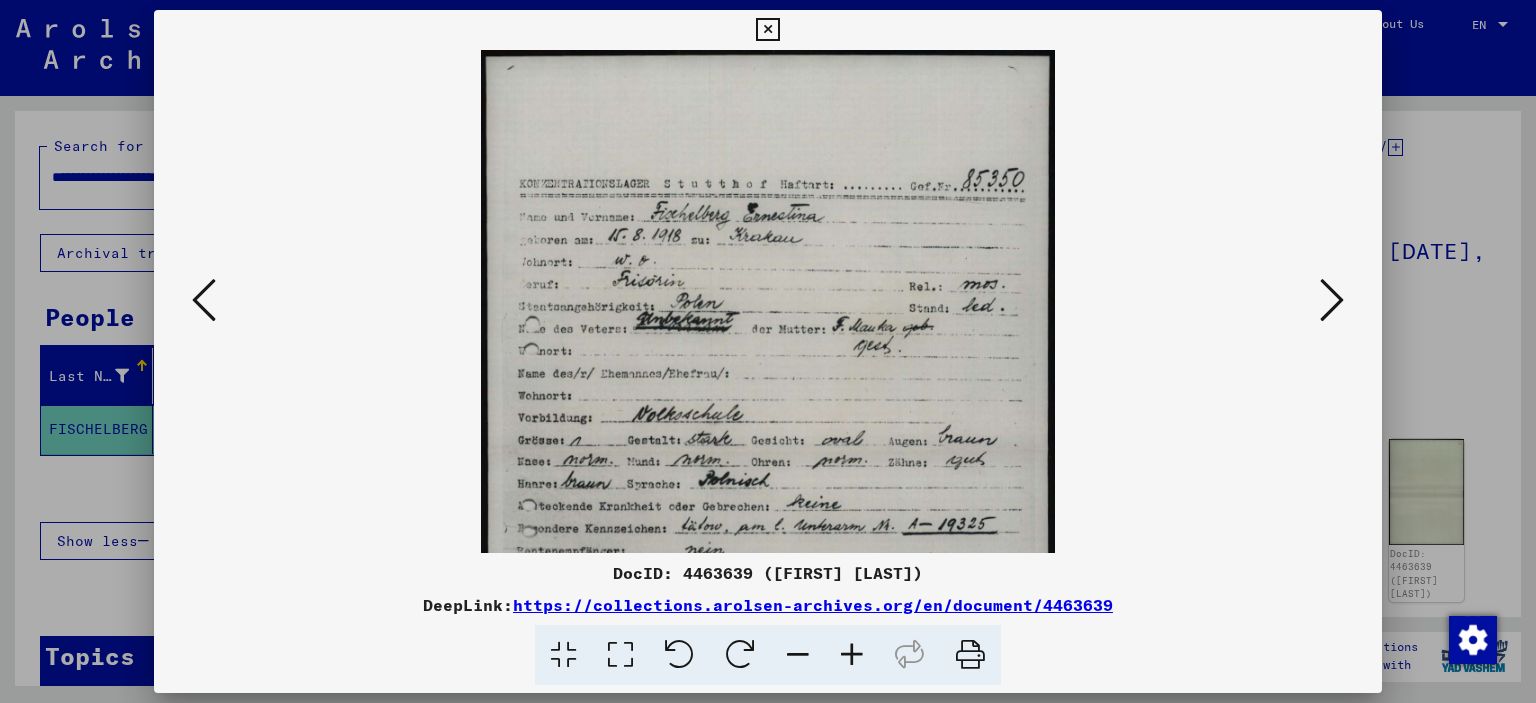click at bounding box center [852, 655] 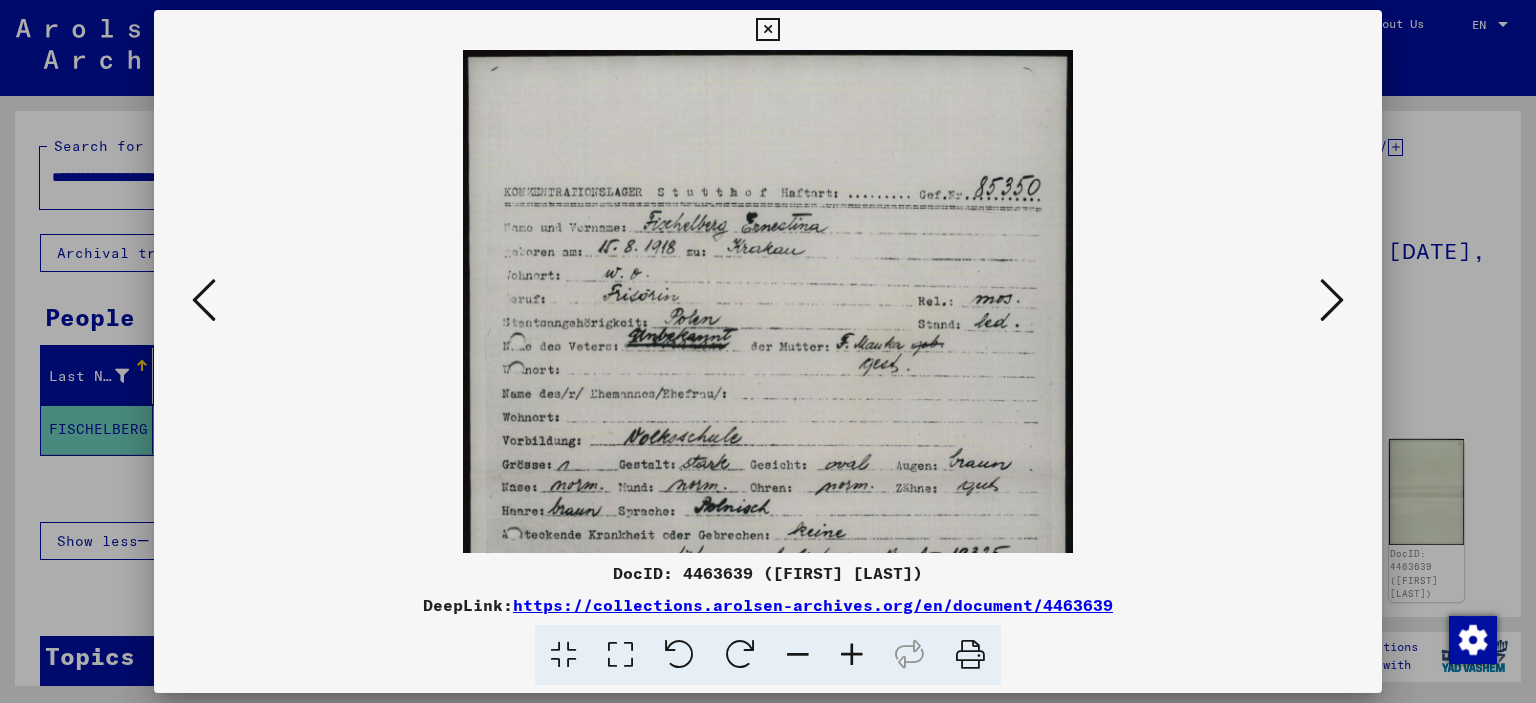 click at bounding box center [852, 655] 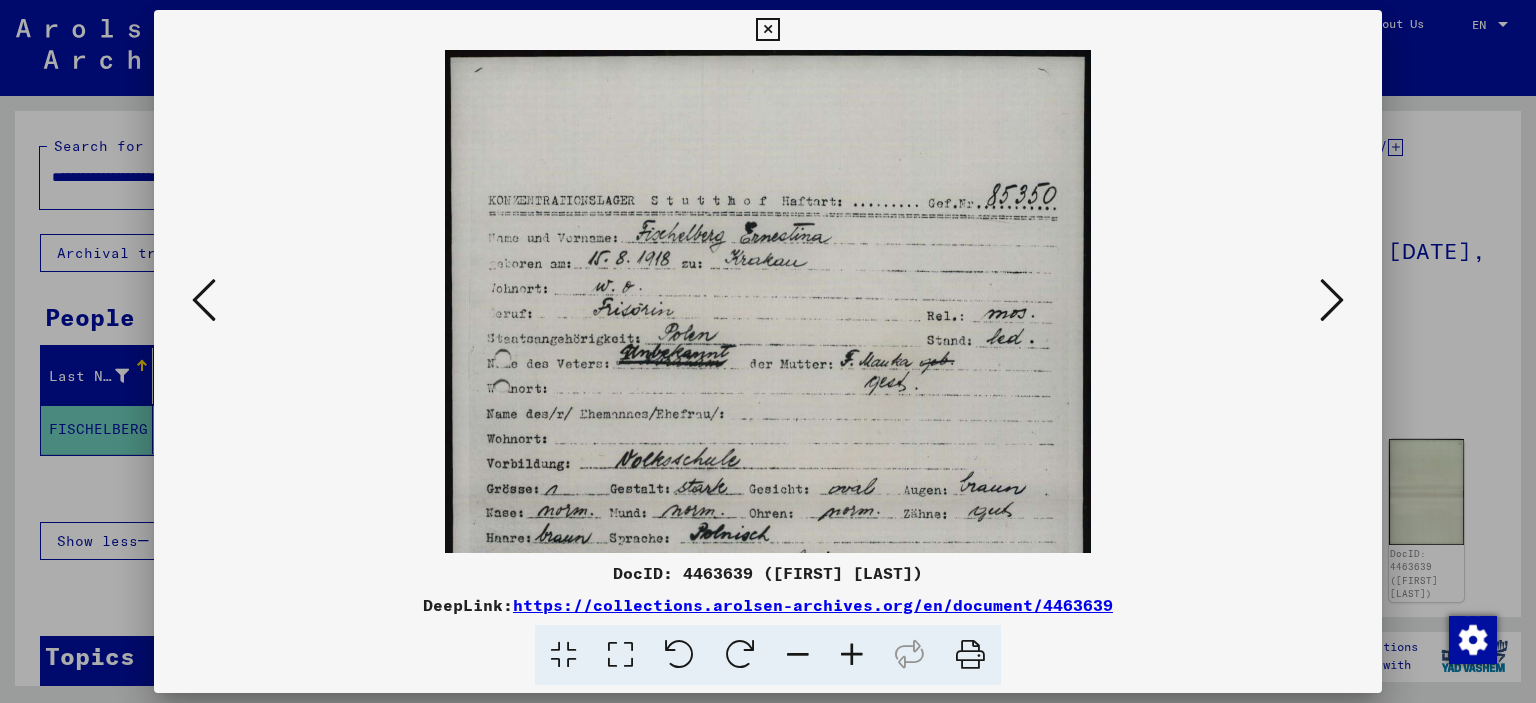click at bounding box center [852, 655] 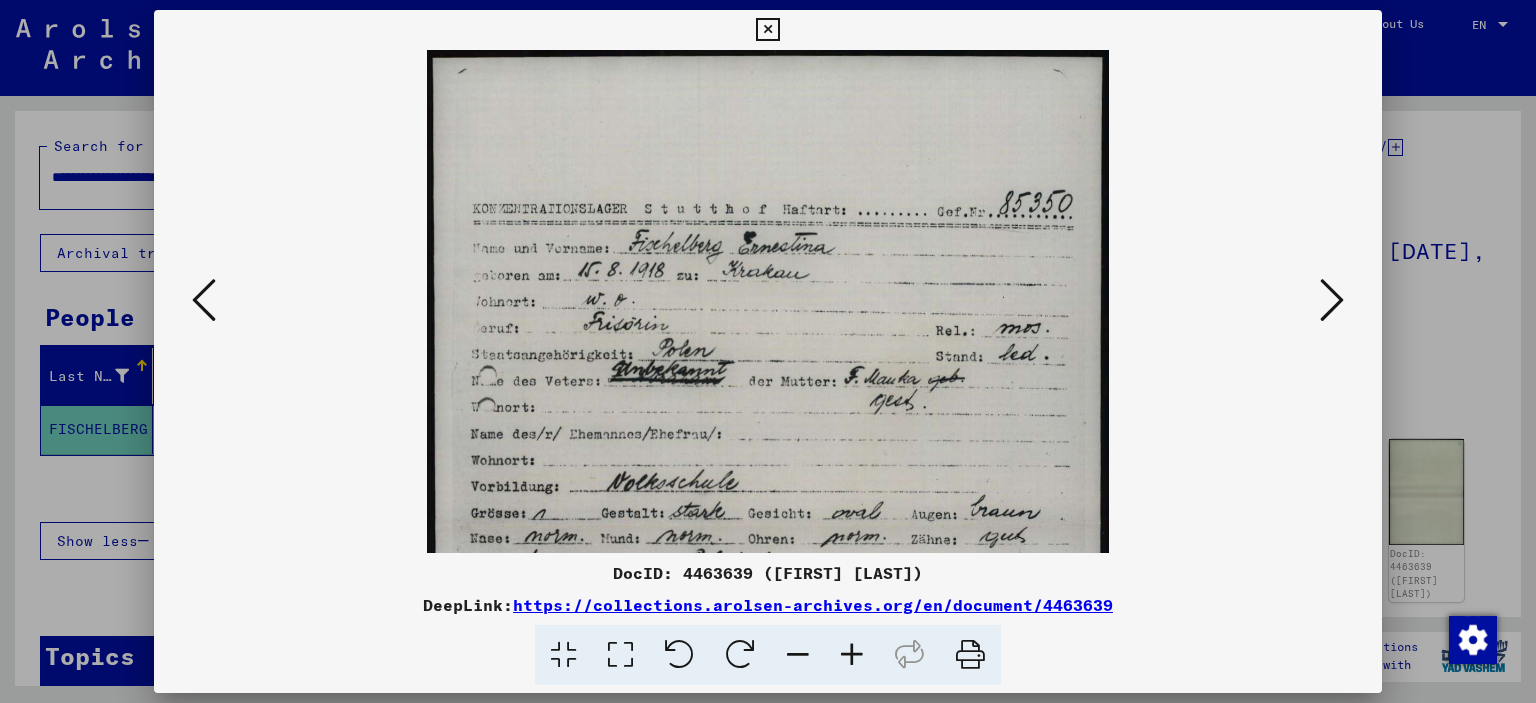 click at bounding box center [852, 655] 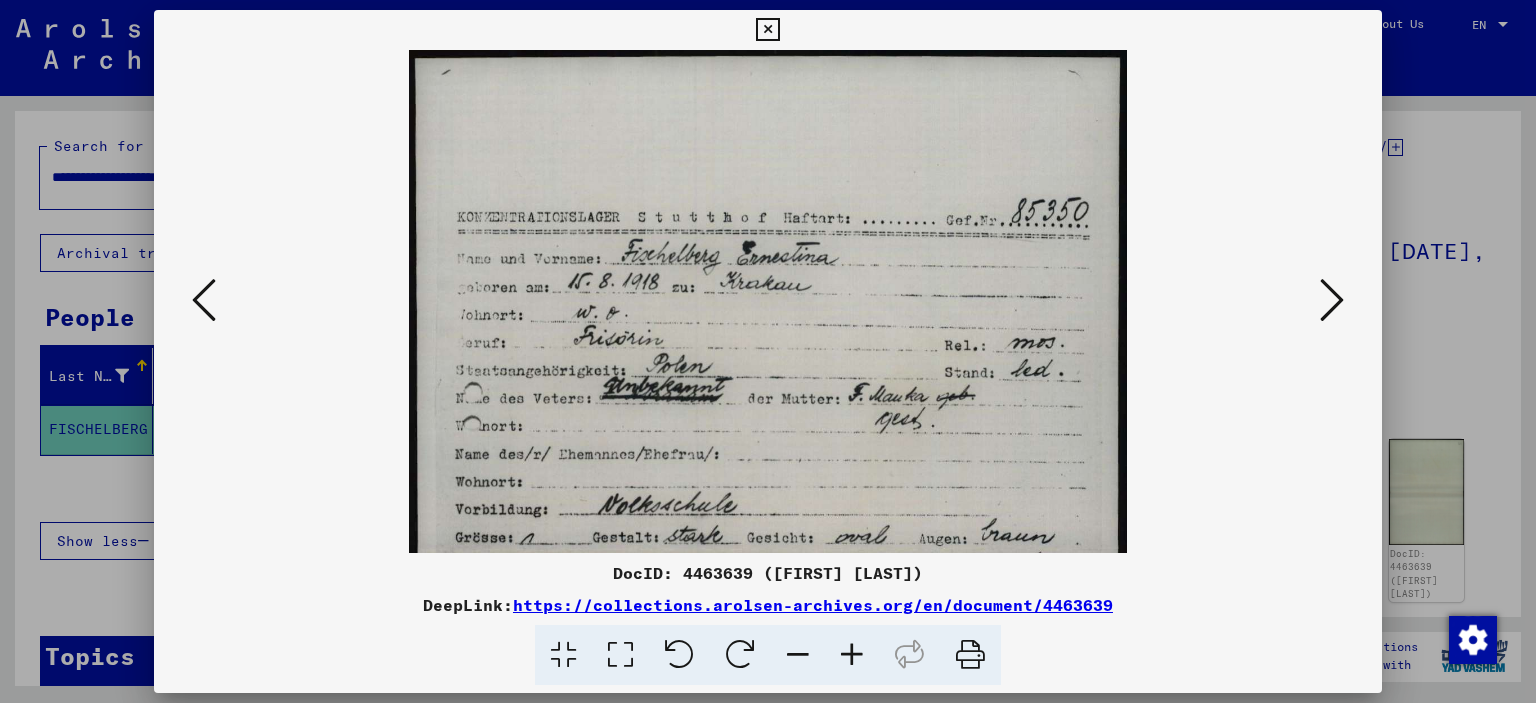 click at bounding box center [852, 655] 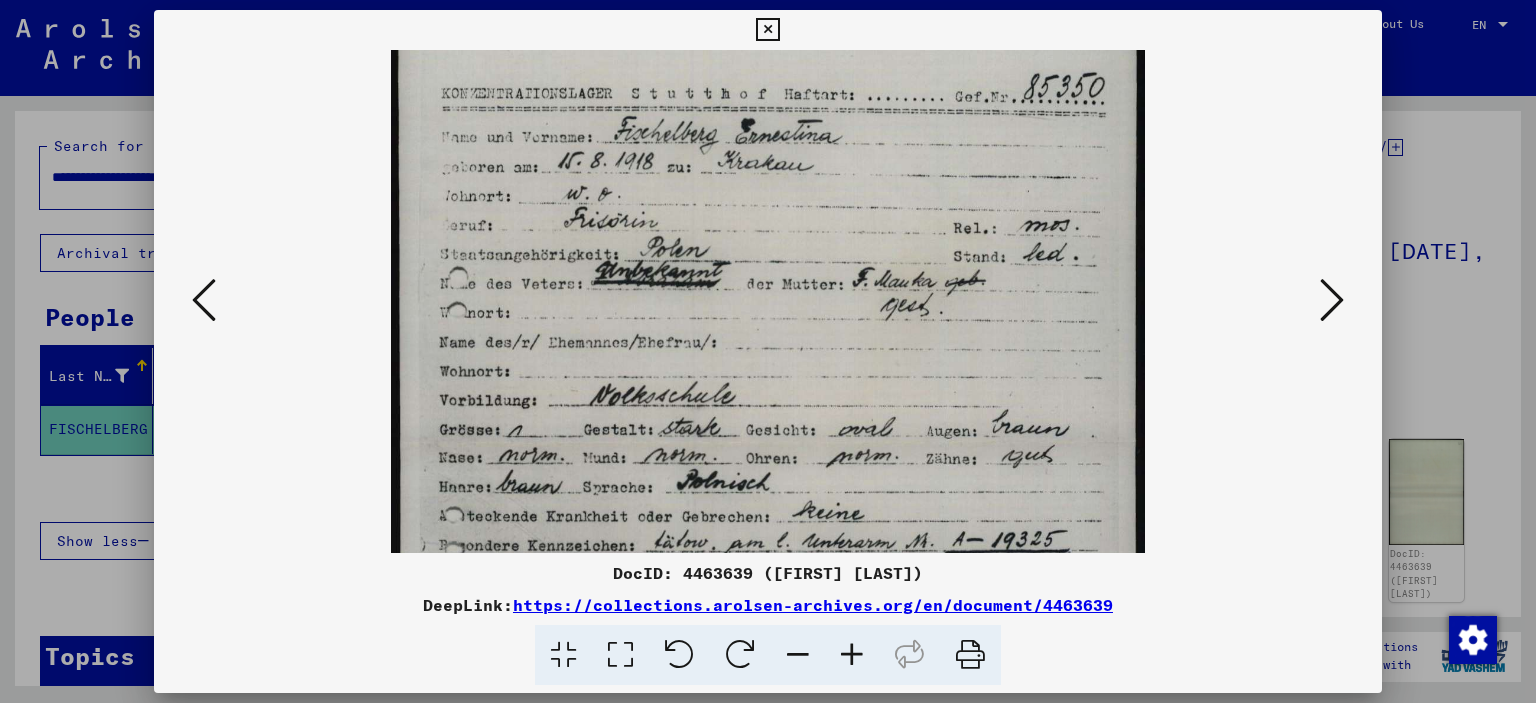 drag, startPoint x: 700, startPoint y: 395, endPoint x: 656, endPoint y: 263, distance: 139.14021 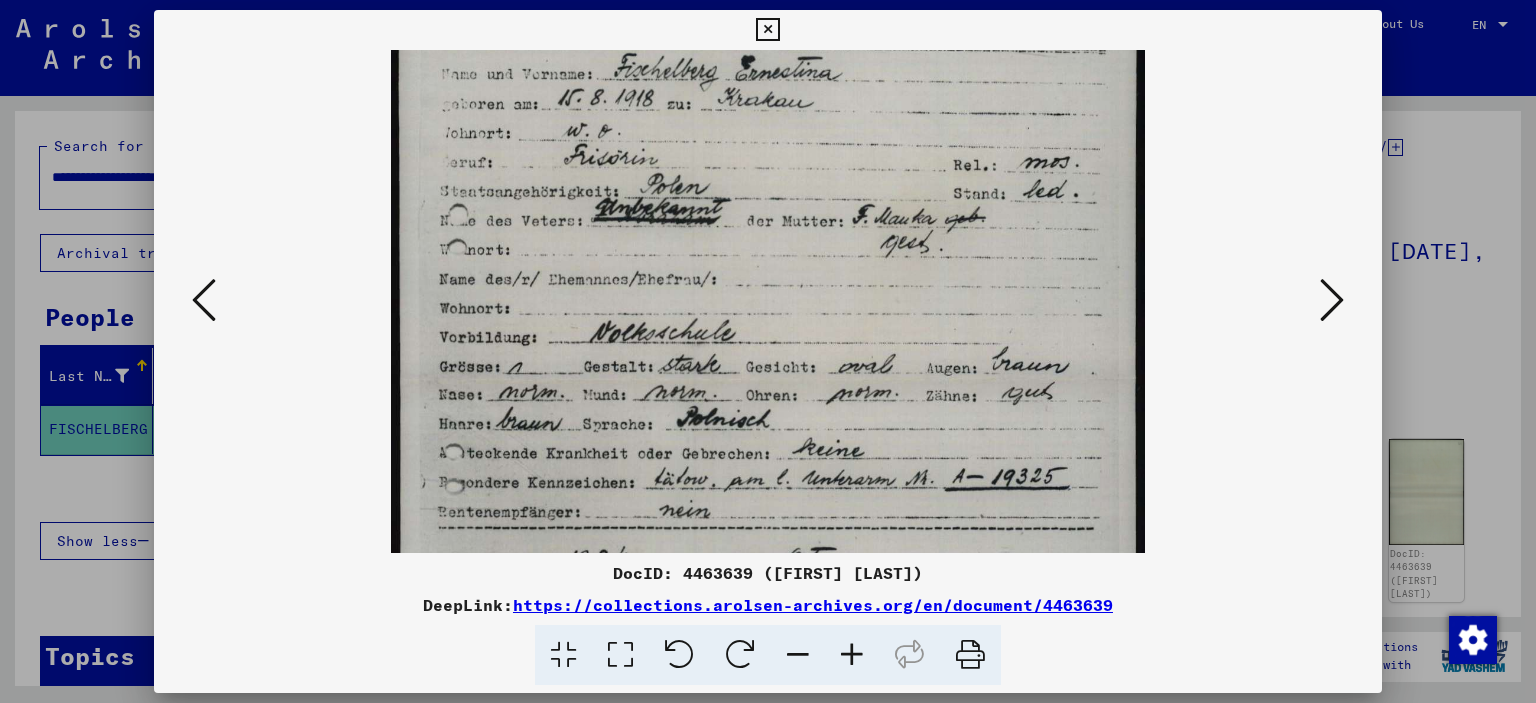 scroll, scrollTop: 200, scrollLeft: 0, axis: vertical 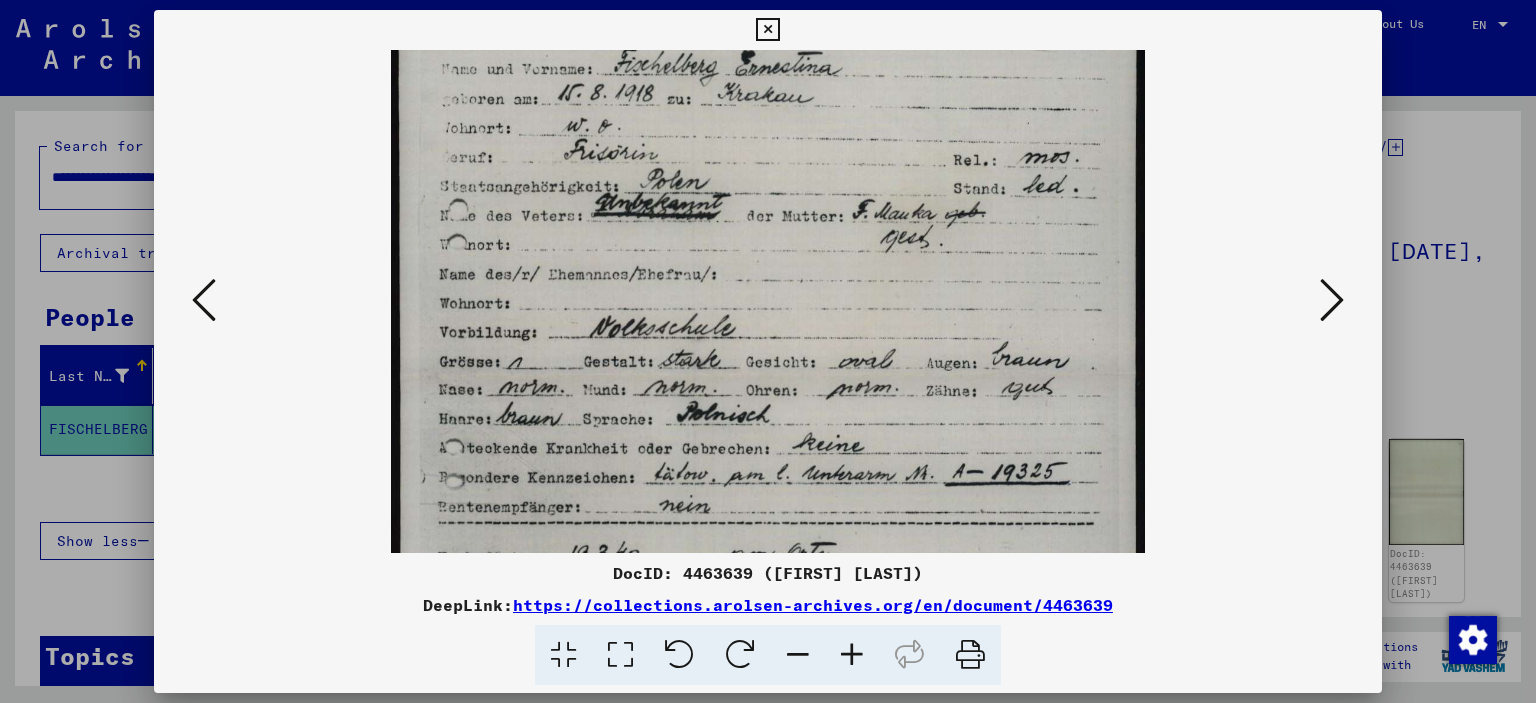 drag, startPoint x: 663, startPoint y: 429, endPoint x: 641, endPoint y: 367, distance: 65.78754 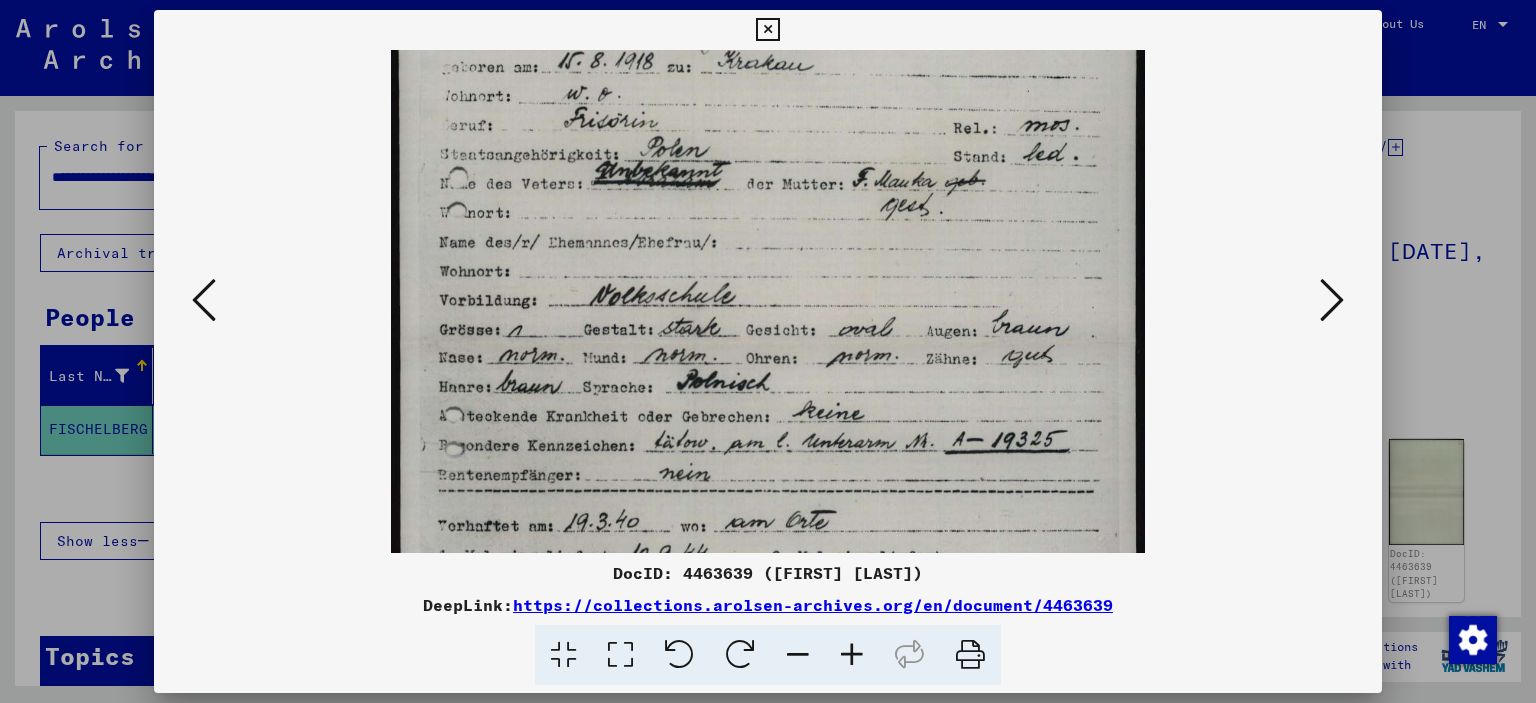 scroll, scrollTop: 252, scrollLeft: 0, axis: vertical 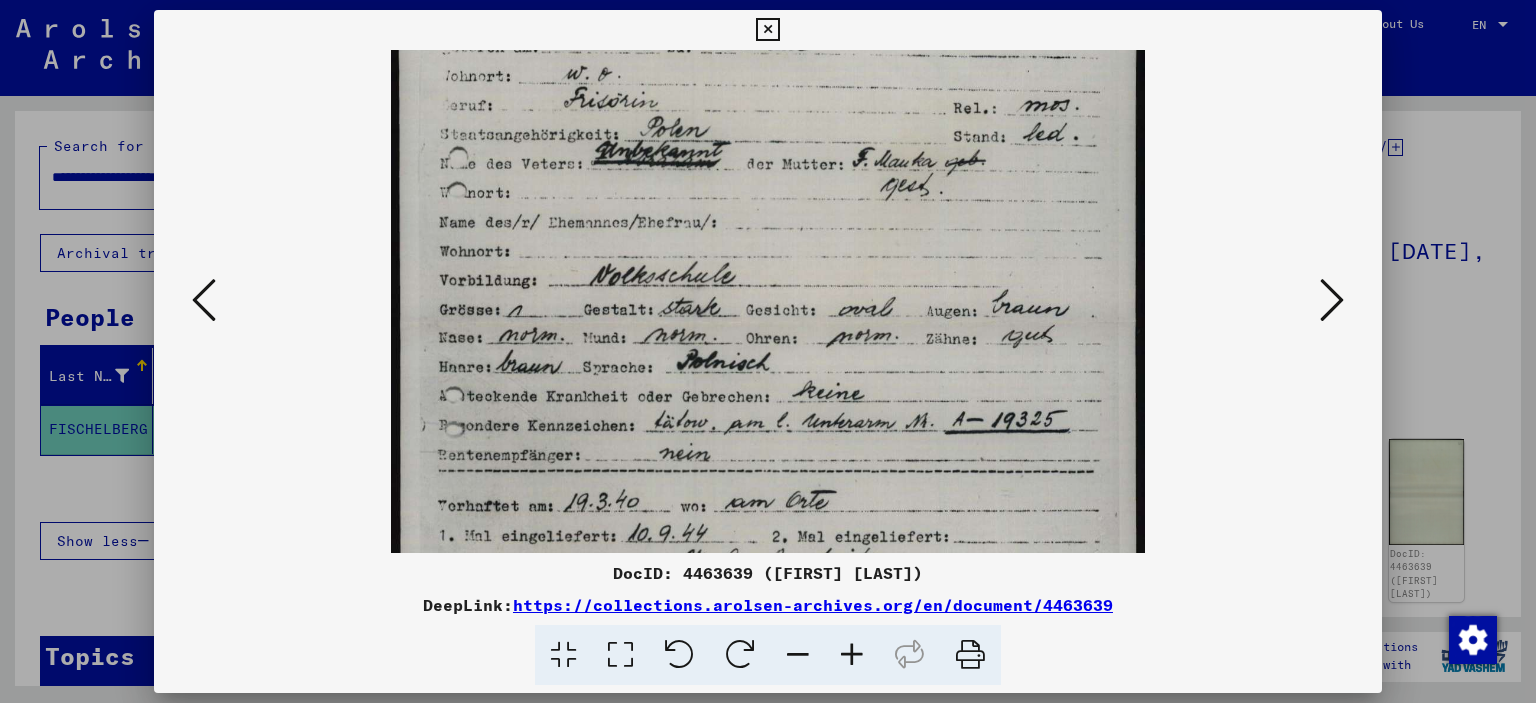 drag, startPoint x: 609, startPoint y: 417, endPoint x: 592, endPoint y: 383, distance: 38.013157 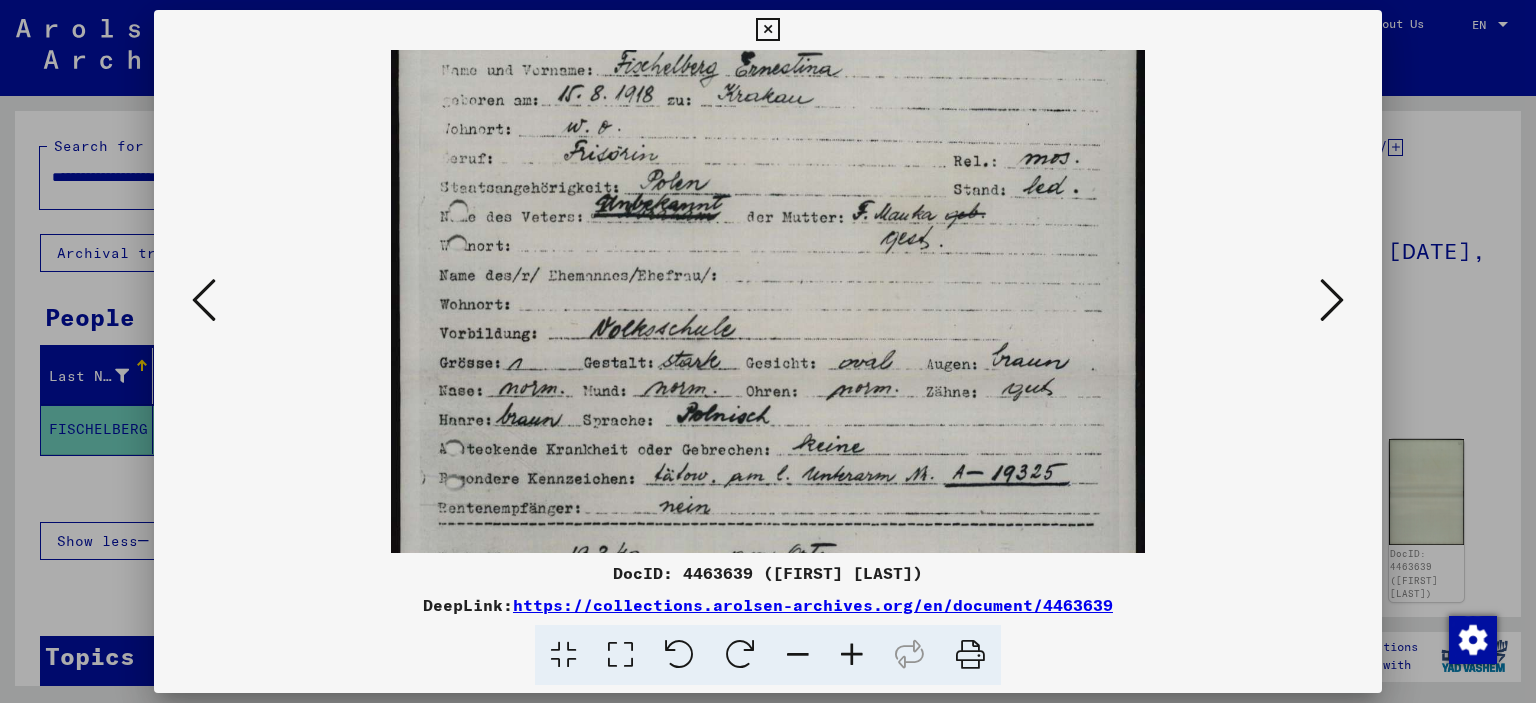 drag, startPoint x: 592, startPoint y: 354, endPoint x: 587, endPoint y: 413, distance: 59.211487 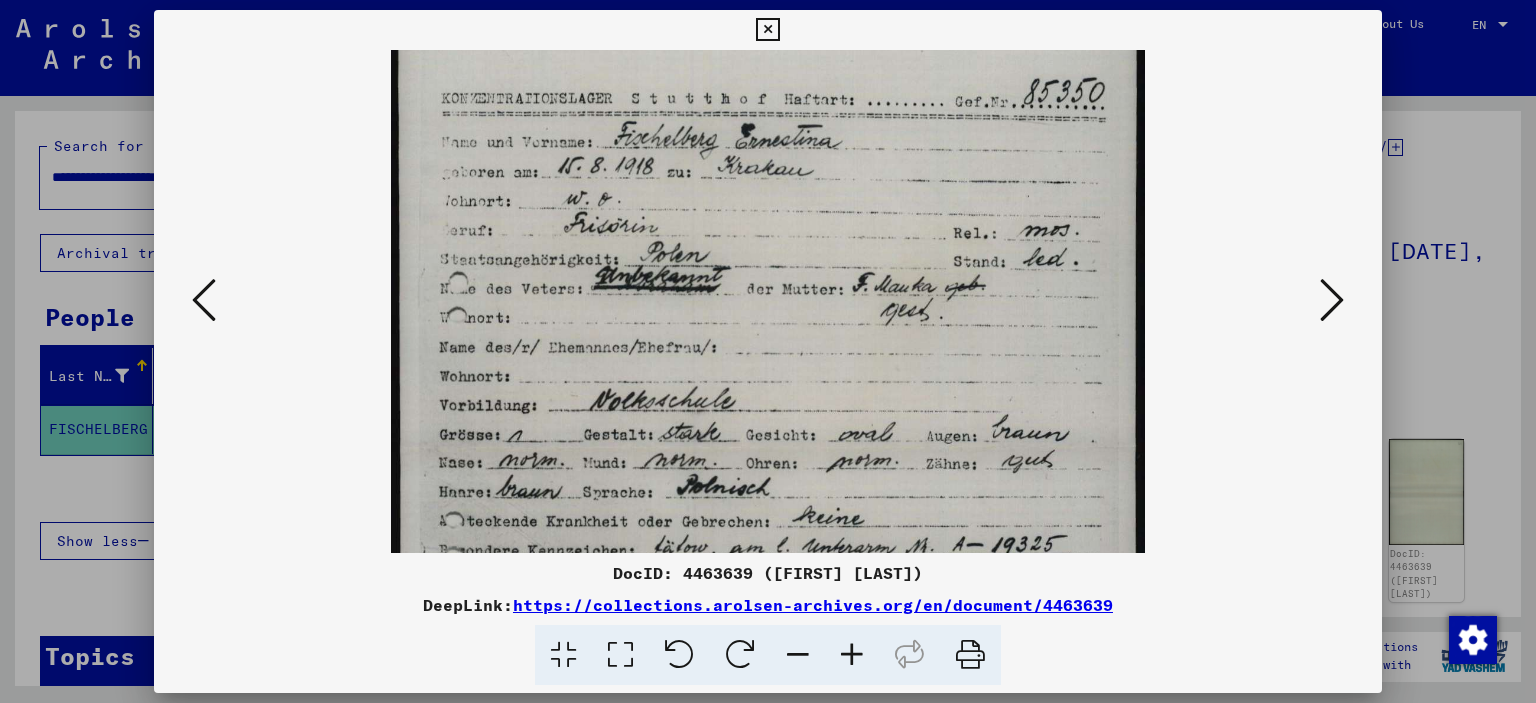 drag, startPoint x: 648, startPoint y: 308, endPoint x: 637, endPoint y: 387, distance: 79.762146 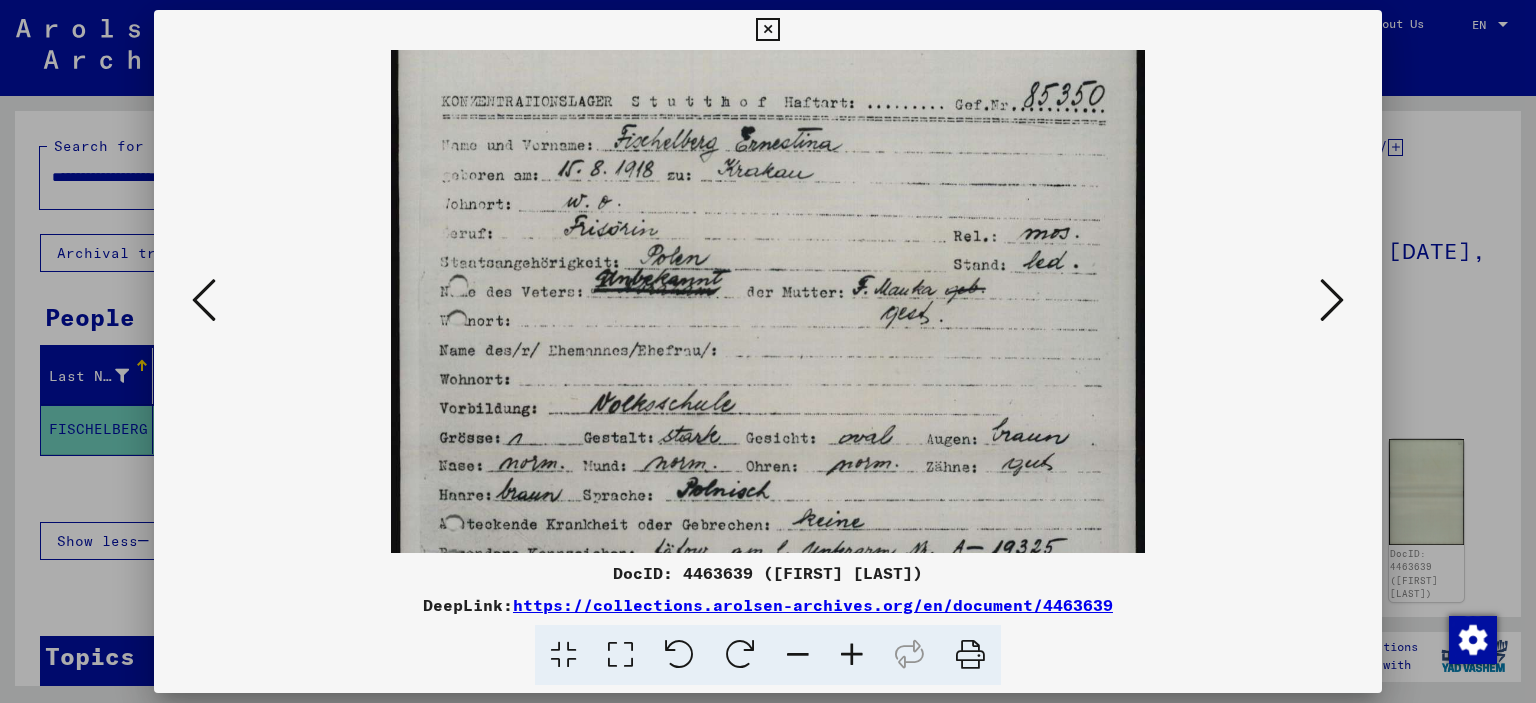 click at bounding box center [1332, 300] 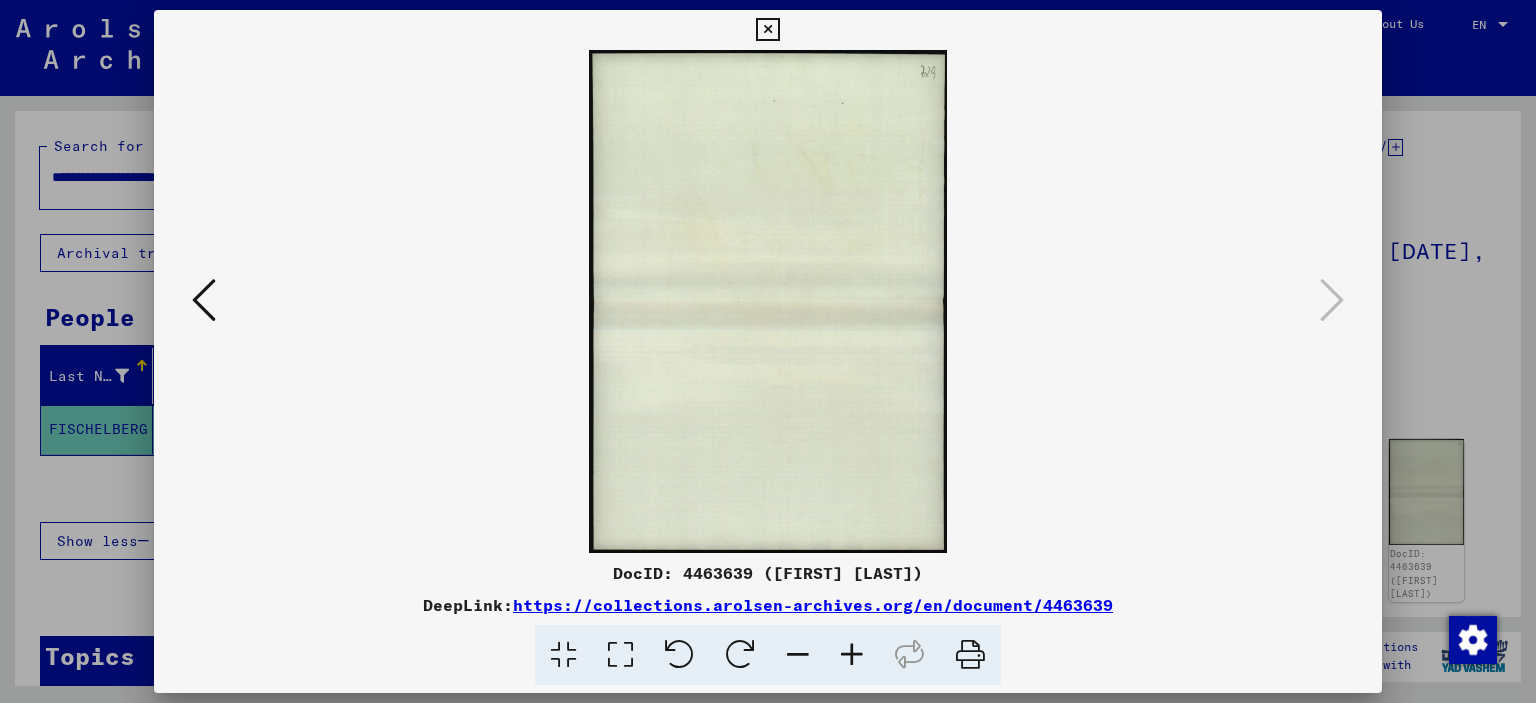 scroll, scrollTop: 0, scrollLeft: 0, axis: both 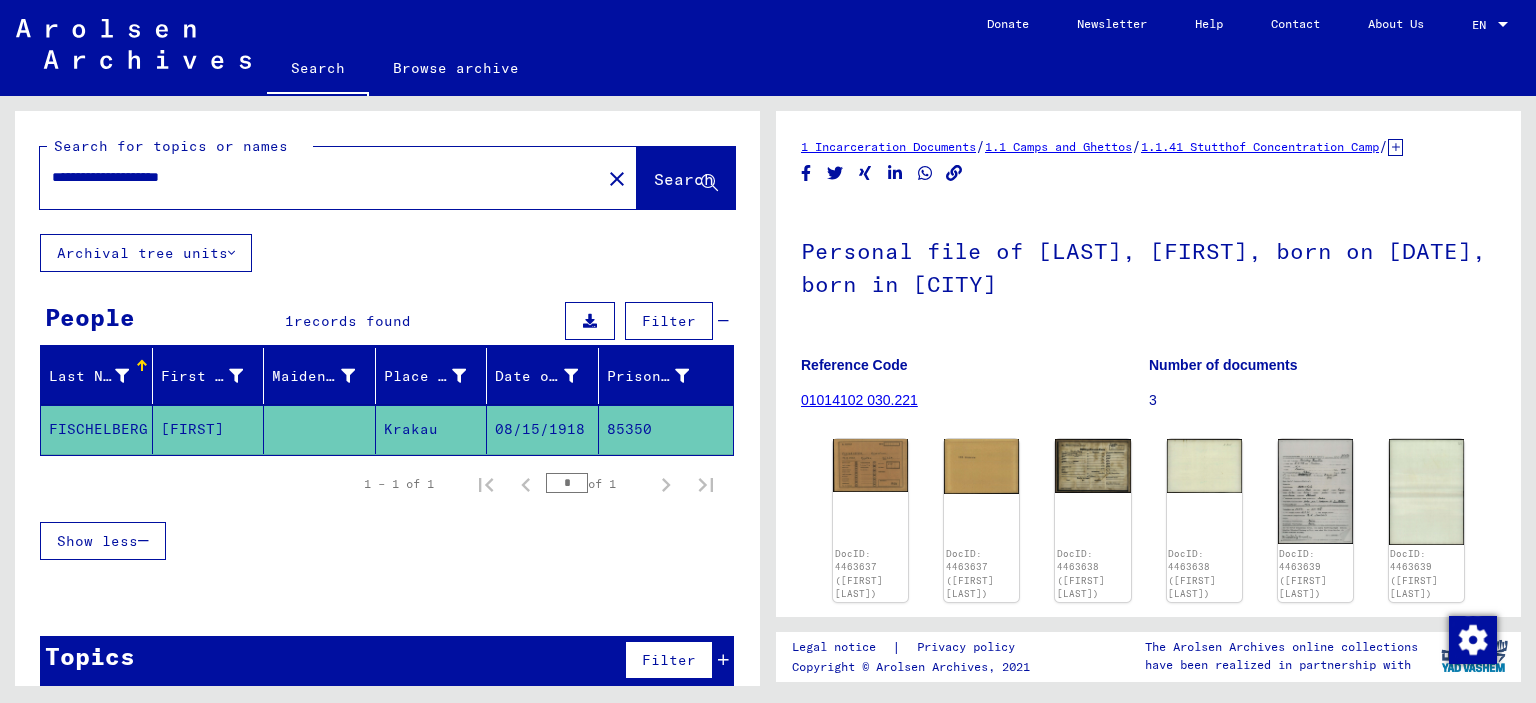 drag, startPoint x: 155, startPoint y: 182, endPoint x: 298, endPoint y: 184, distance: 143.01399 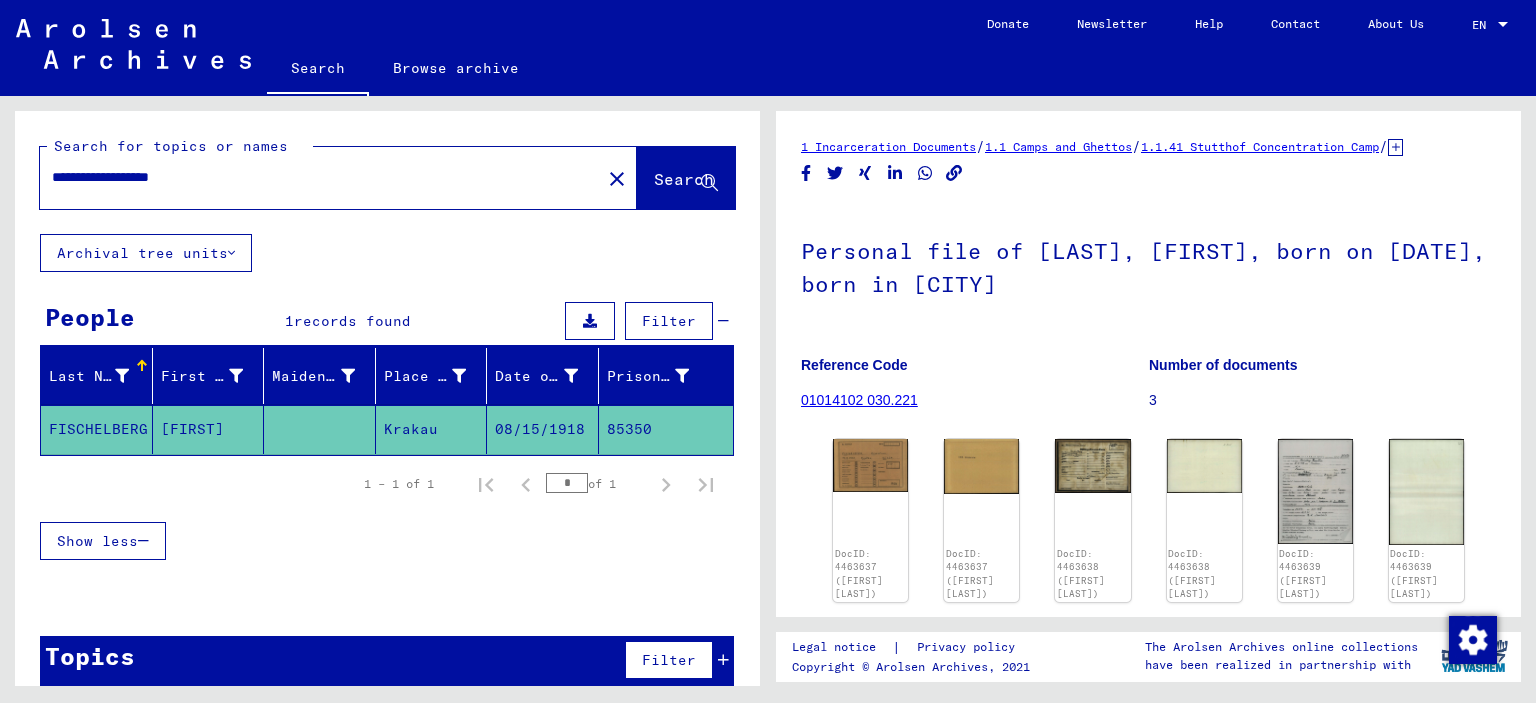 click on "Search" 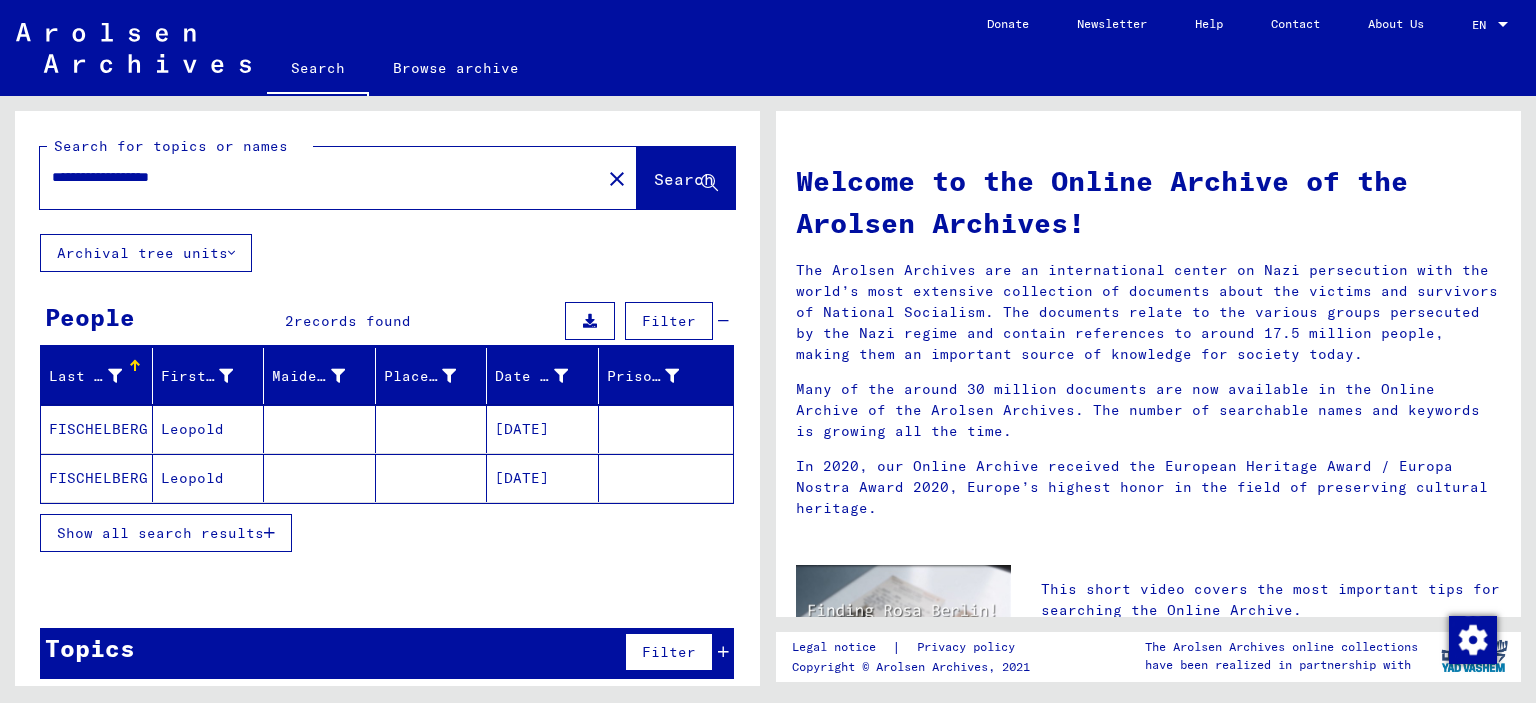 click at bounding box center (432, 478) 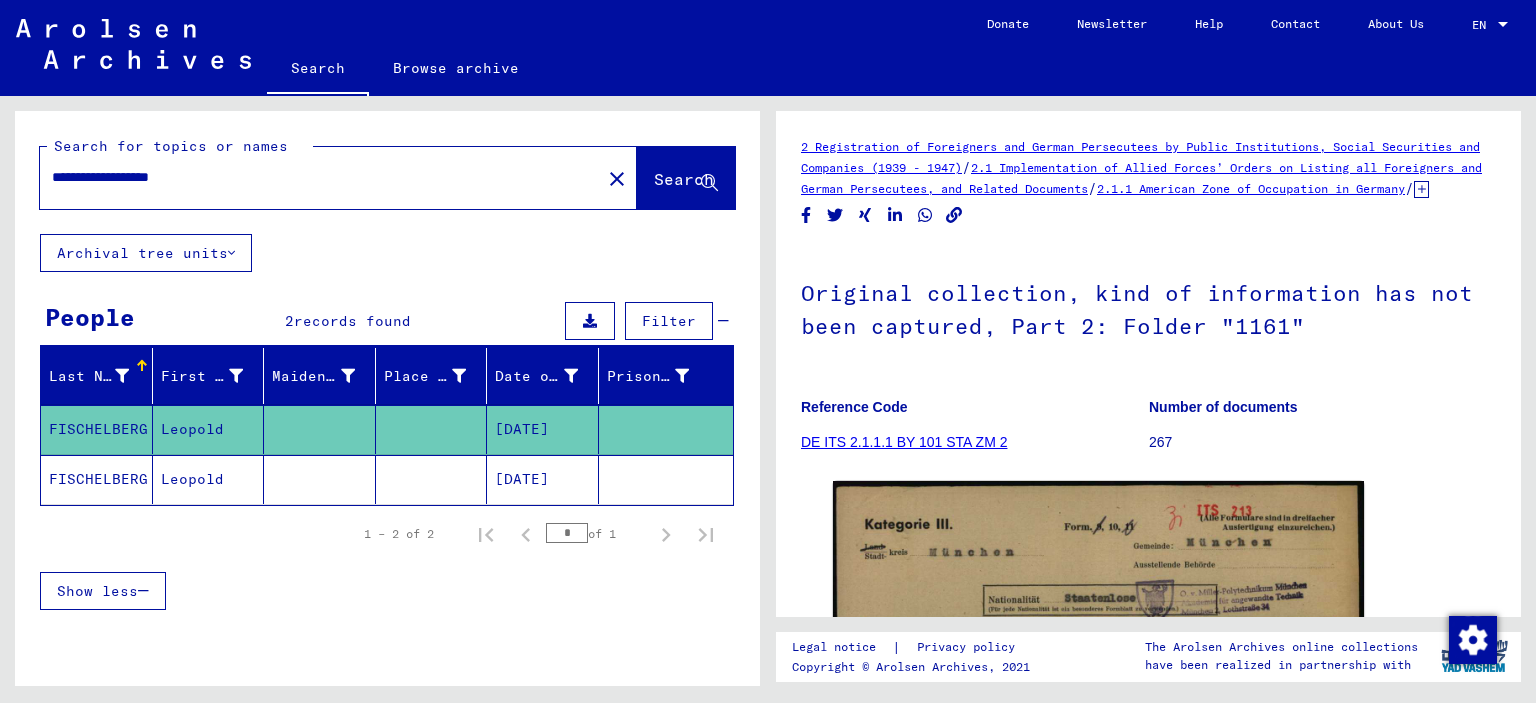 scroll, scrollTop: 0, scrollLeft: 0, axis: both 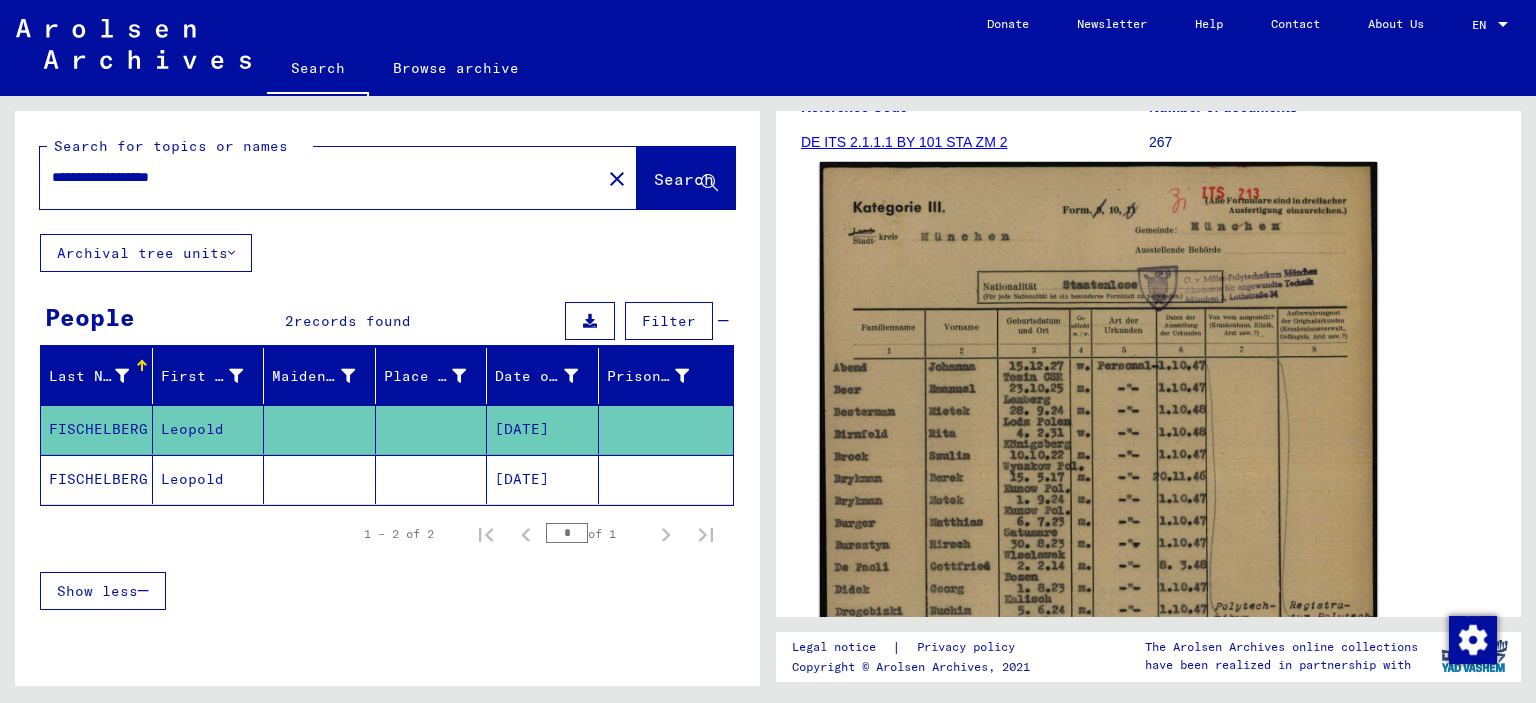click 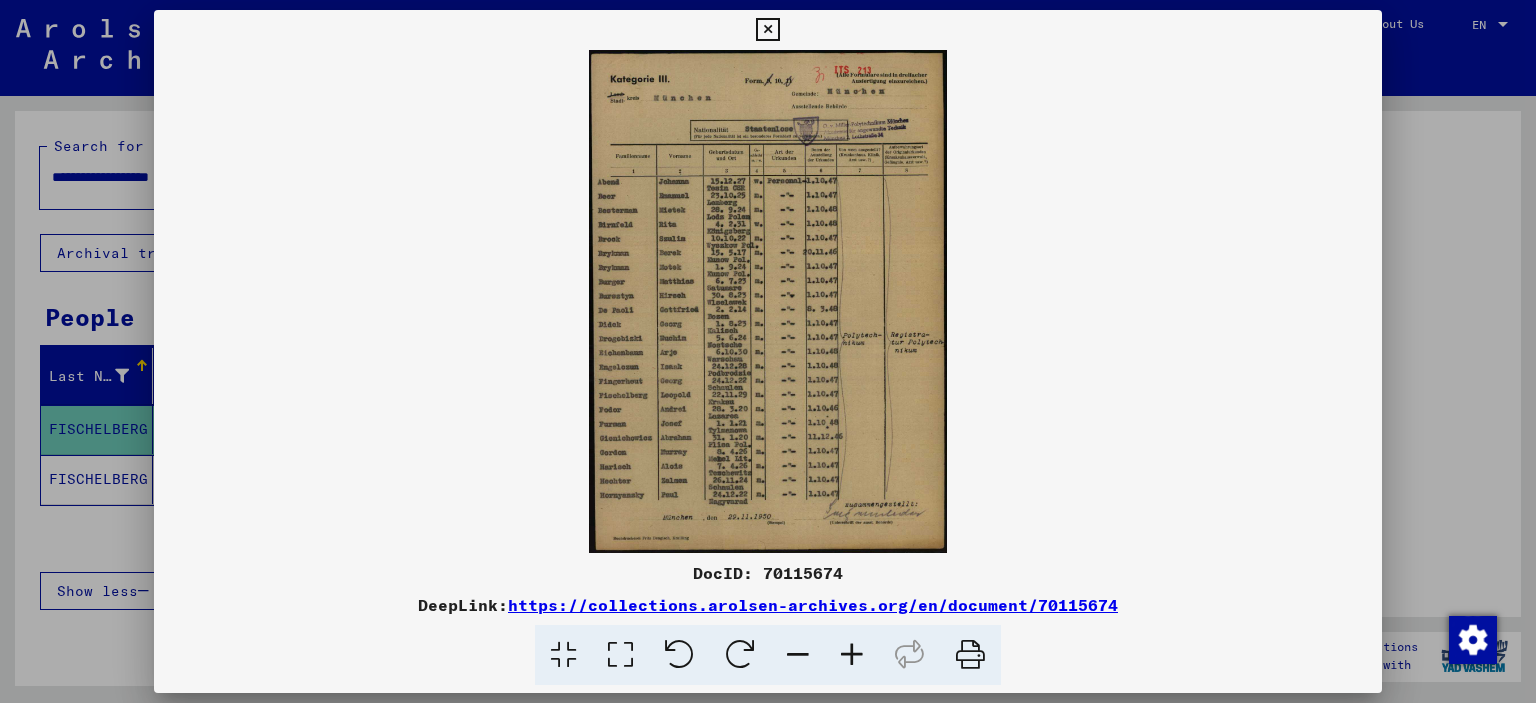 click at bounding box center (852, 655) 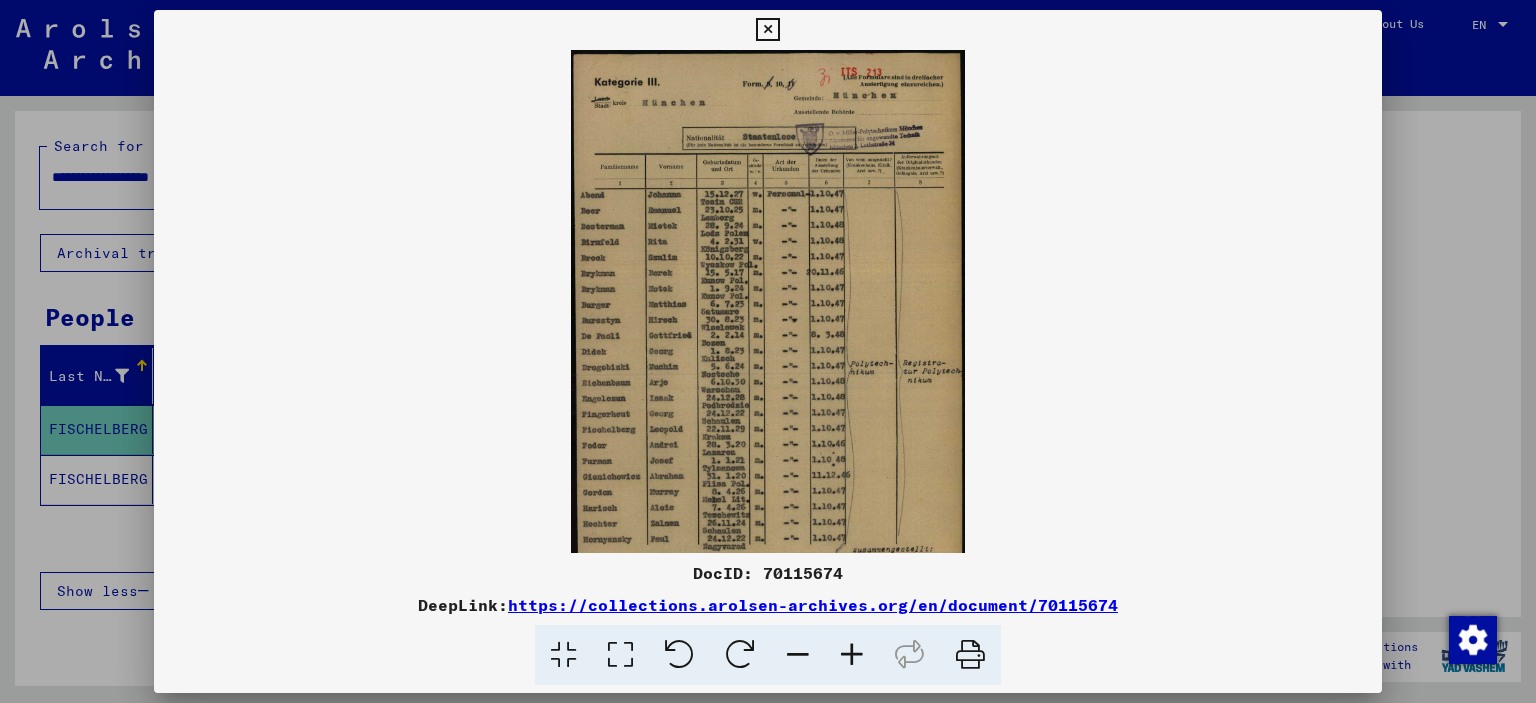 click at bounding box center (852, 655) 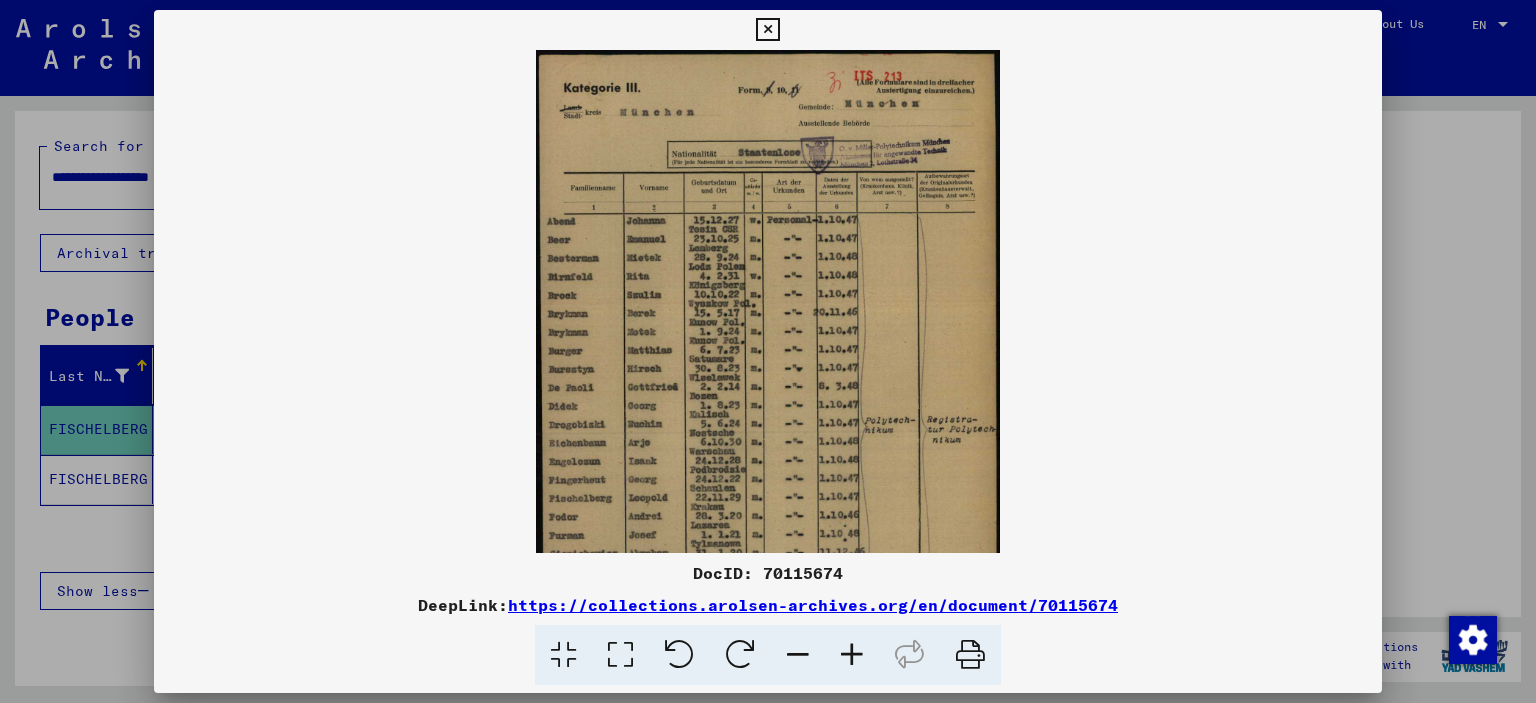 click at bounding box center (852, 655) 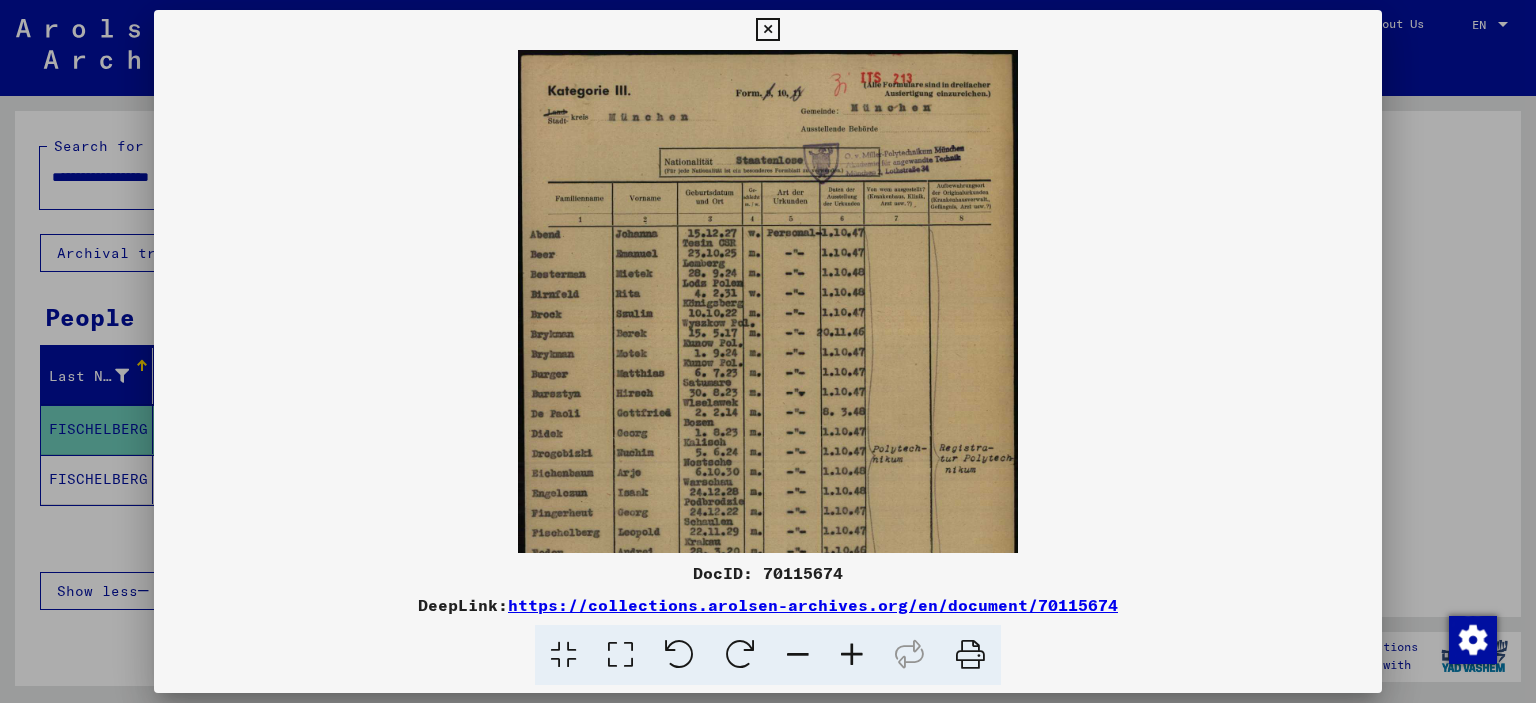 click at bounding box center [852, 655] 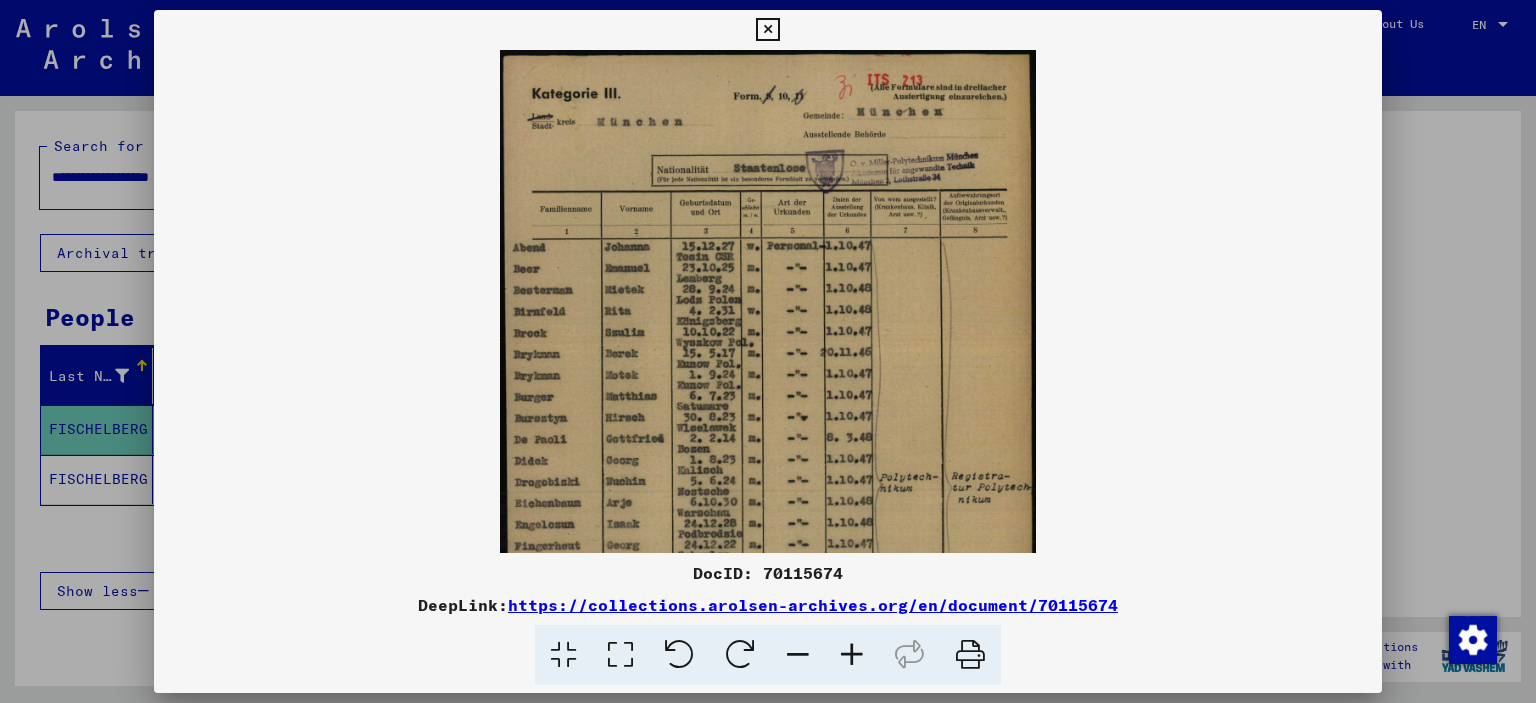 click at bounding box center (852, 655) 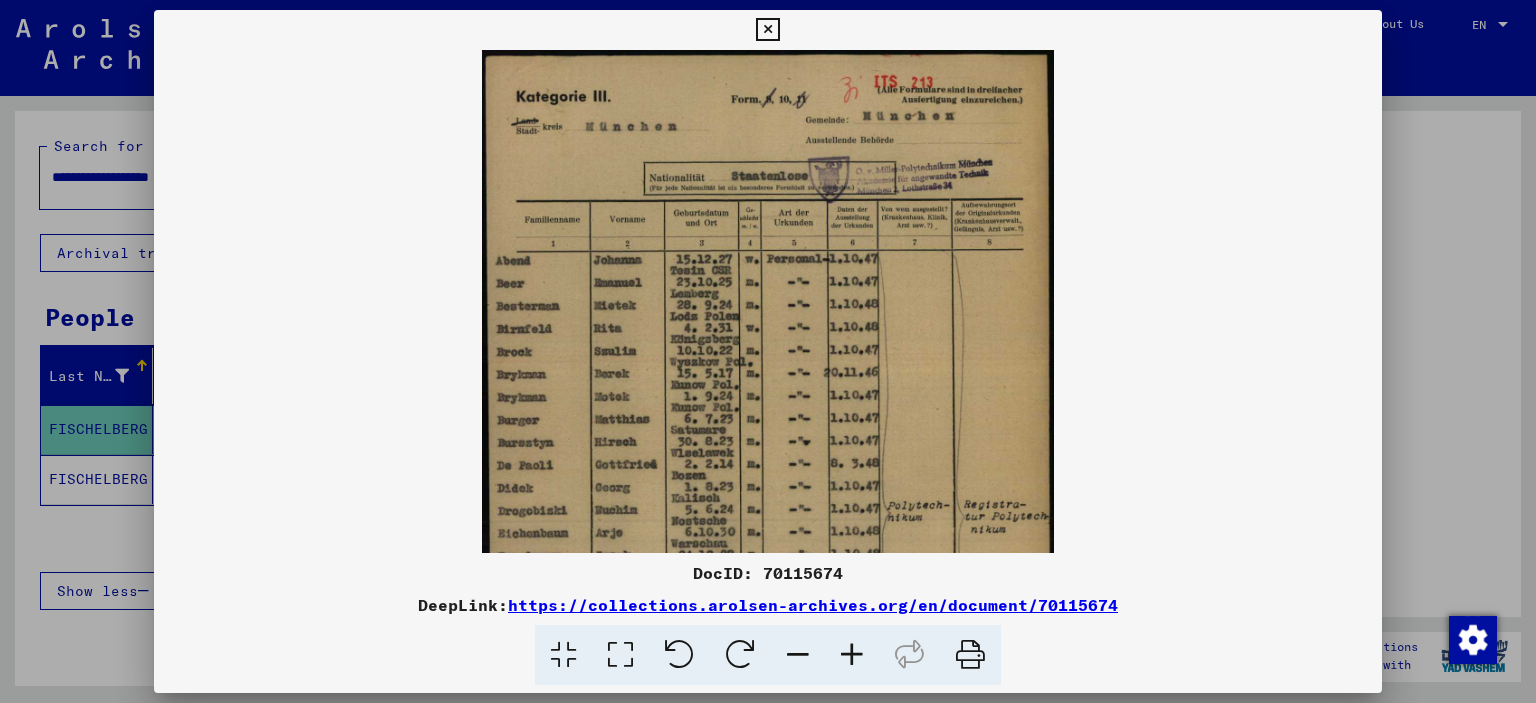 click at bounding box center (852, 655) 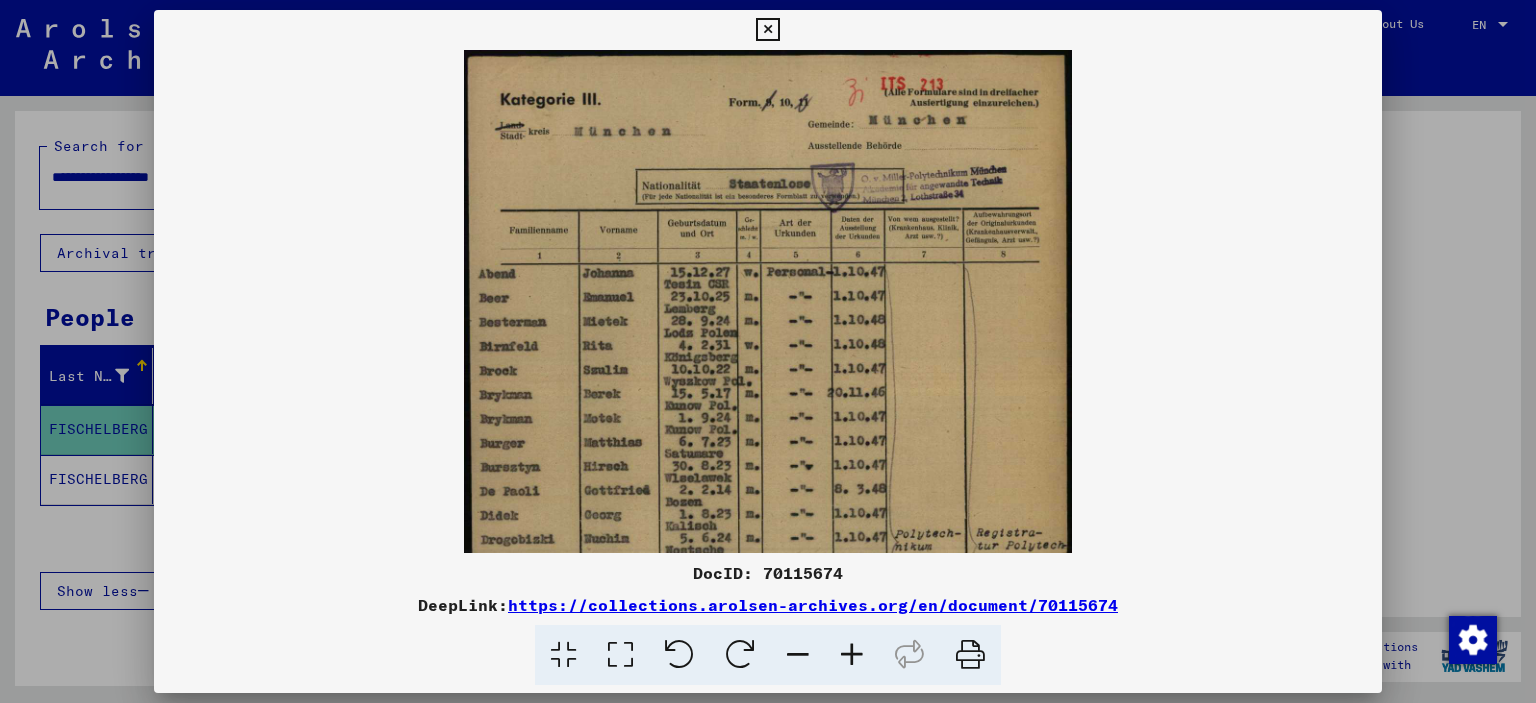 click at bounding box center [852, 655] 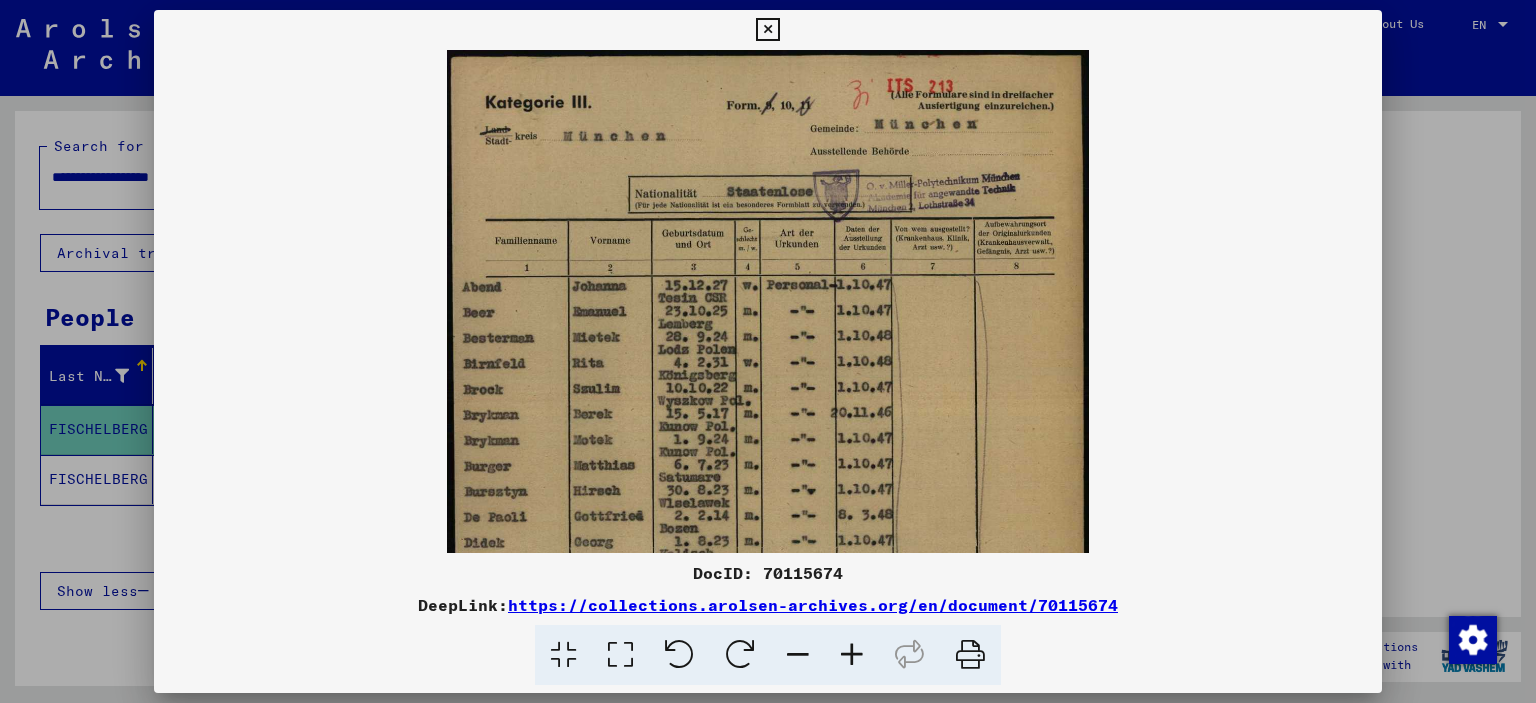 click at bounding box center (852, 655) 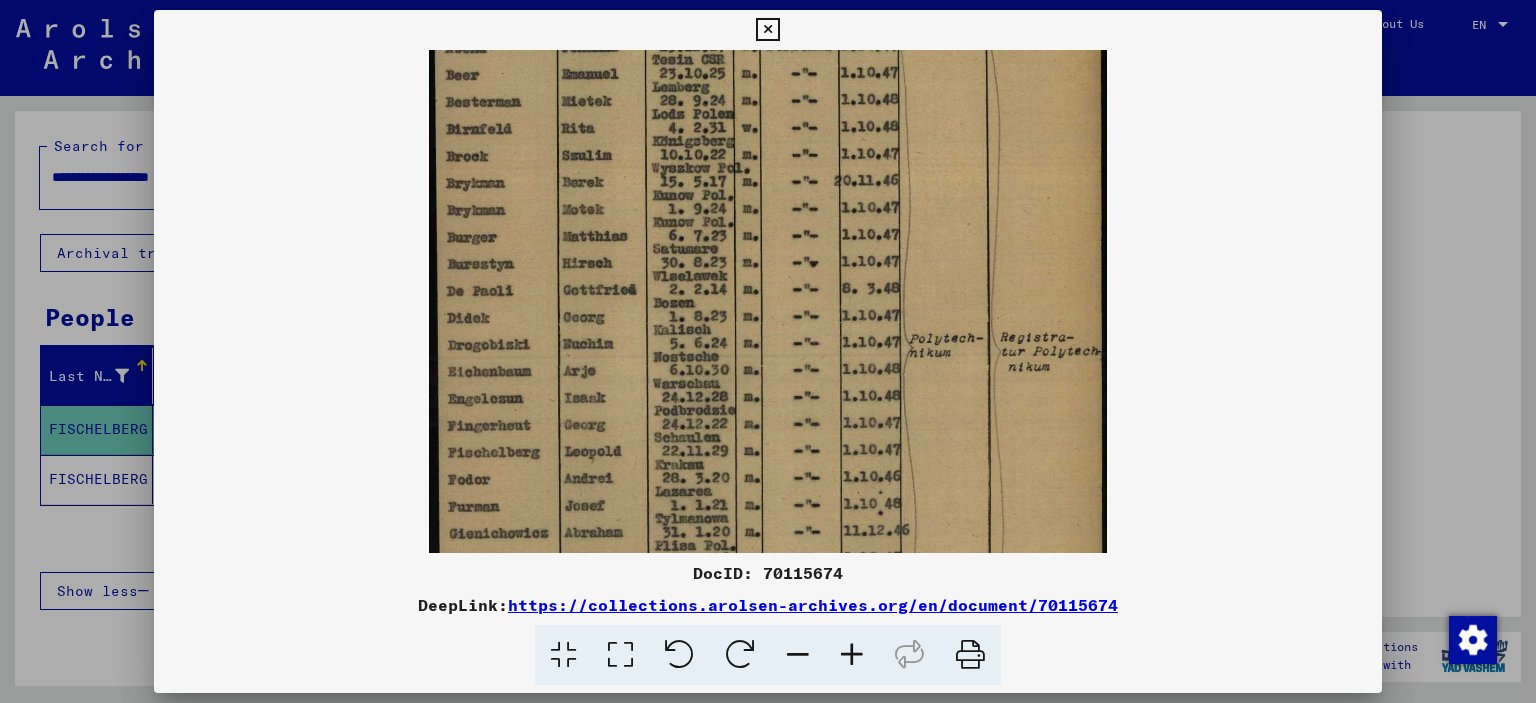 drag, startPoint x: 708, startPoint y: 428, endPoint x: 694, endPoint y: 130, distance: 298.32867 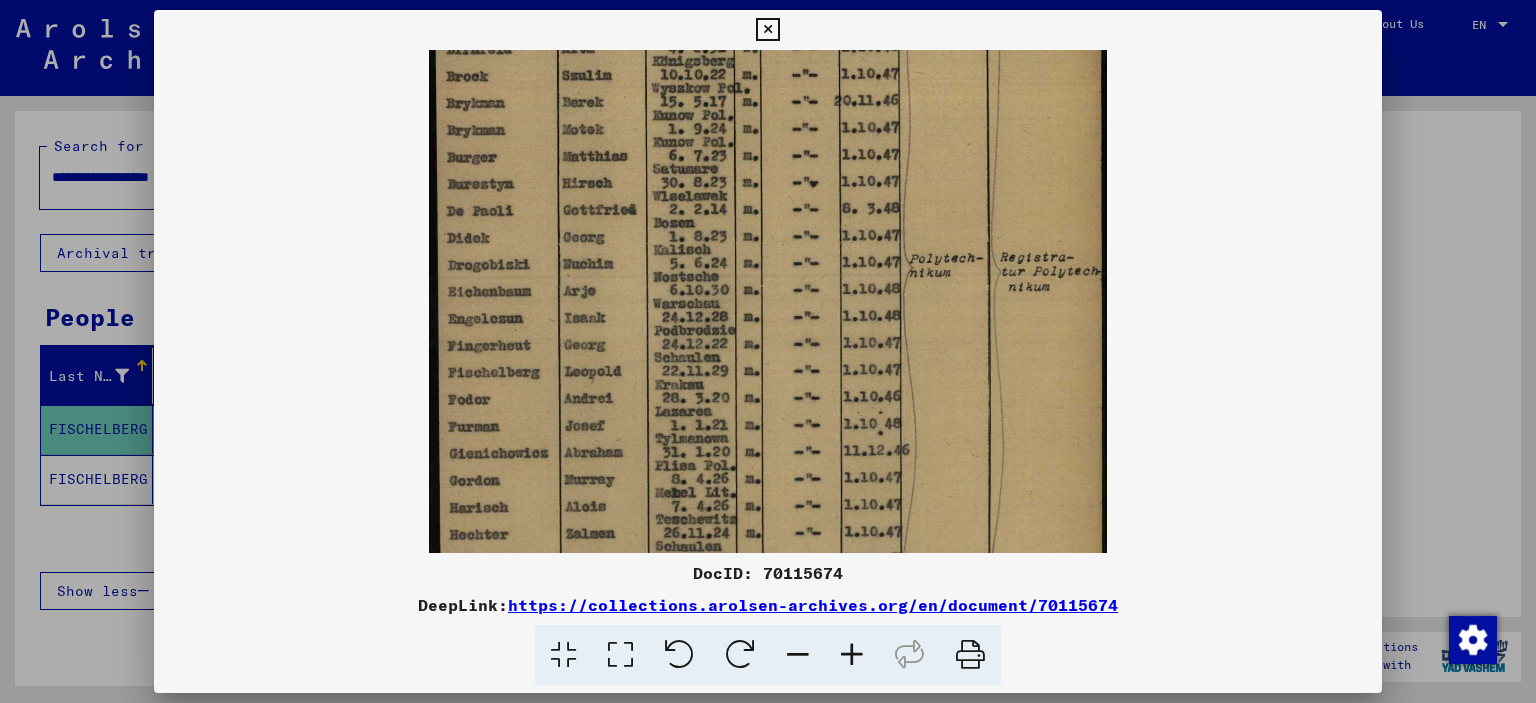 scroll, scrollTop: 332, scrollLeft: 0, axis: vertical 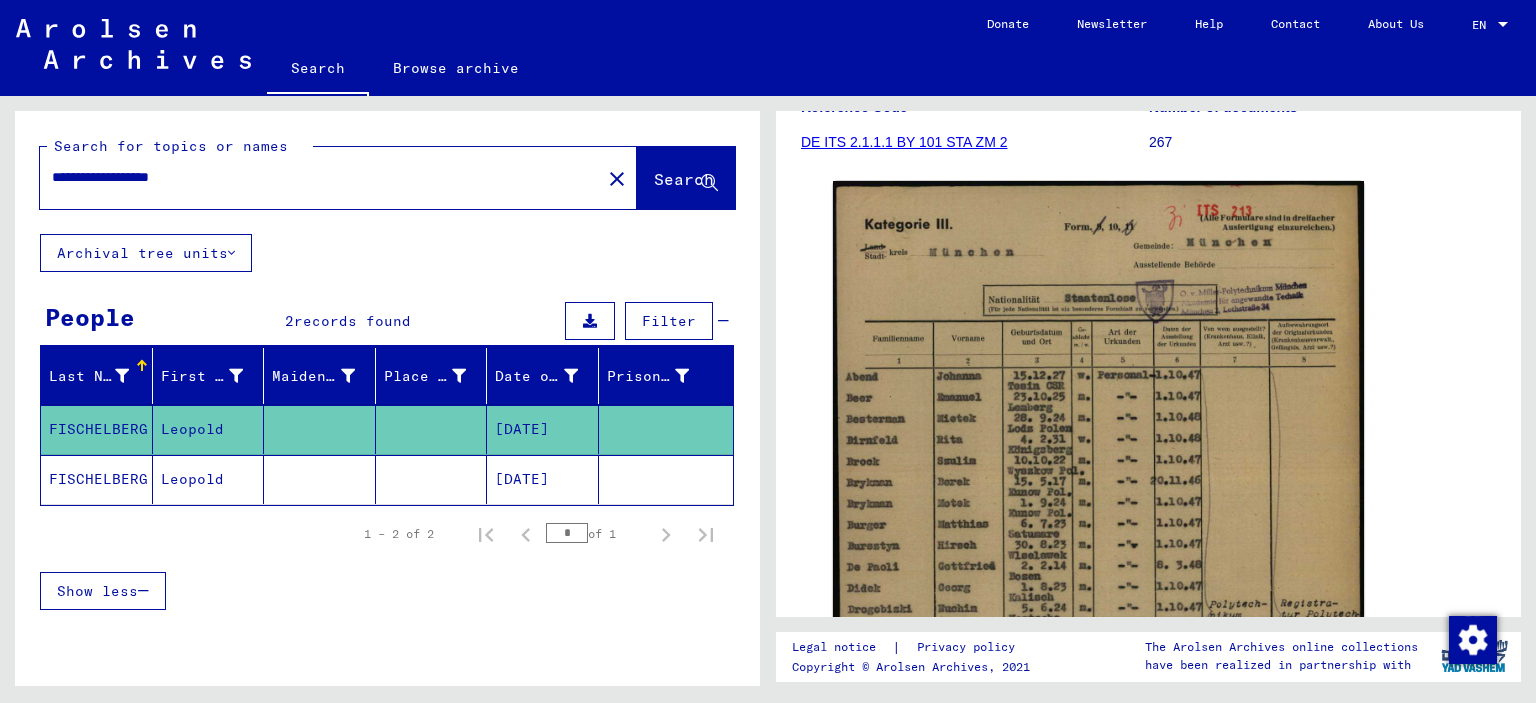 click 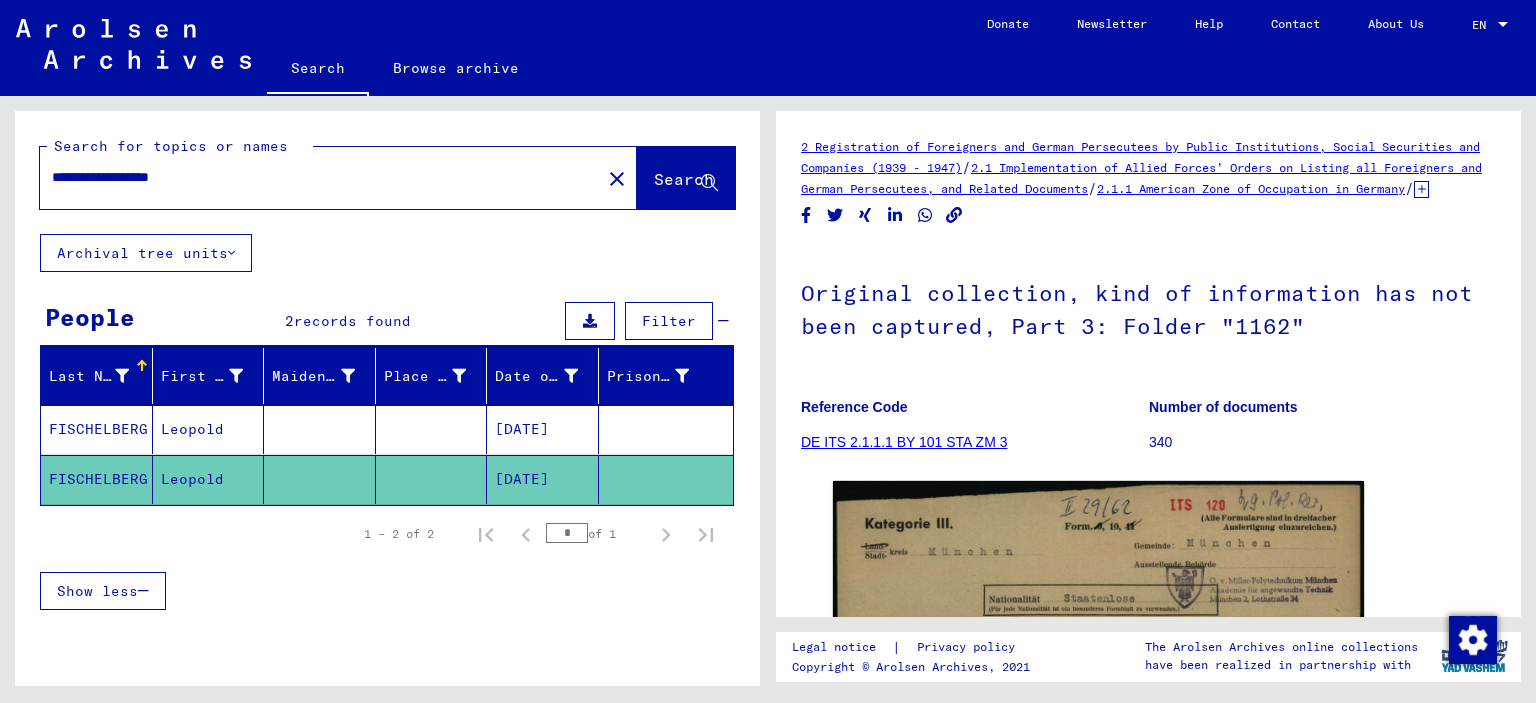 scroll, scrollTop: 0, scrollLeft: 0, axis: both 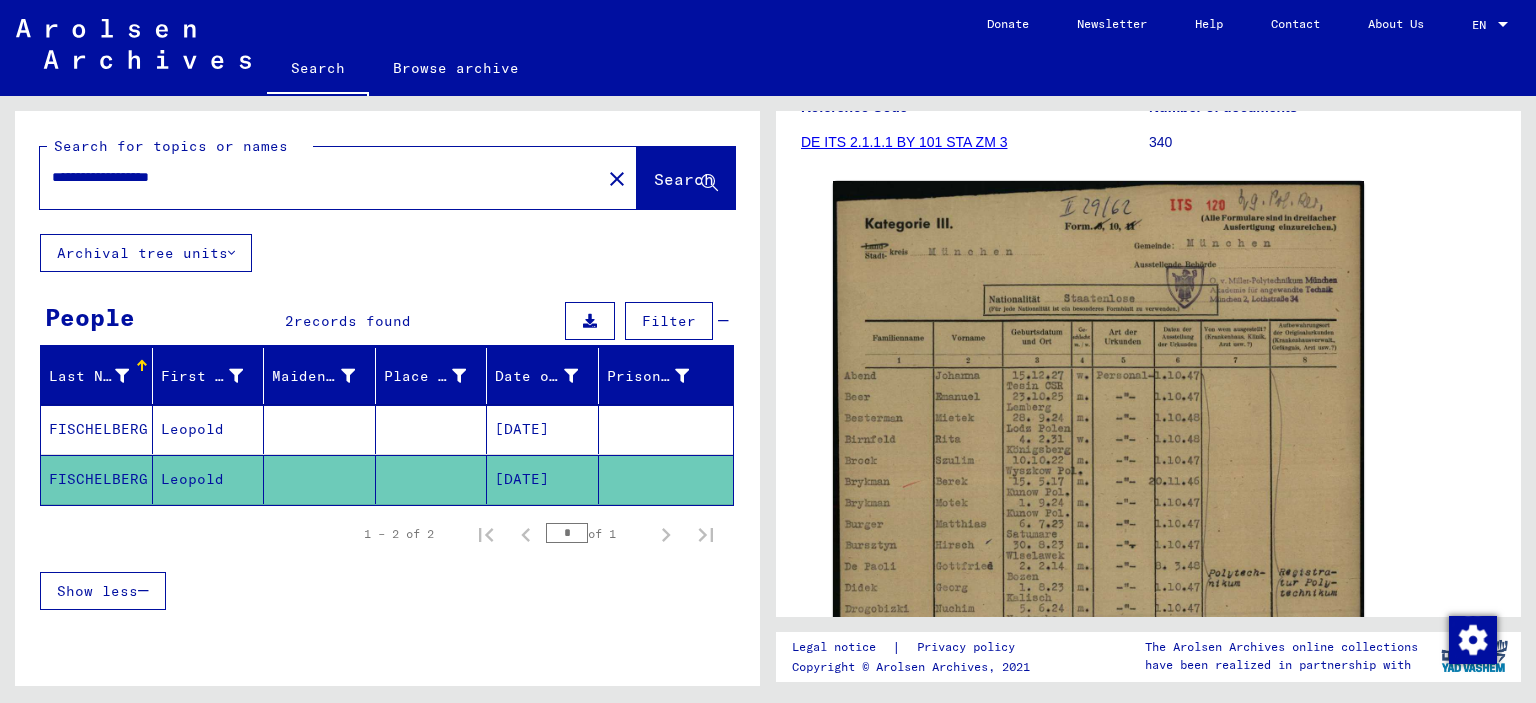 drag, startPoint x: 160, startPoint y: 181, endPoint x: 334, endPoint y: 191, distance: 174.28712 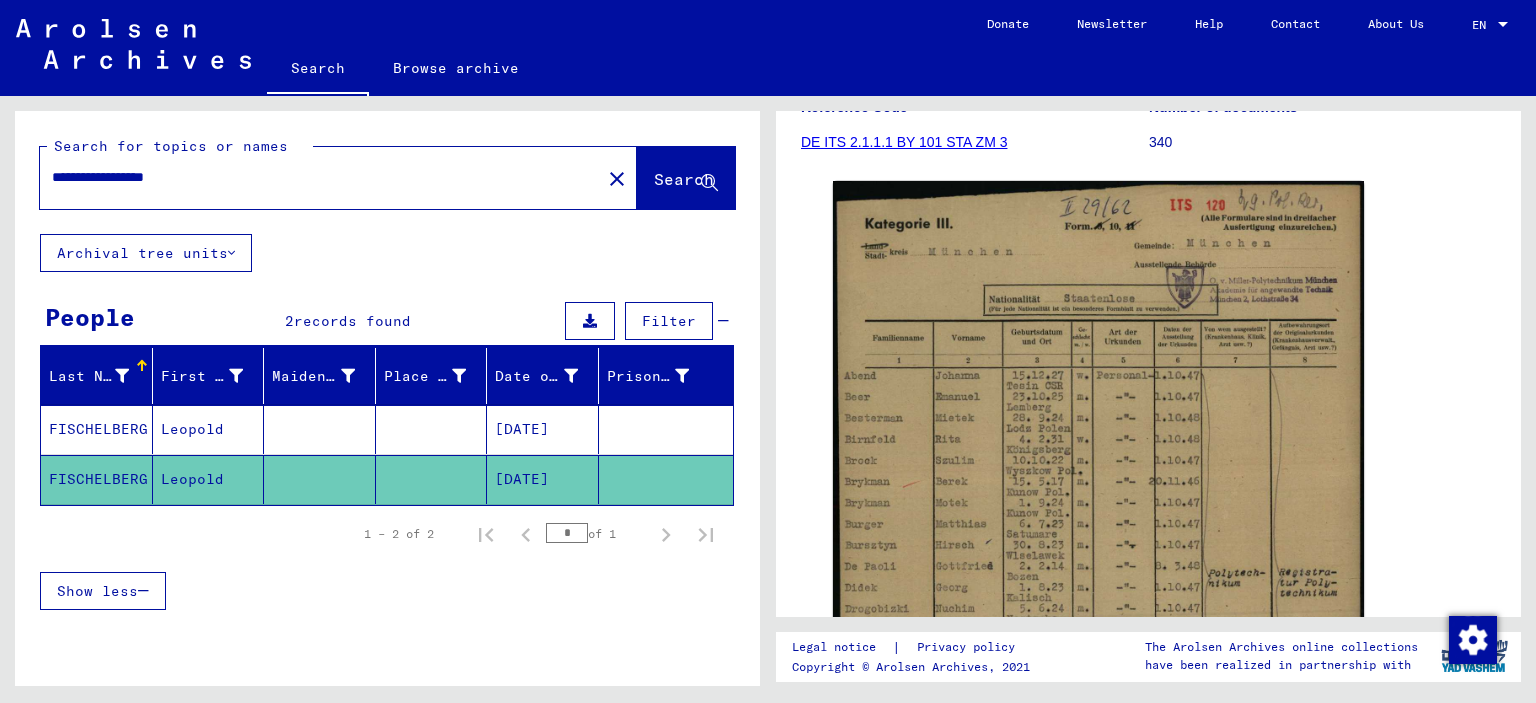 click on "Search" 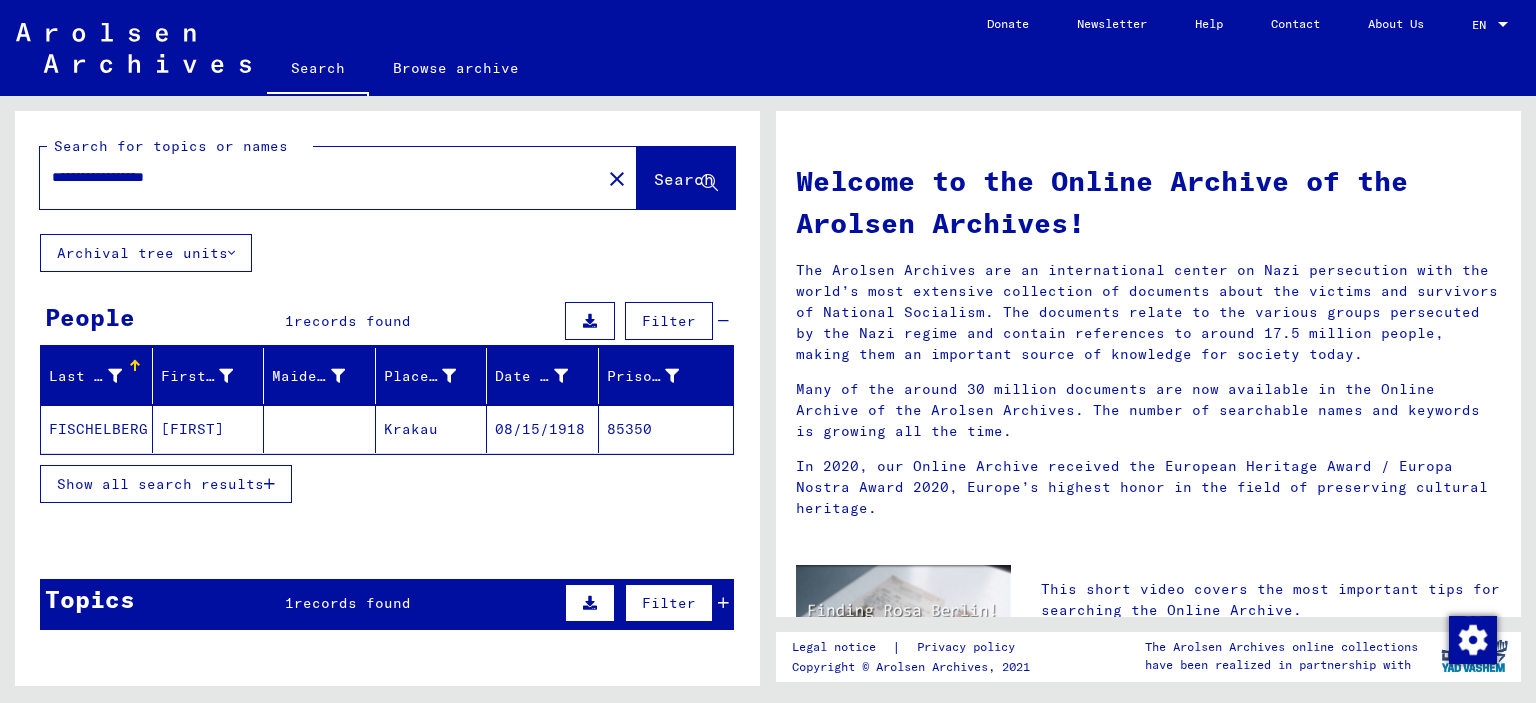 click on "**********" at bounding box center [314, 177] 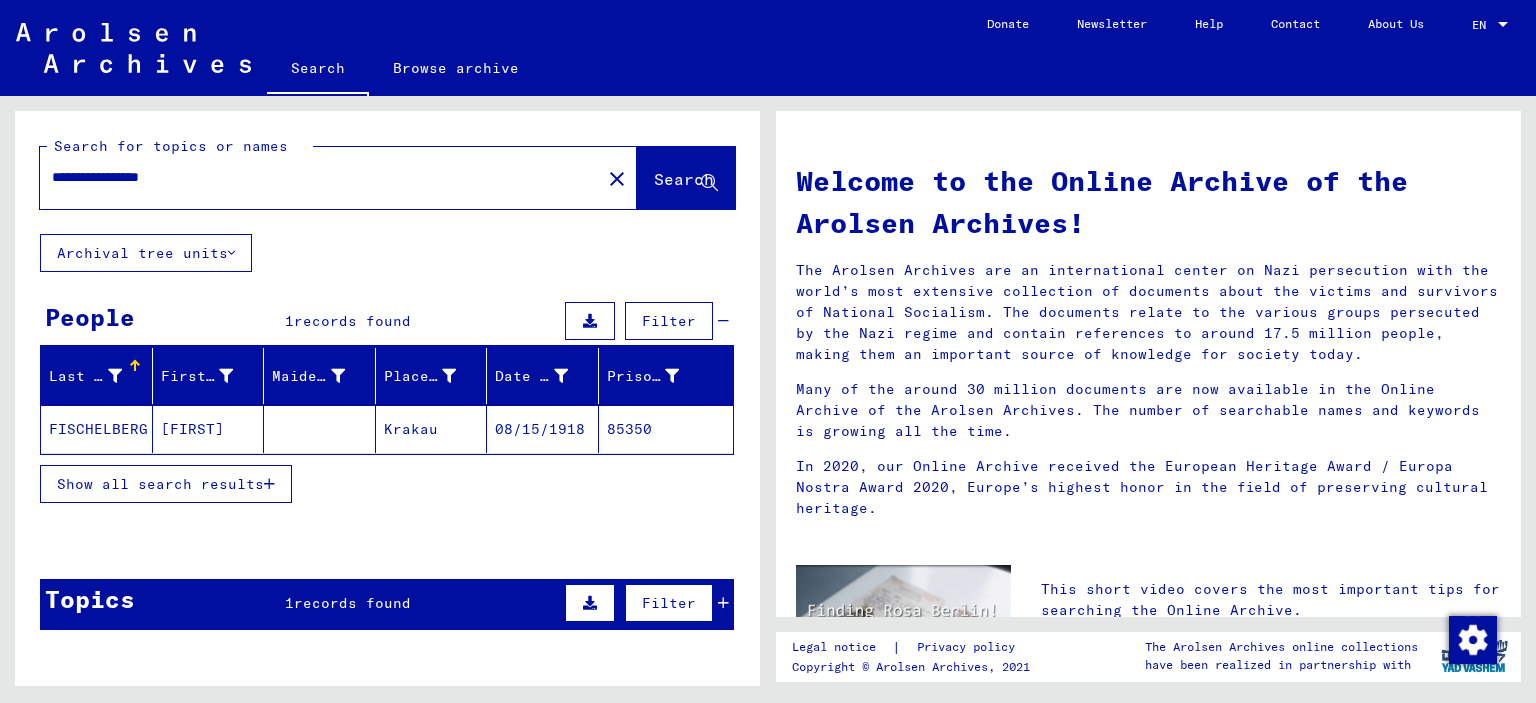 click on "Search" 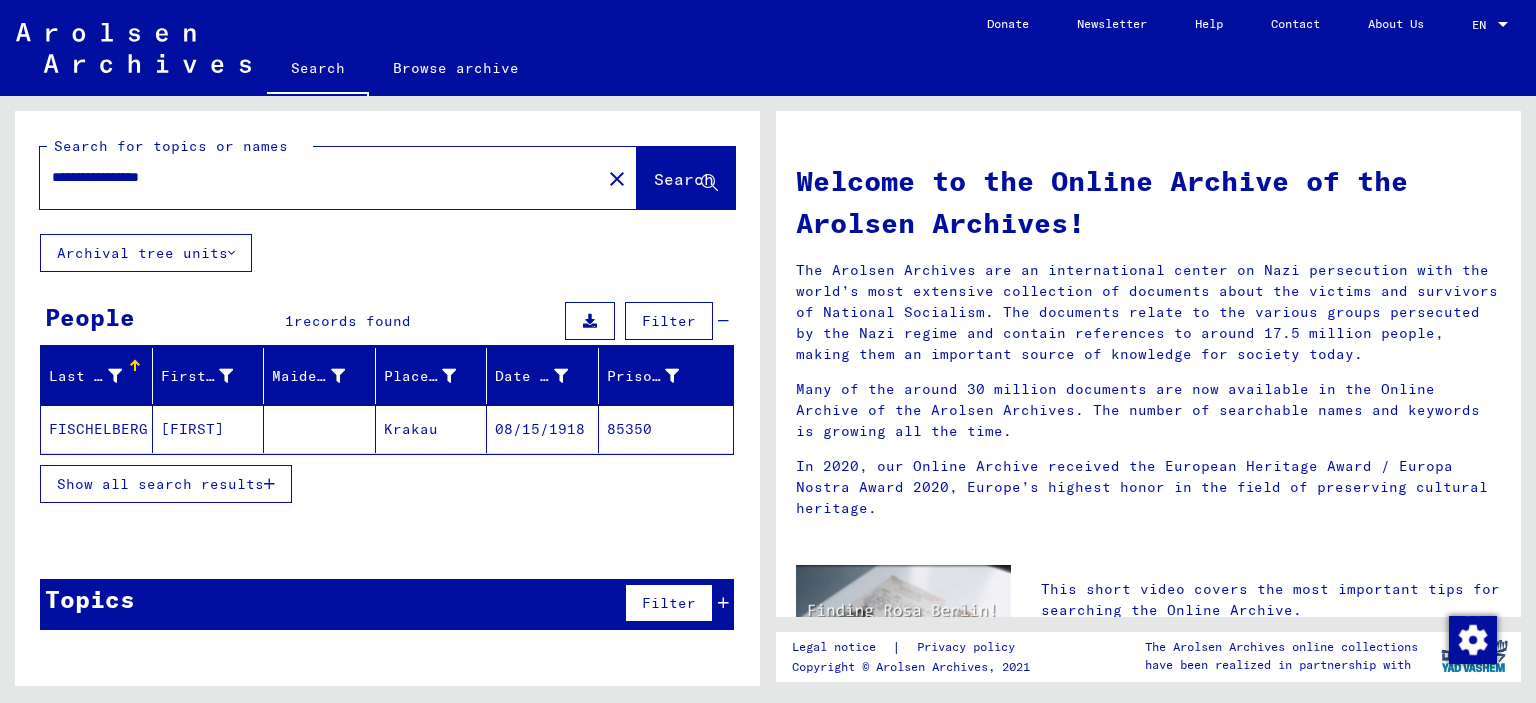 click on "Show all search results" at bounding box center (160, 484) 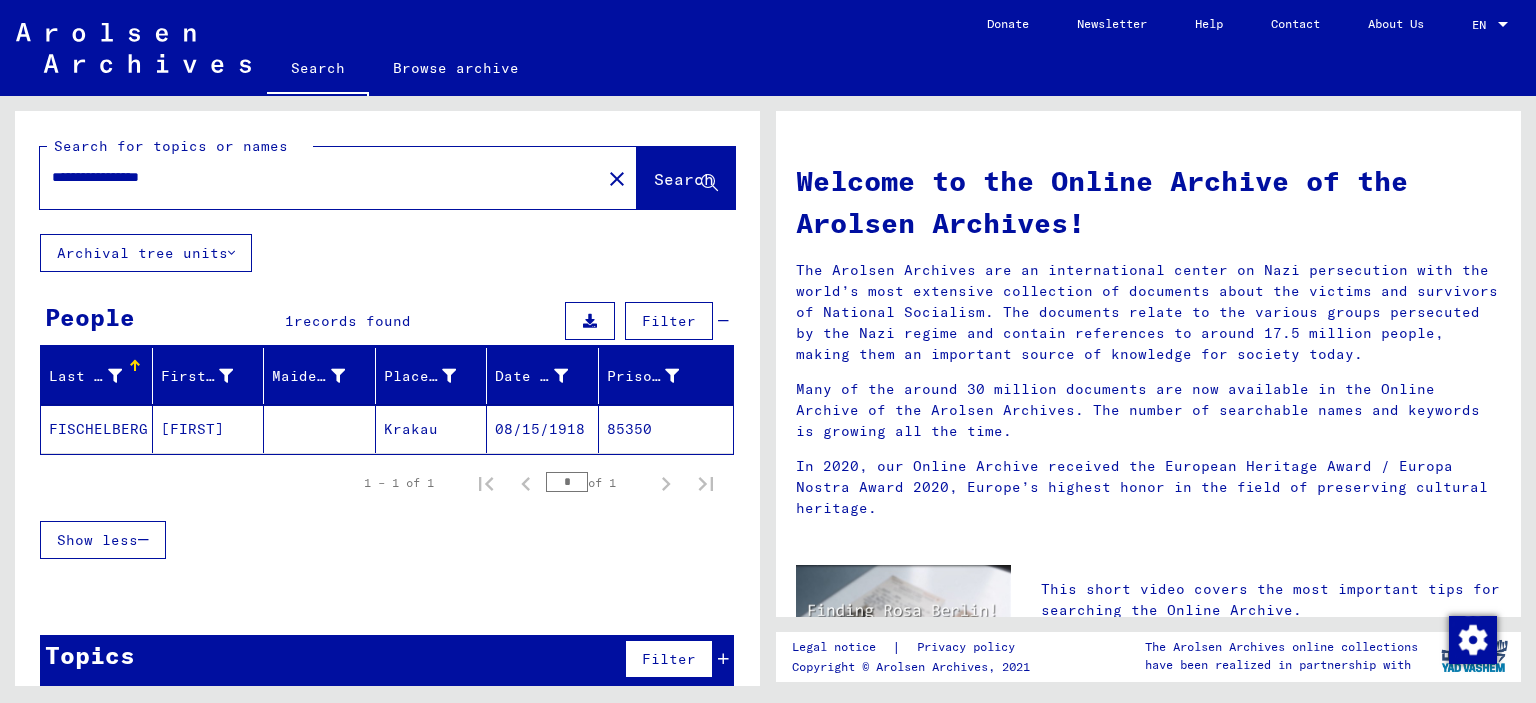 drag, startPoint x: 148, startPoint y: 179, endPoint x: 254, endPoint y: 181, distance: 106.01887 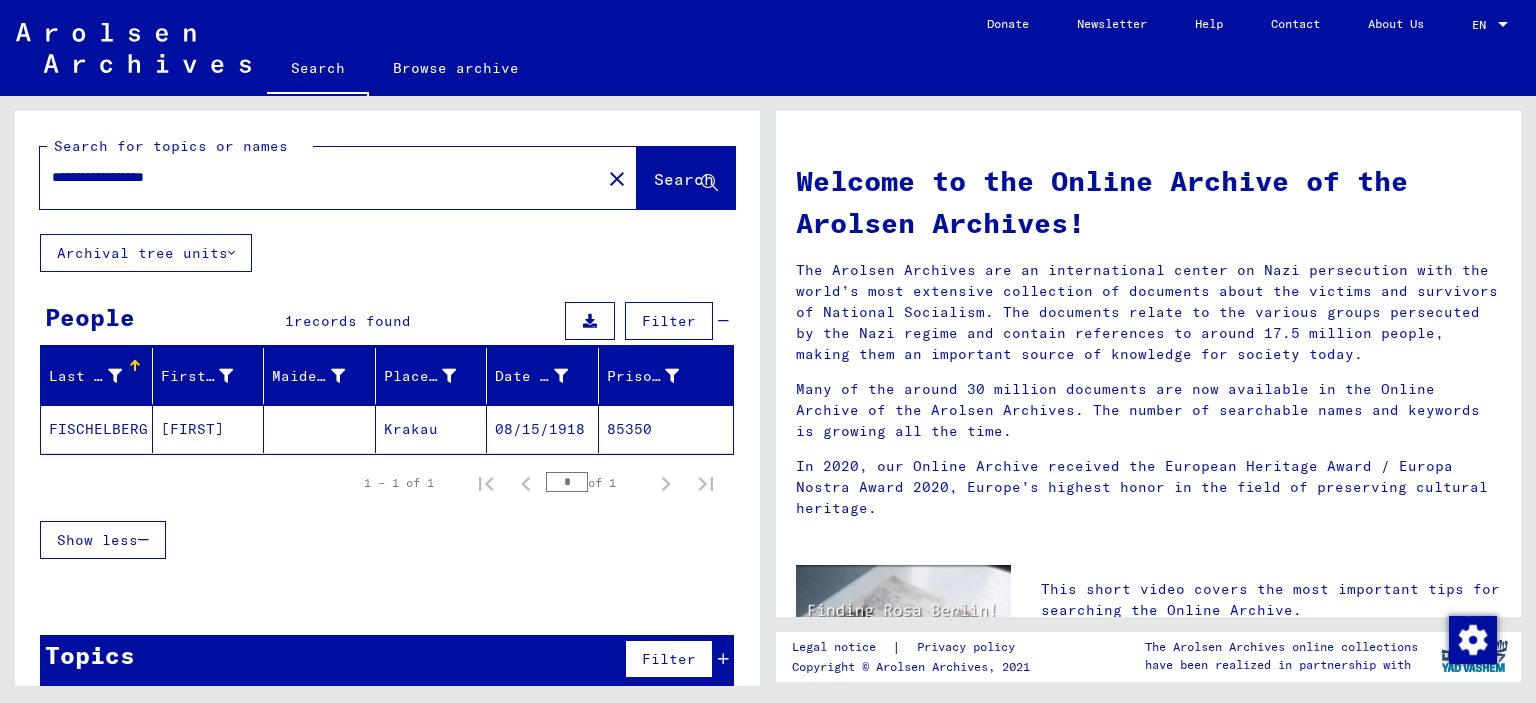 type on "**********" 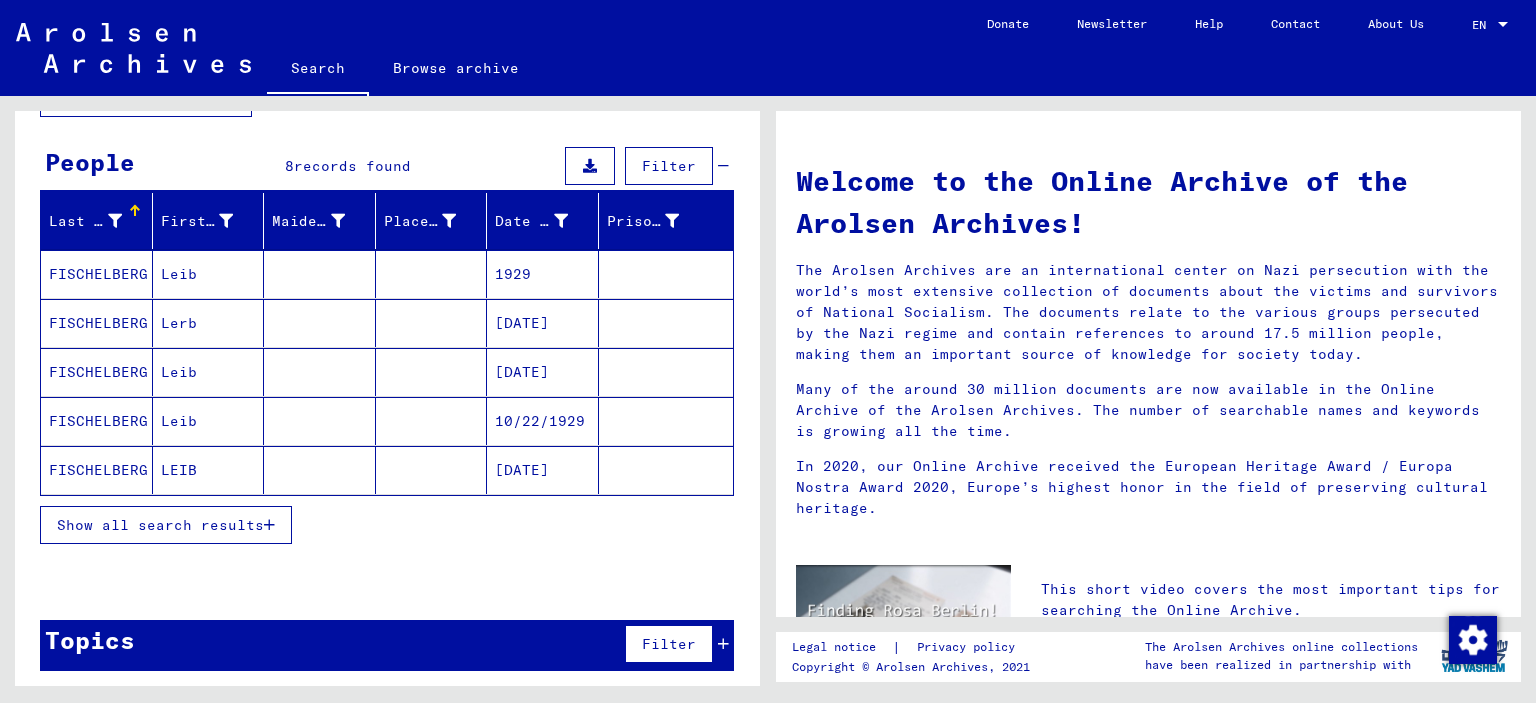 scroll, scrollTop: 156, scrollLeft: 0, axis: vertical 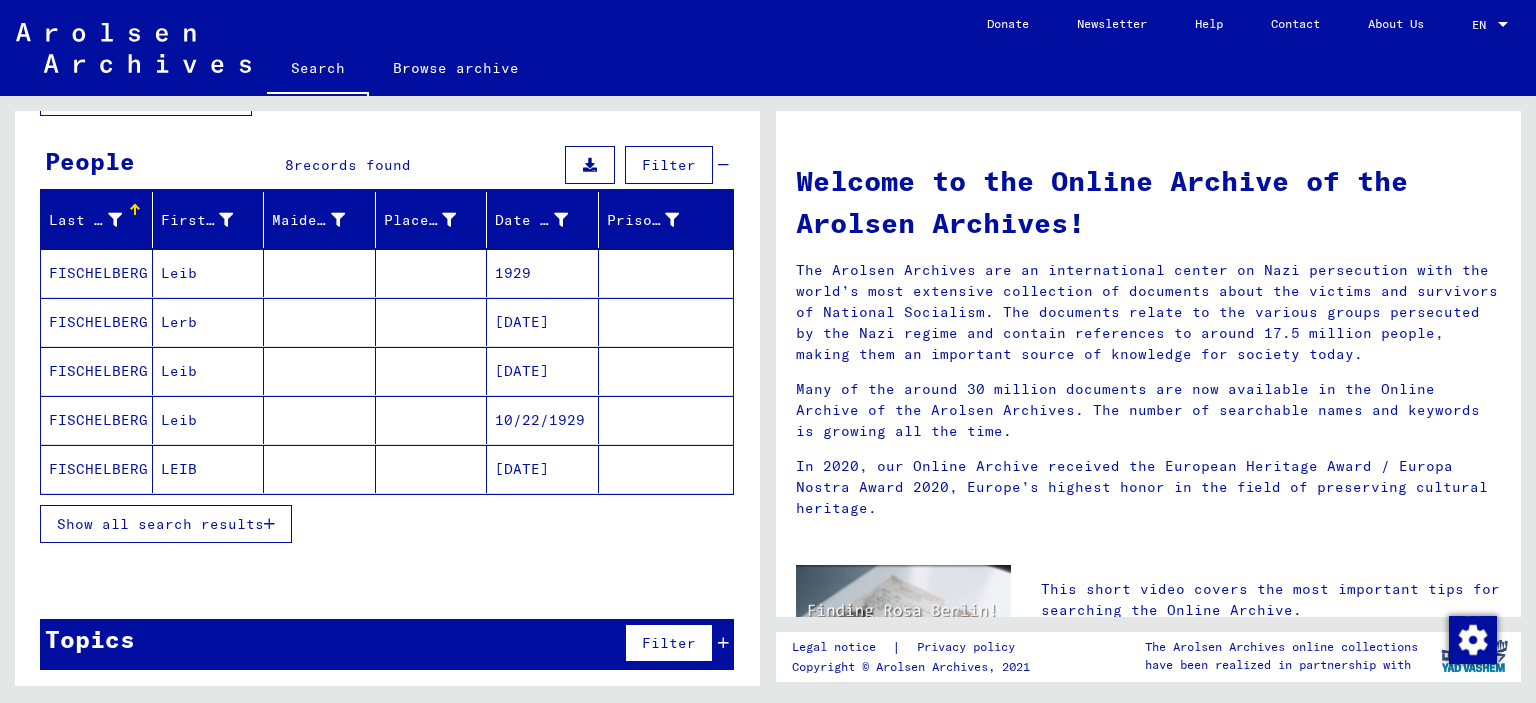 click on "Show all search results" at bounding box center [160, 524] 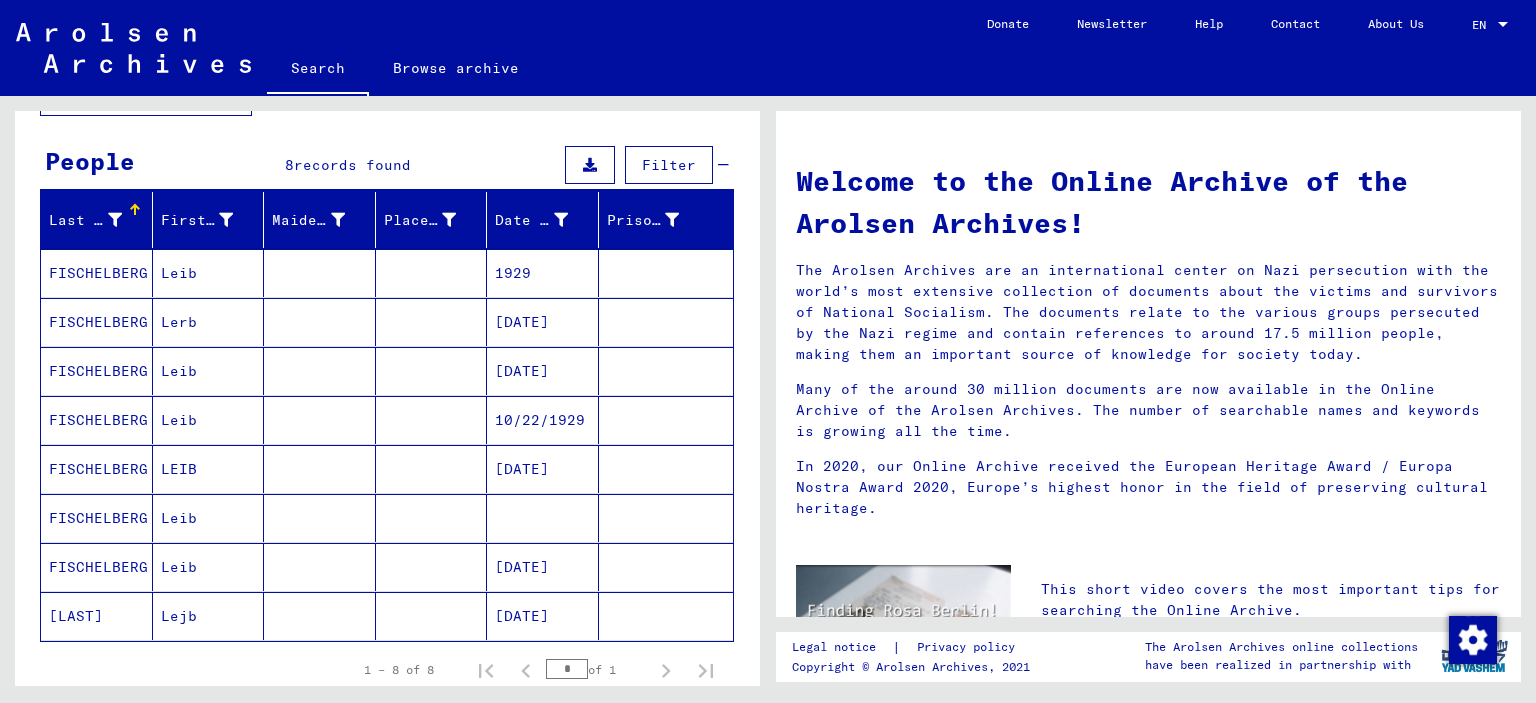 click at bounding box center [432, 371] 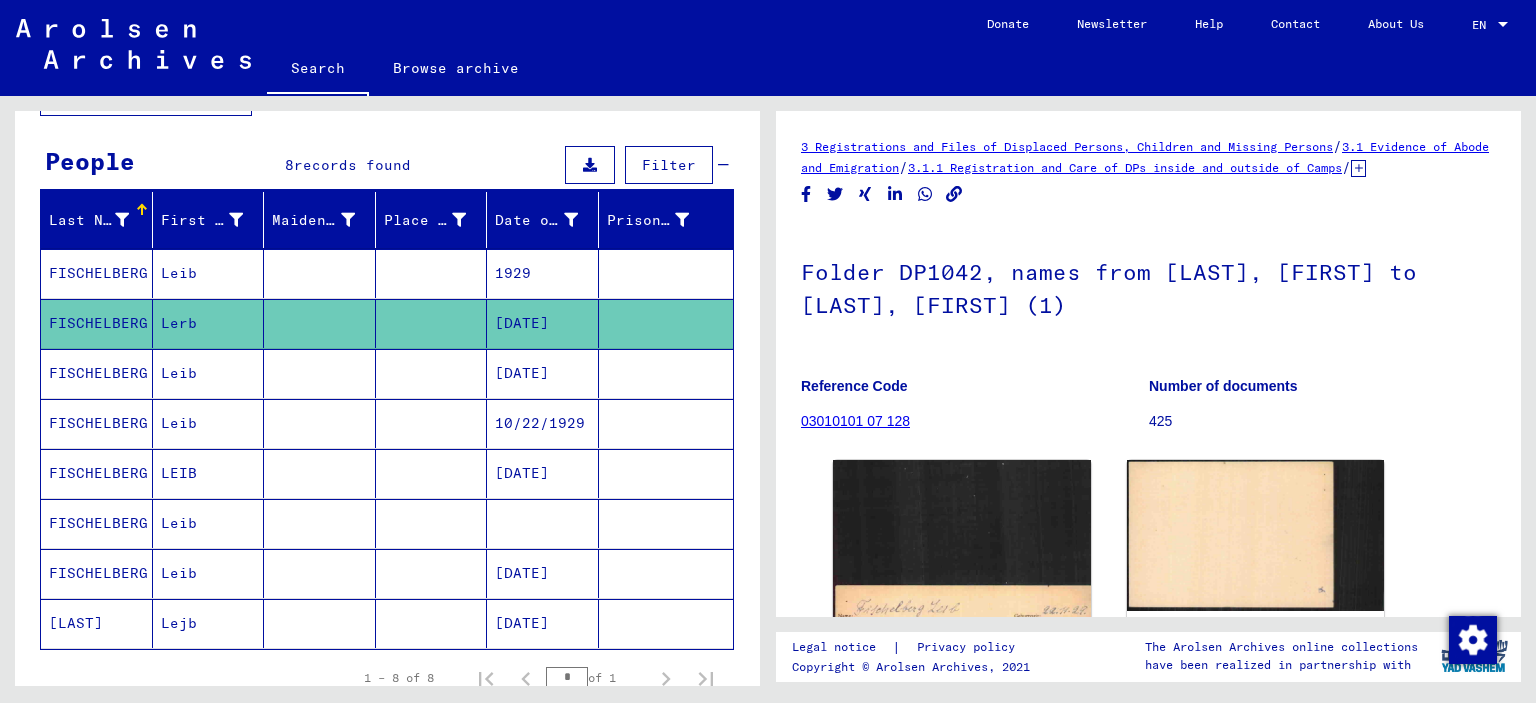 scroll, scrollTop: 0, scrollLeft: 0, axis: both 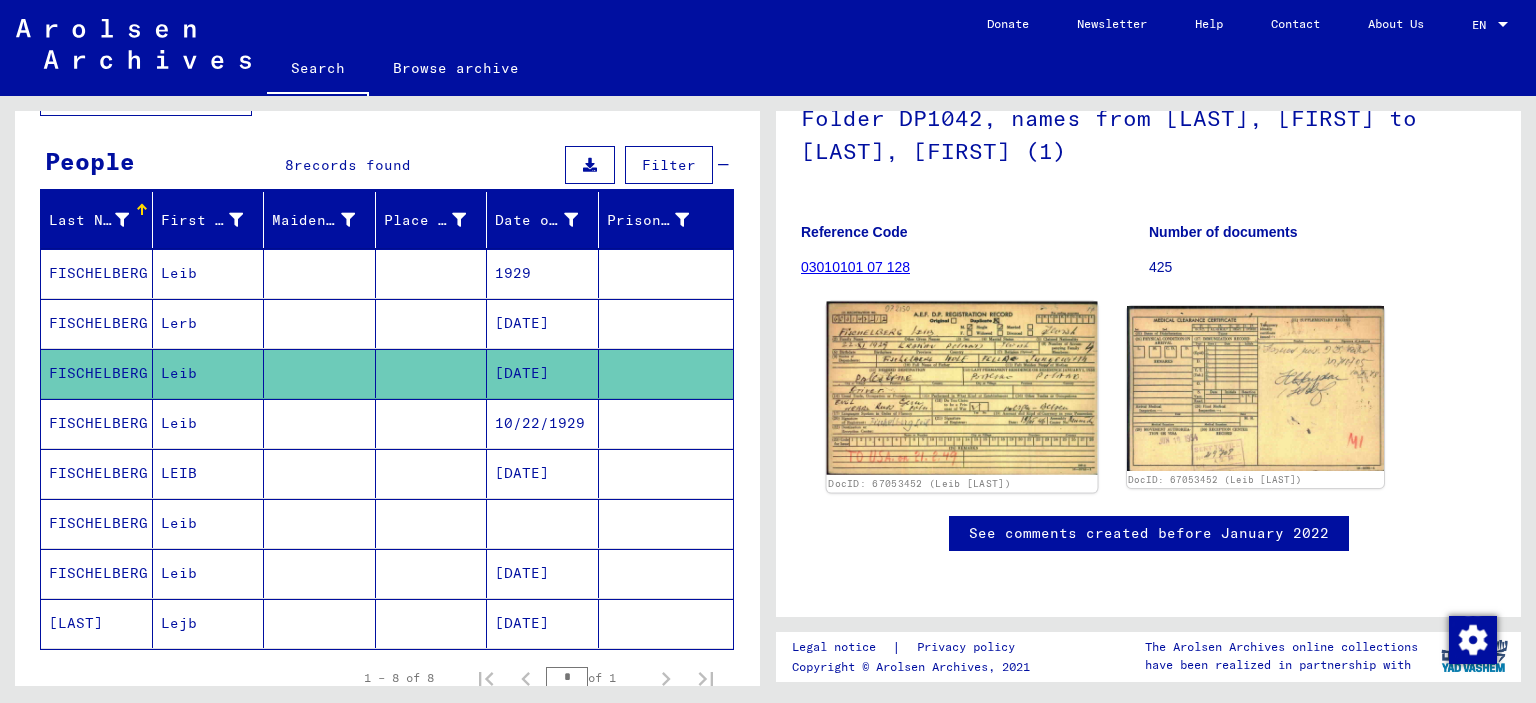click 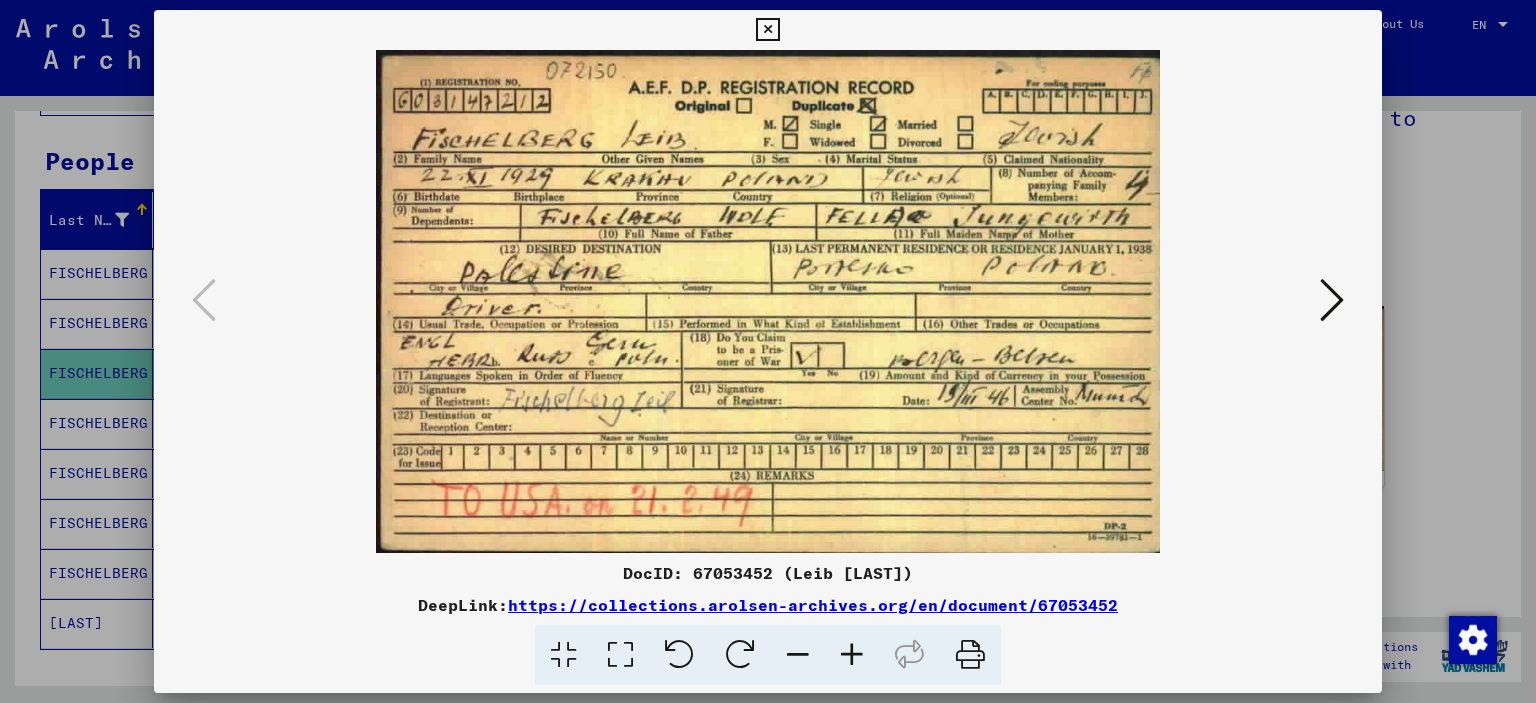 drag, startPoint x: 1429, startPoint y: 234, endPoint x: 1417, endPoint y: 238, distance: 12.649111 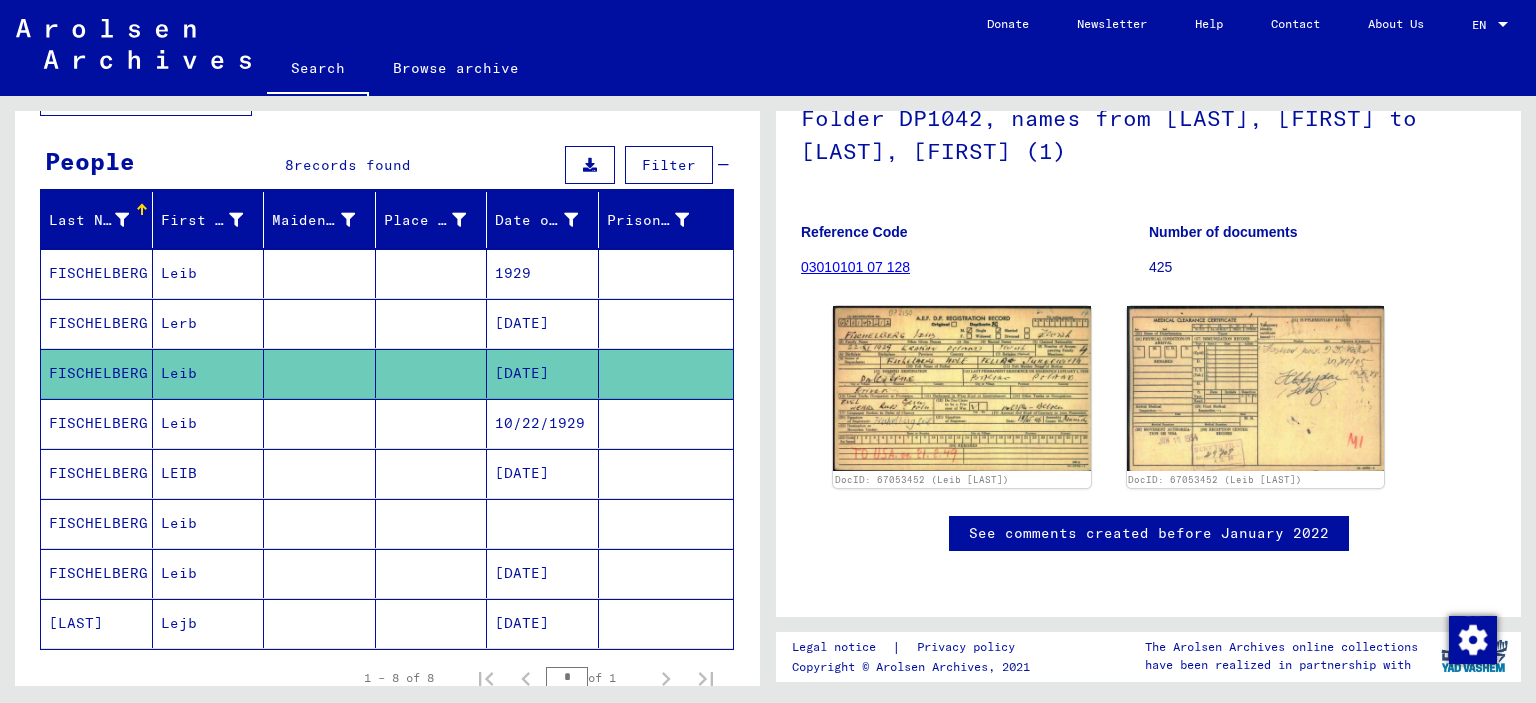 click at bounding box center [432, 473] 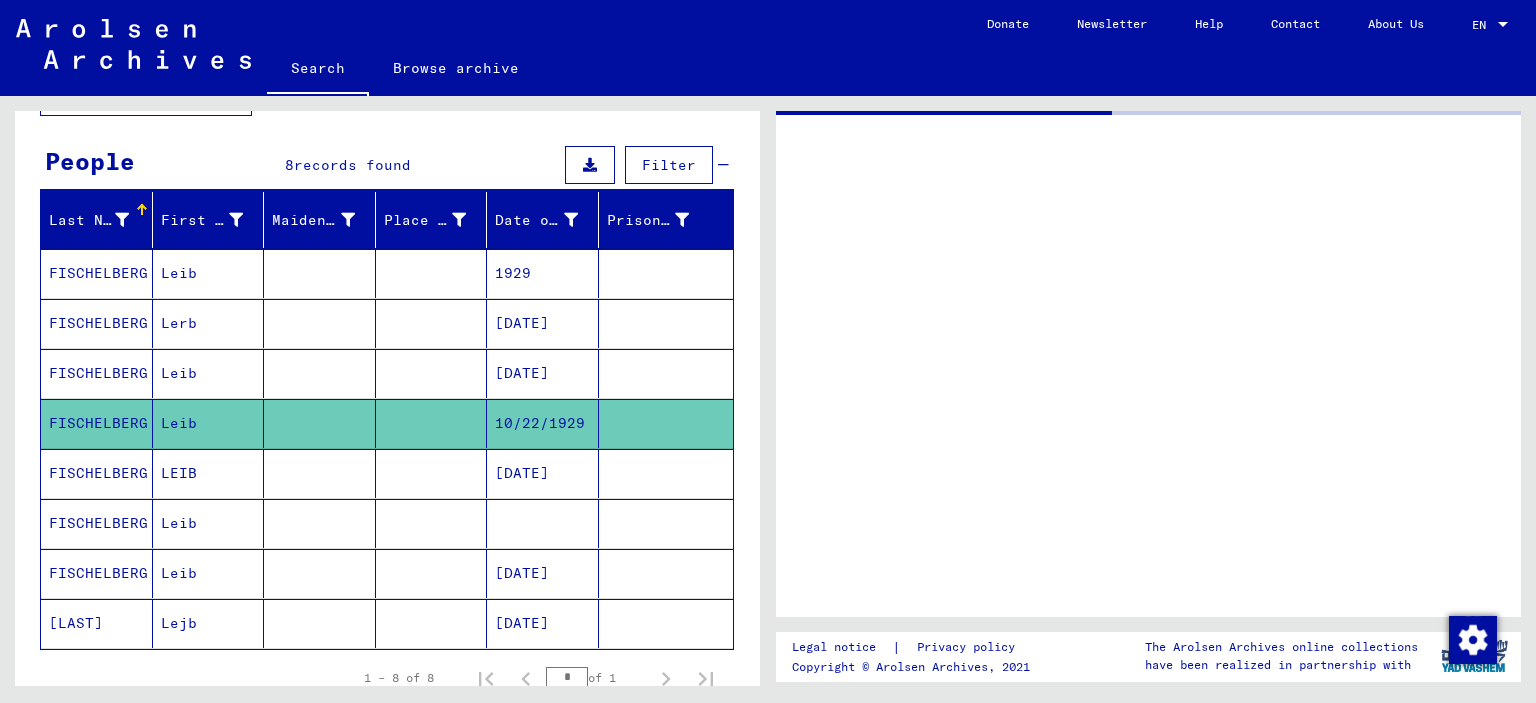 scroll, scrollTop: 0, scrollLeft: 0, axis: both 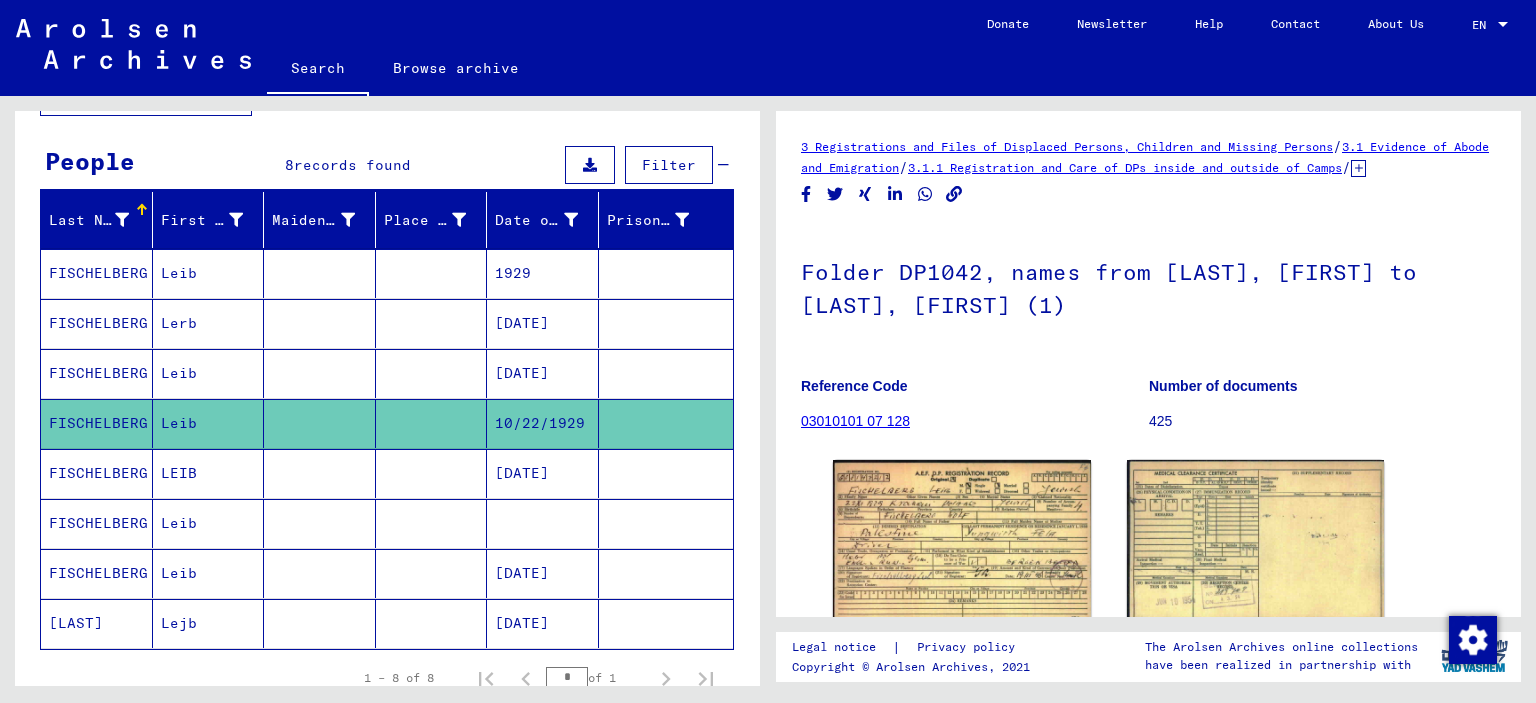 click at bounding box center (432, 523) 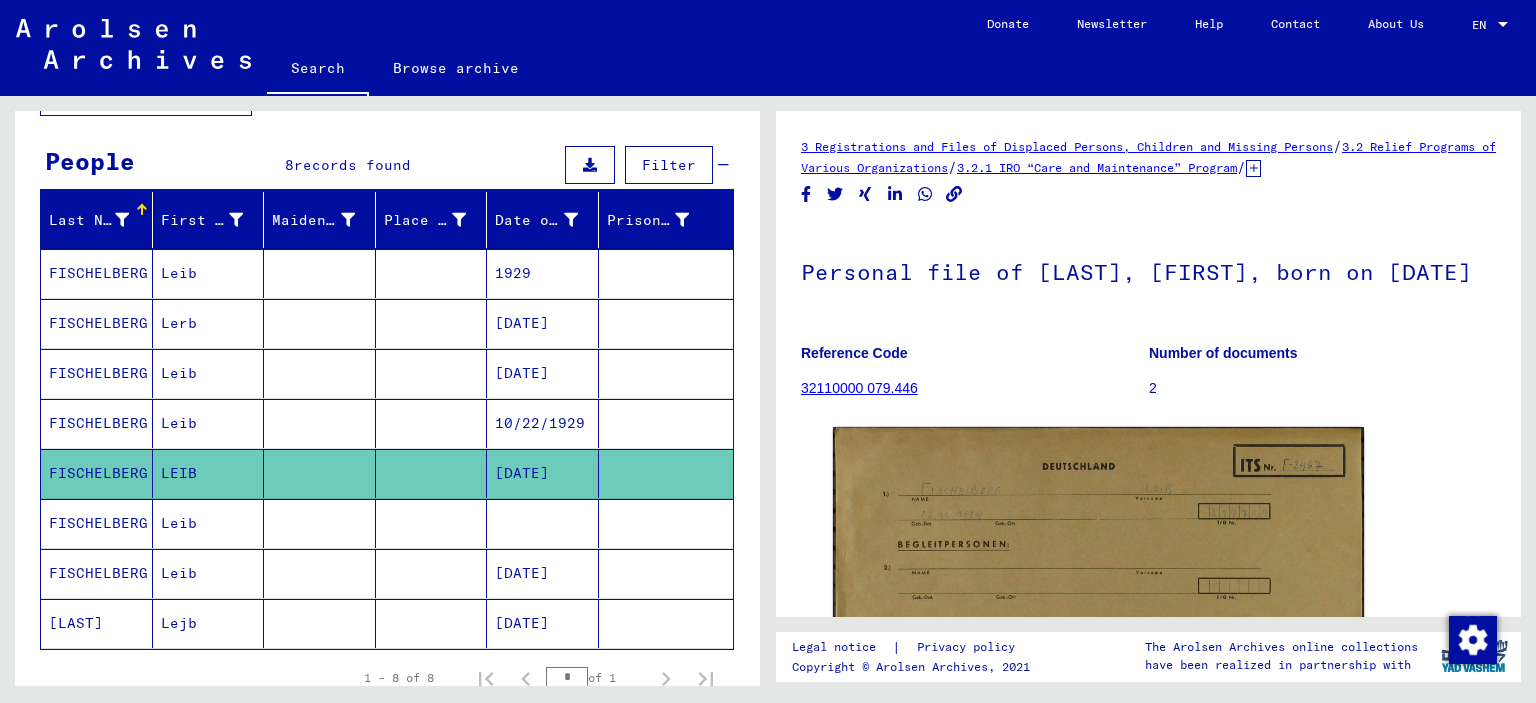 scroll, scrollTop: 0, scrollLeft: 0, axis: both 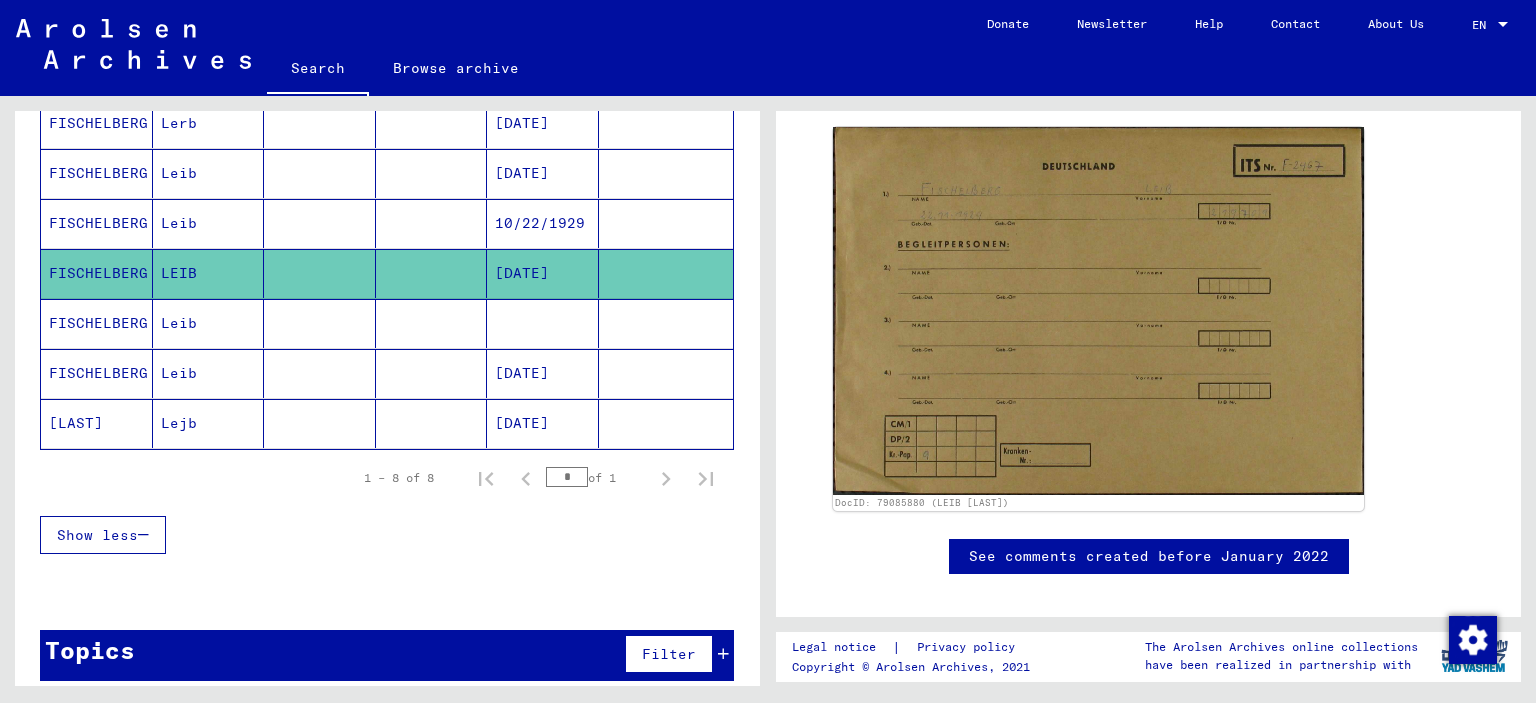 click at bounding box center [432, 423] 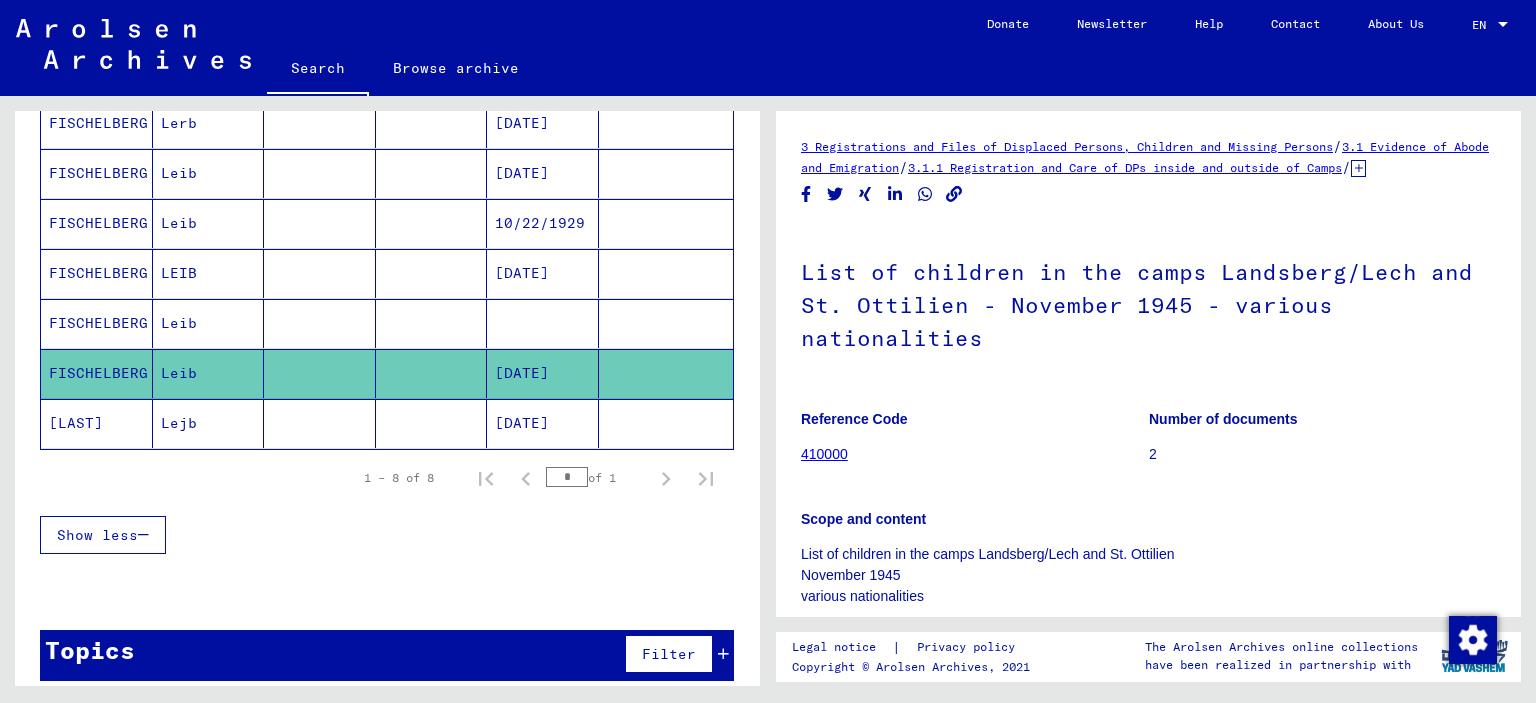 scroll, scrollTop: 0, scrollLeft: 0, axis: both 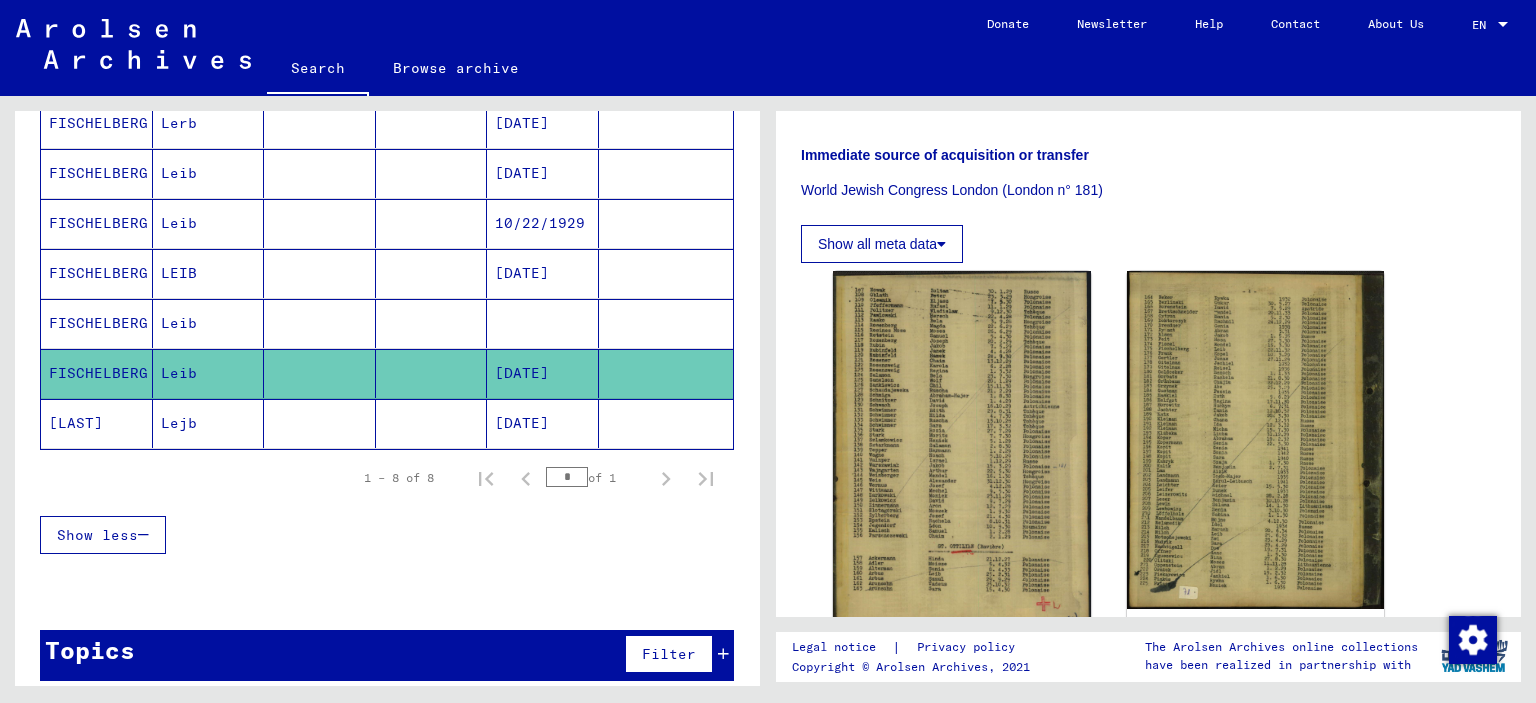 click 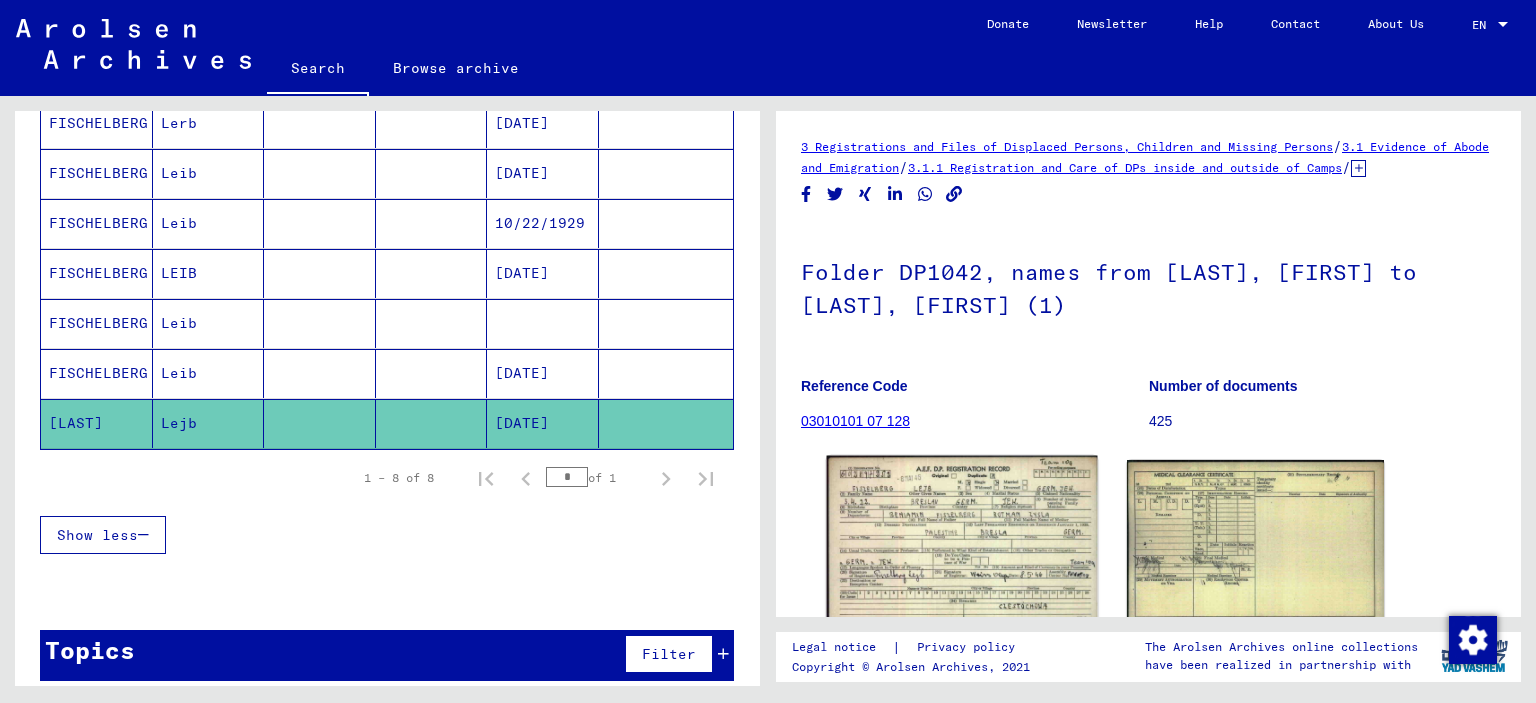 click 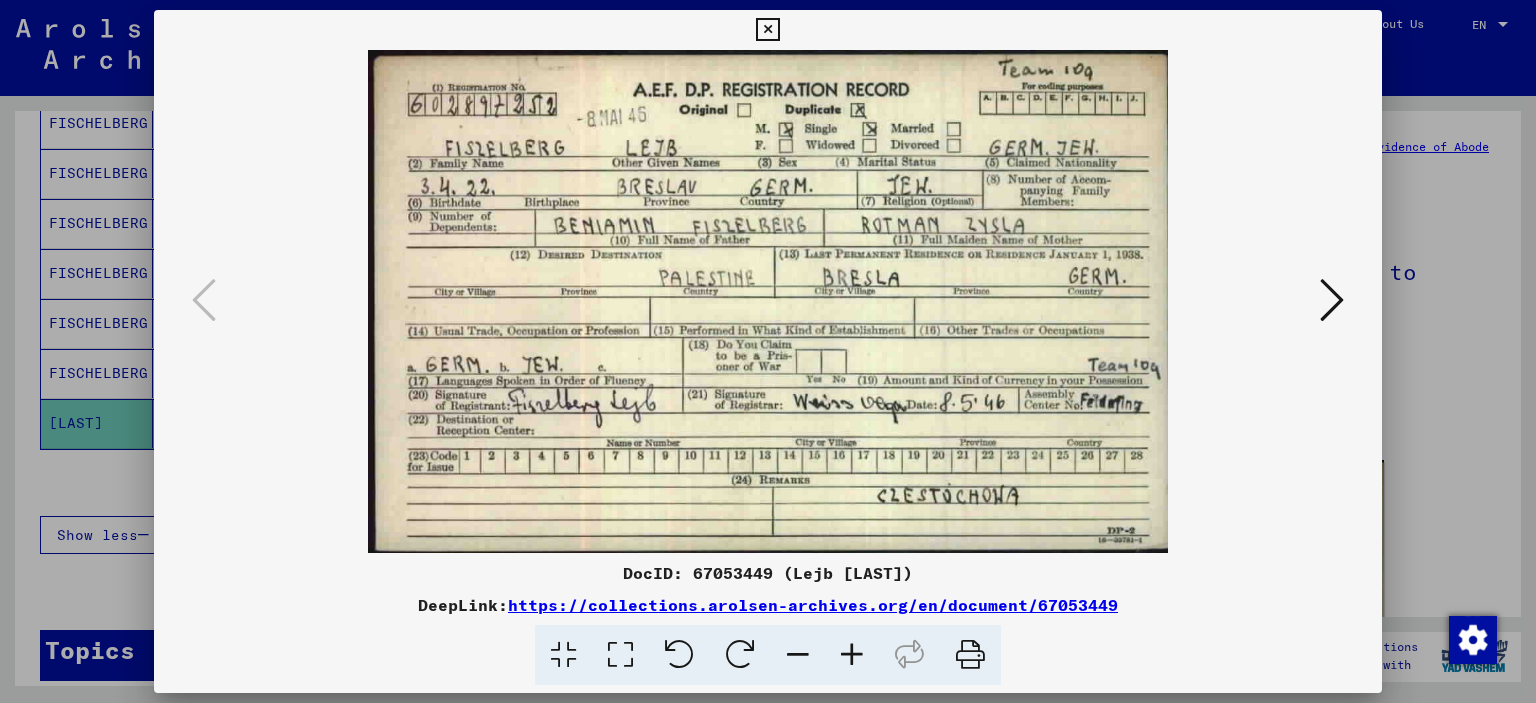 click at bounding box center [768, 351] 